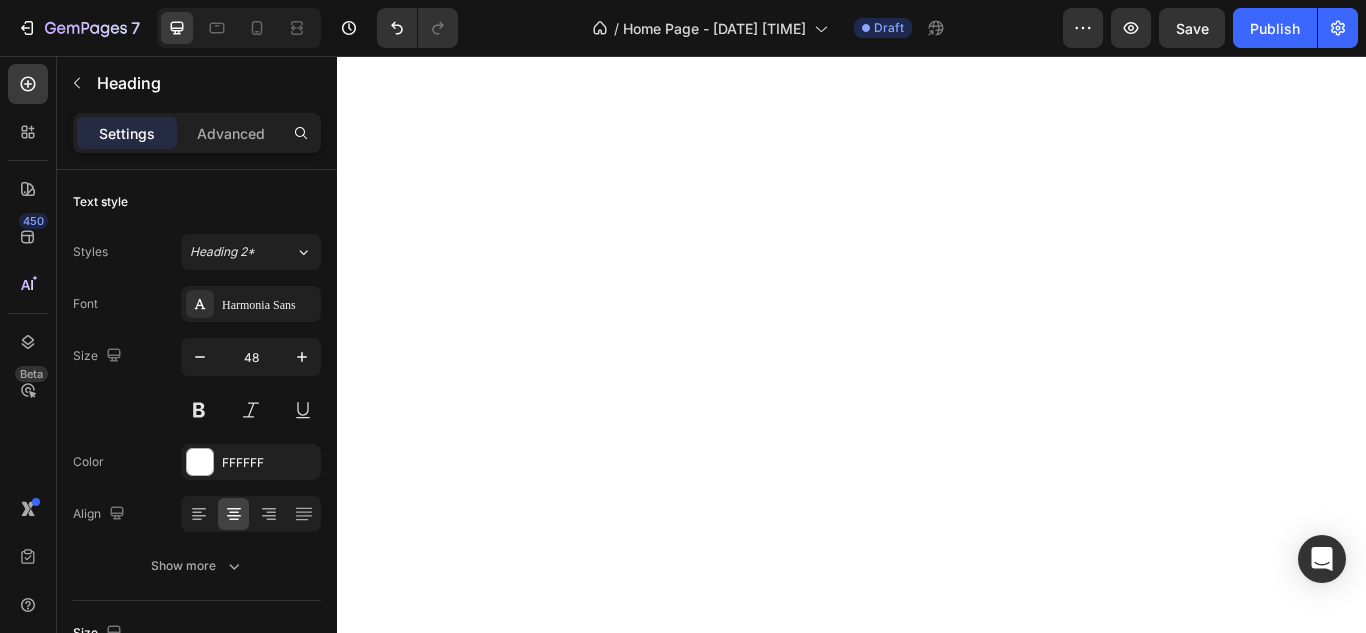 scroll, scrollTop: 0, scrollLeft: 0, axis: both 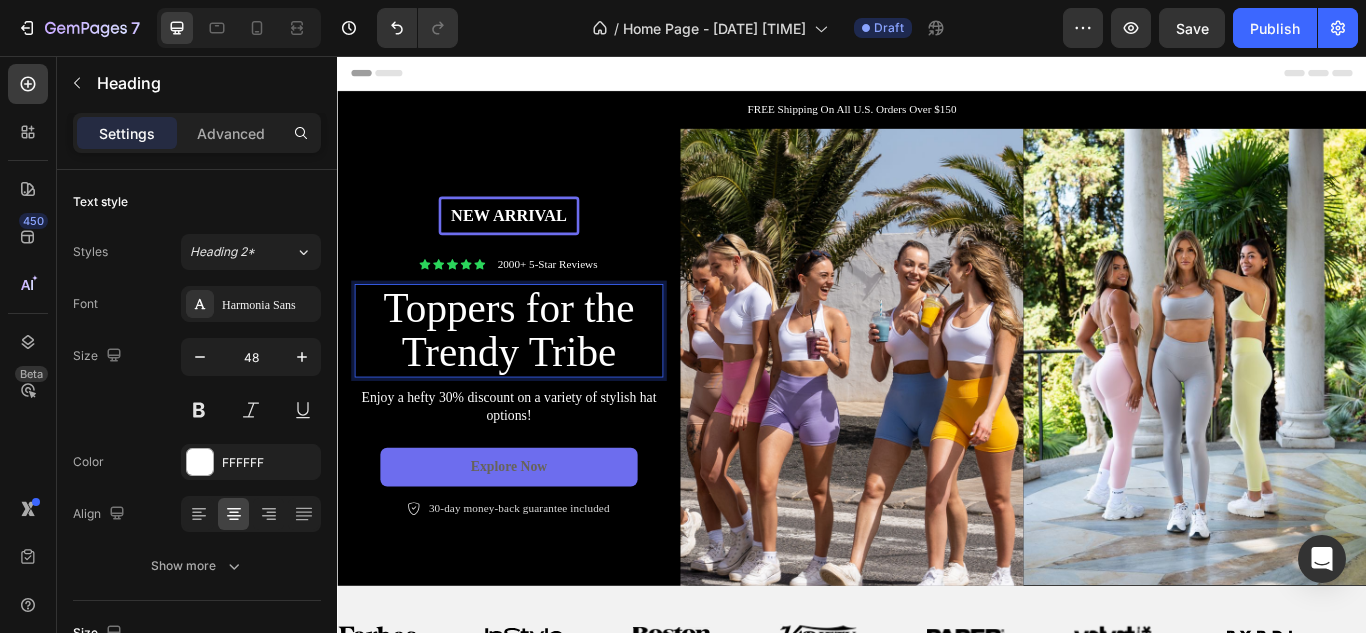 click on "Toppers for the Trendy Tribe" at bounding box center [537, 377] 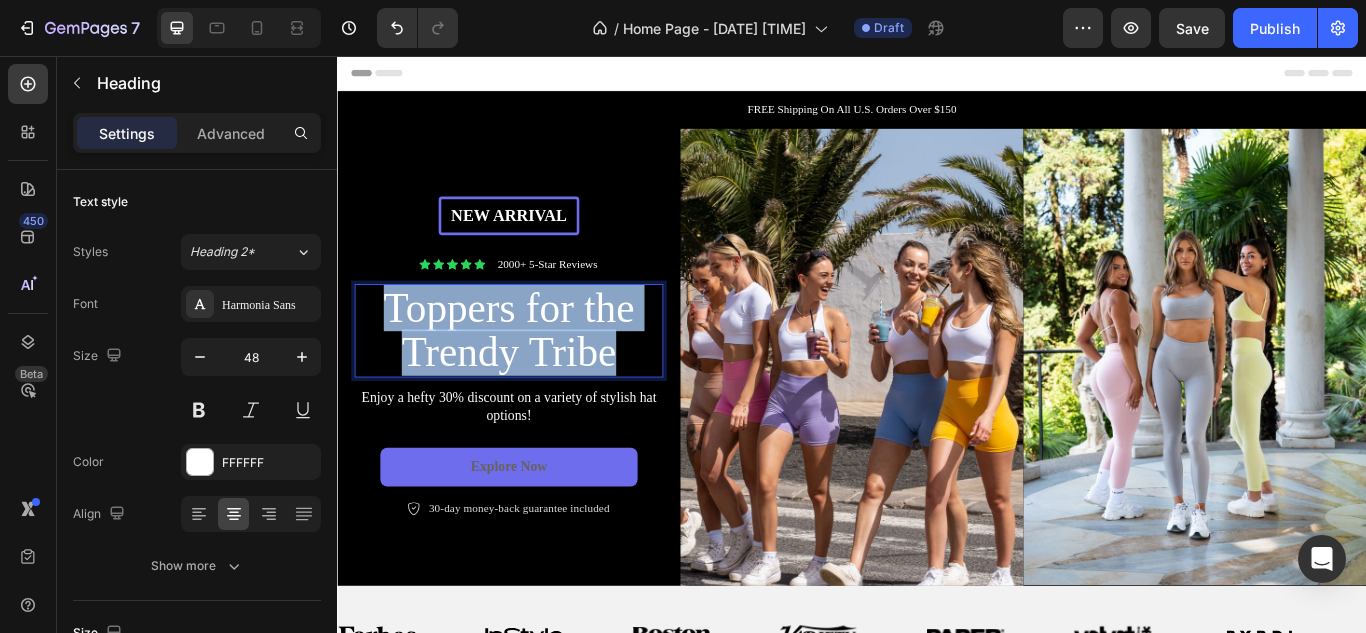 click on "Toppers for the Trendy Tribe" at bounding box center [537, 377] 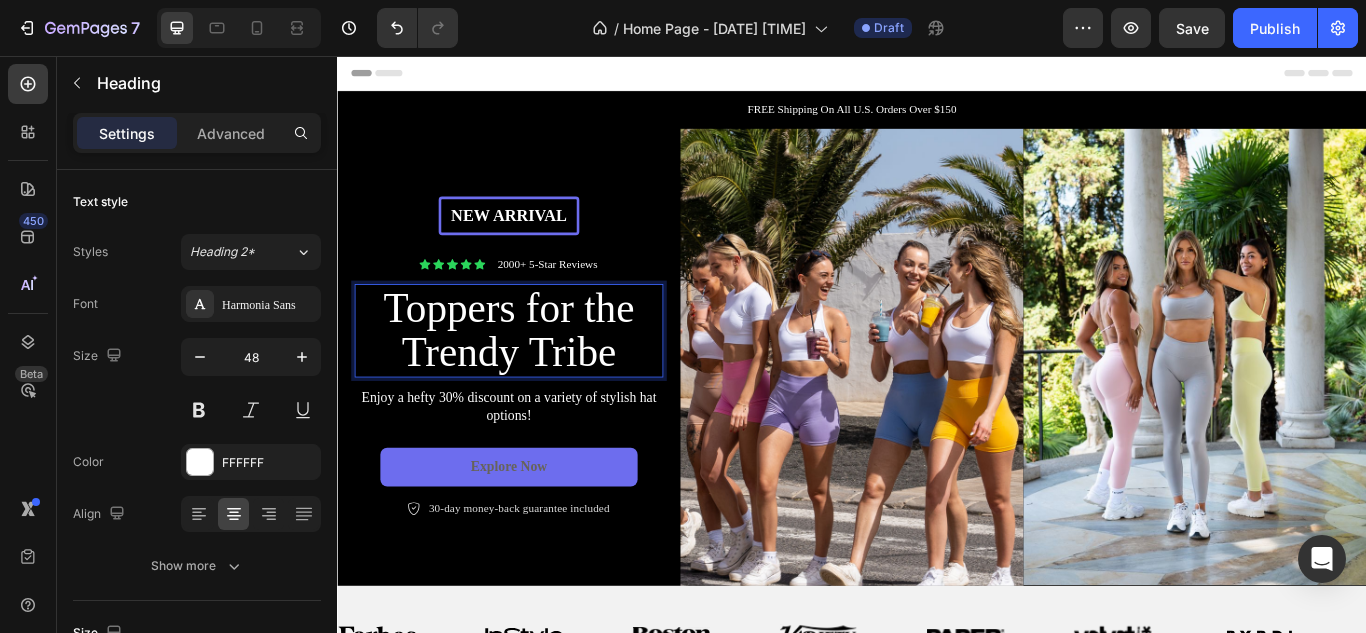 click on "Toppers for the Trendy Tribe" at bounding box center [537, 377] 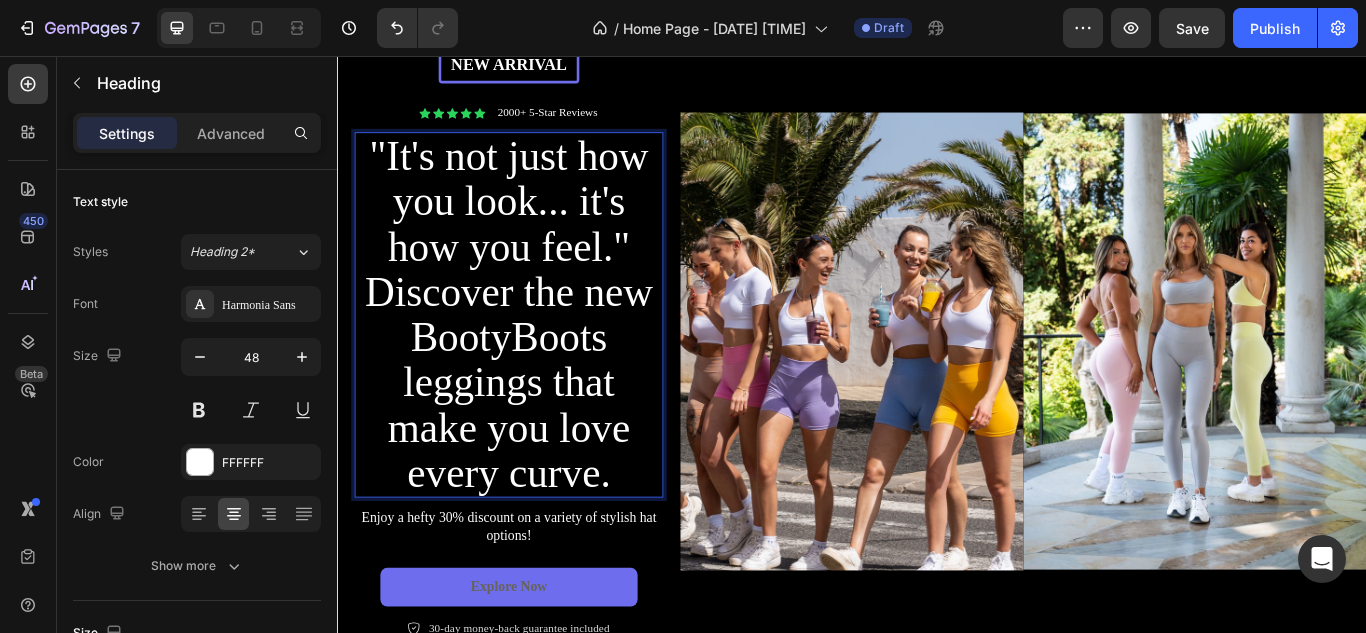 scroll, scrollTop: 93, scrollLeft: 0, axis: vertical 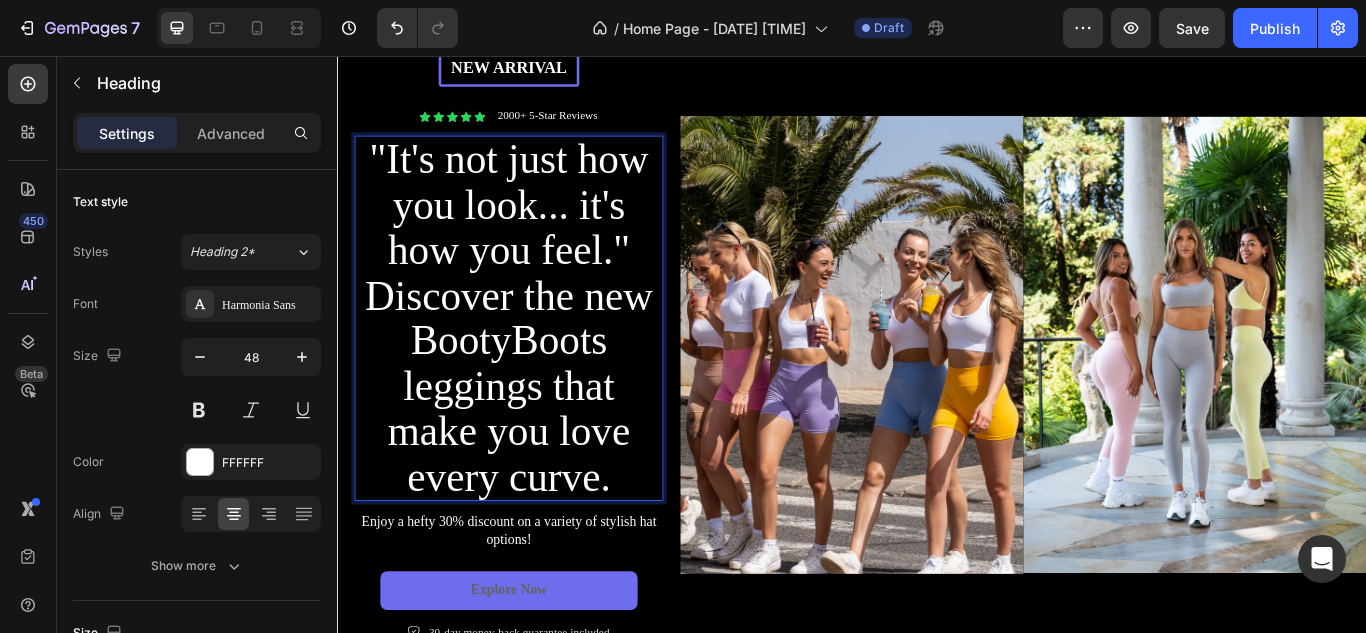 click on ""It's not just how you look... it's how you feel."
Discover the new BootyBoots leggings that make you love every curve." at bounding box center (537, 362) 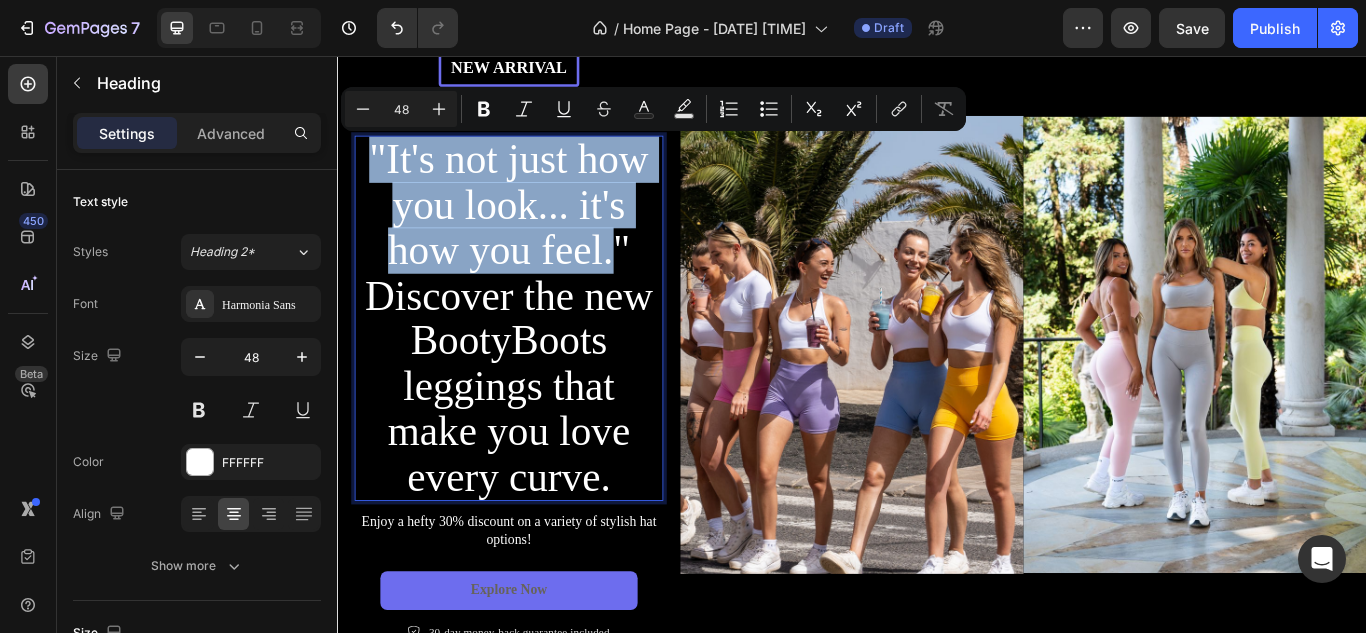 drag, startPoint x: 654, startPoint y: 294, endPoint x: 376, endPoint y: 173, distance: 303.19135 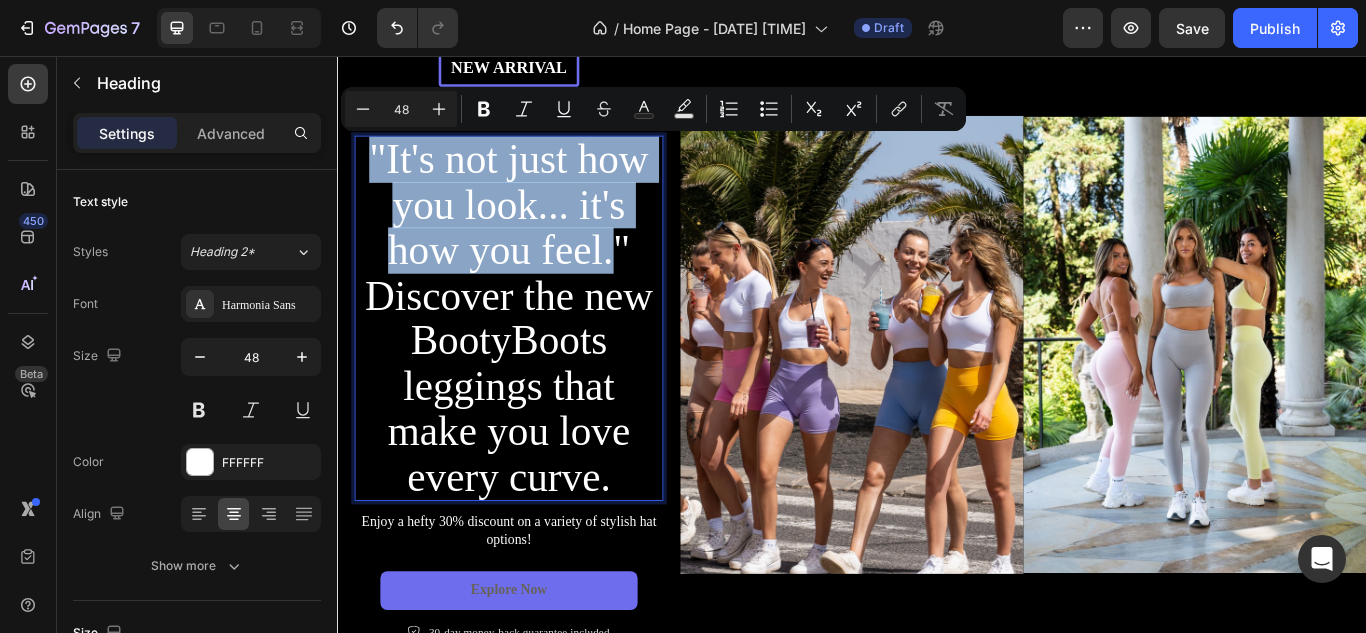 click on ""It's not just how you look... it's how you feel."
Discover the new BootyBoots leggings that make you love every curve." at bounding box center [537, 362] 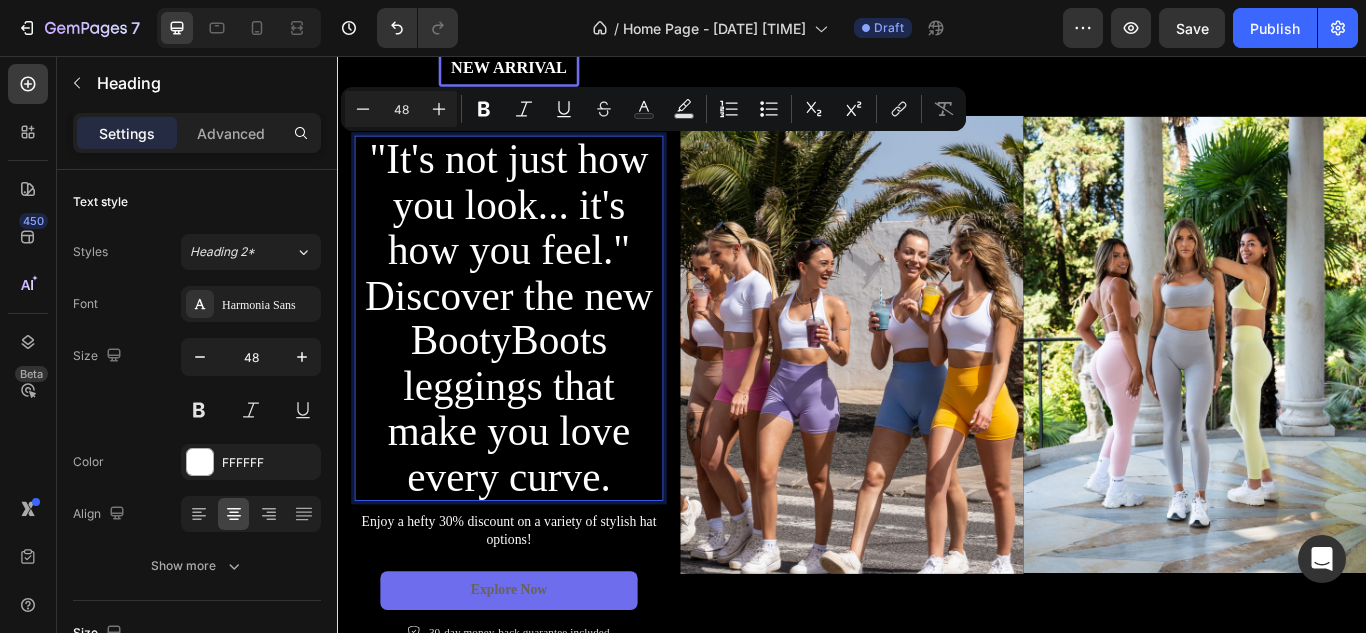 click on ""It's not just how you look... it's how you feel."
Discover the new BootyBoots leggings that make you love every curve." at bounding box center [537, 362] 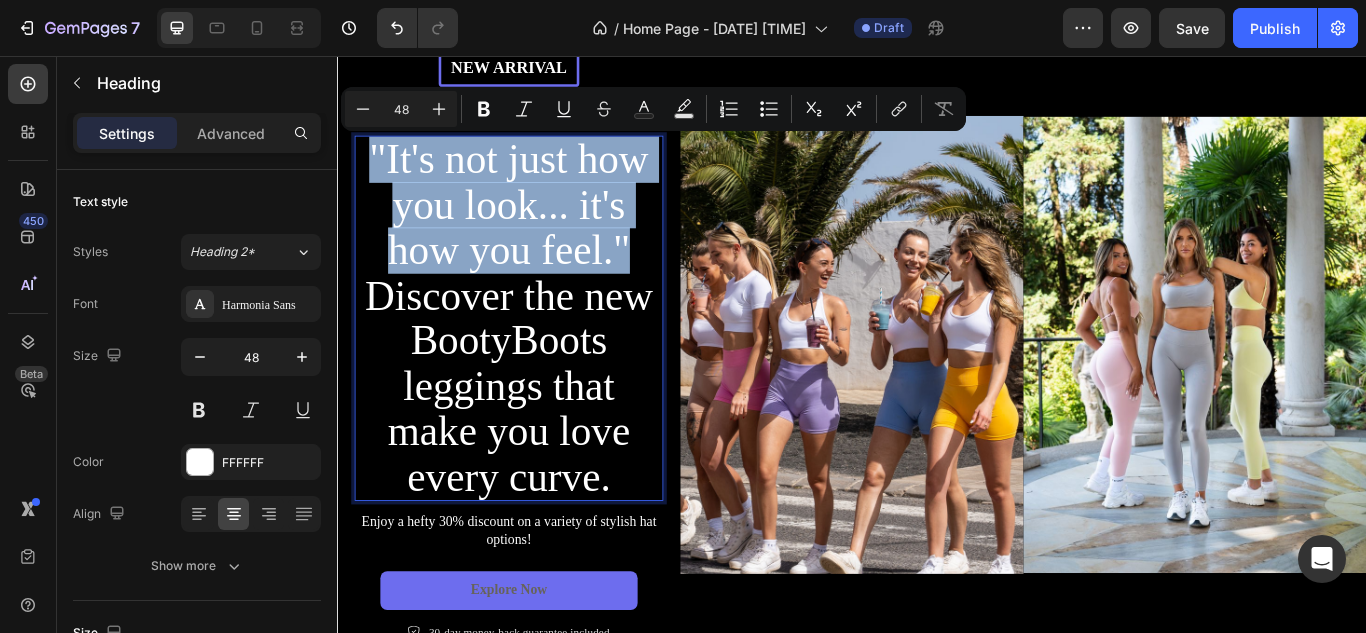 drag, startPoint x: 678, startPoint y: 276, endPoint x: 381, endPoint y: 157, distance: 319.95312 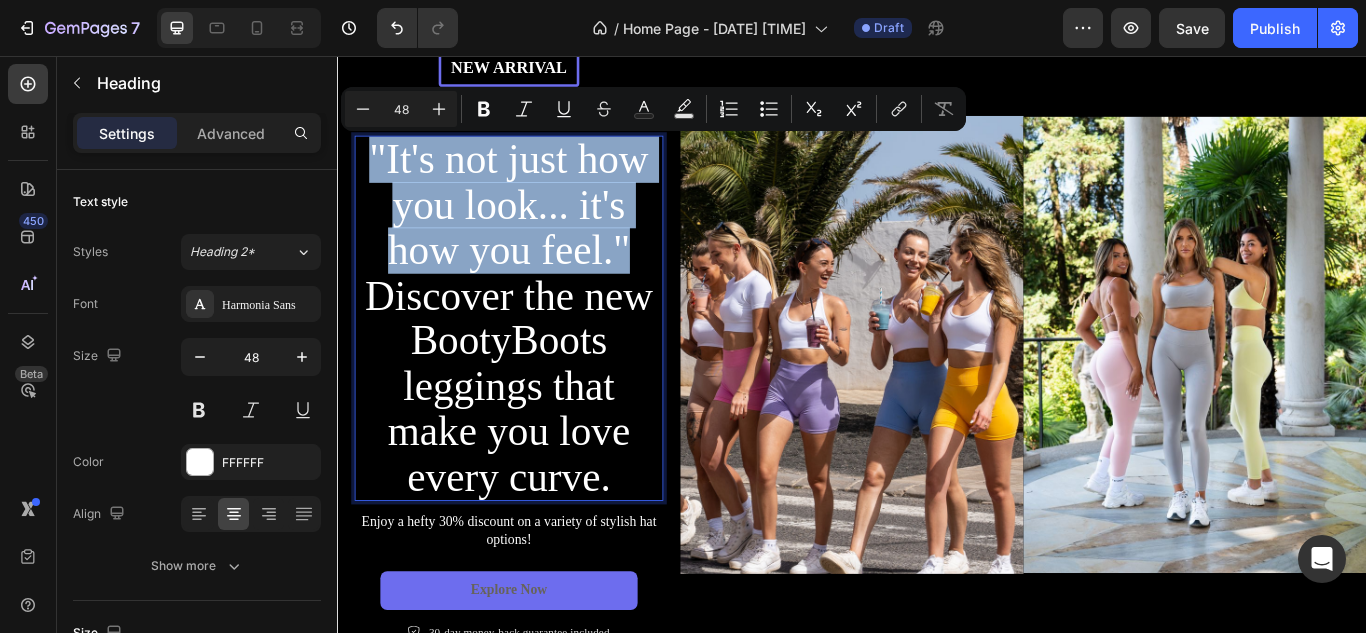 click on ""It's not just how you look... it's how you feel."
Discover the new BootyBoots leggings that make you love every curve." at bounding box center [537, 362] 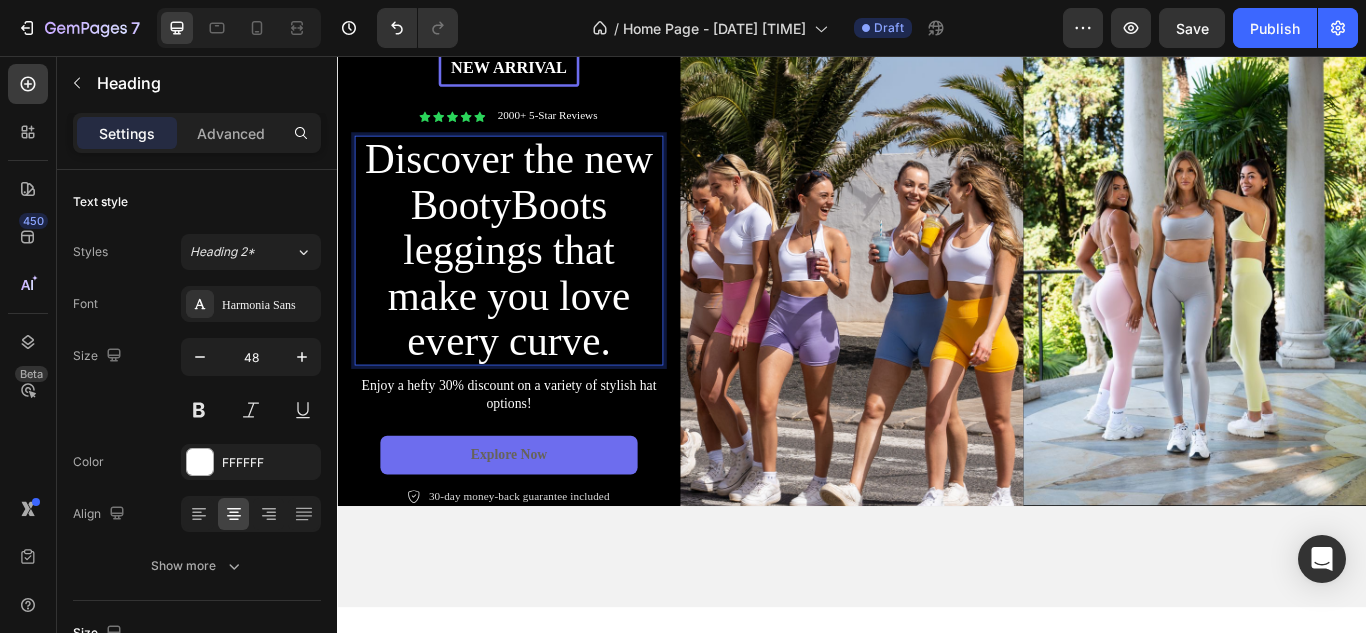 click on "Discover the new BootyBoots leggings that make you love every curve." at bounding box center [537, 283] 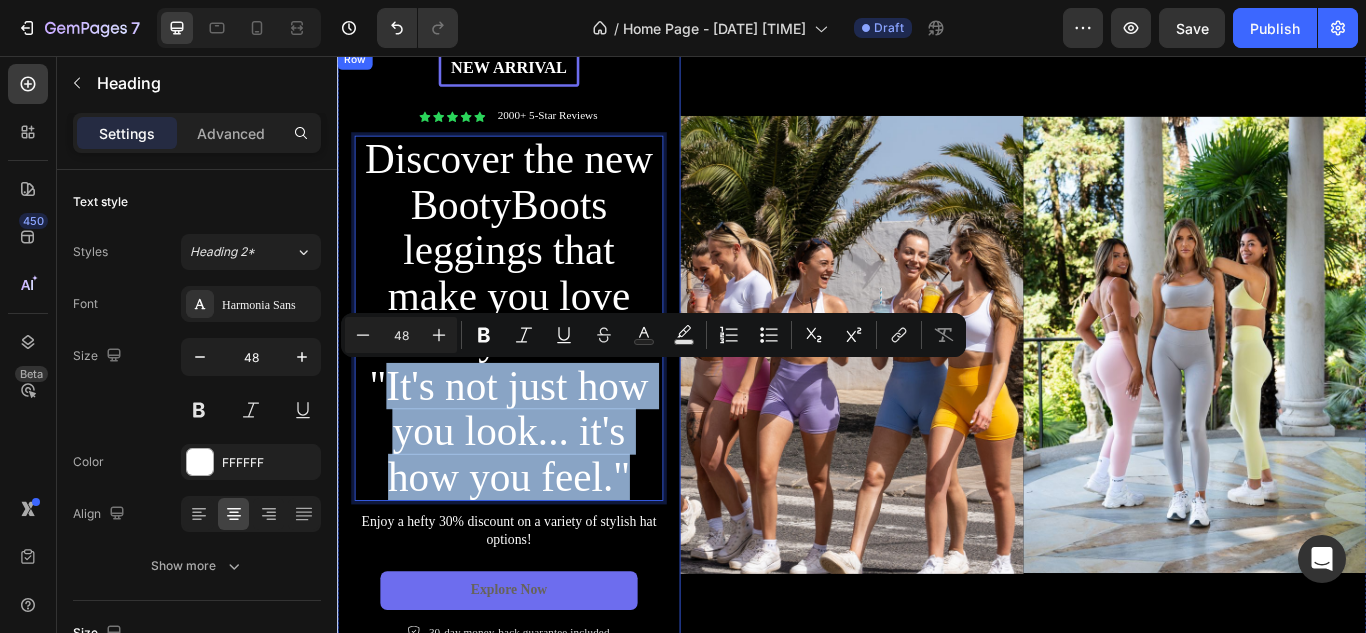 drag, startPoint x: 387, startPoint y: 432, endPoint x: 720, endPoint y: 553, distance: 354.30212 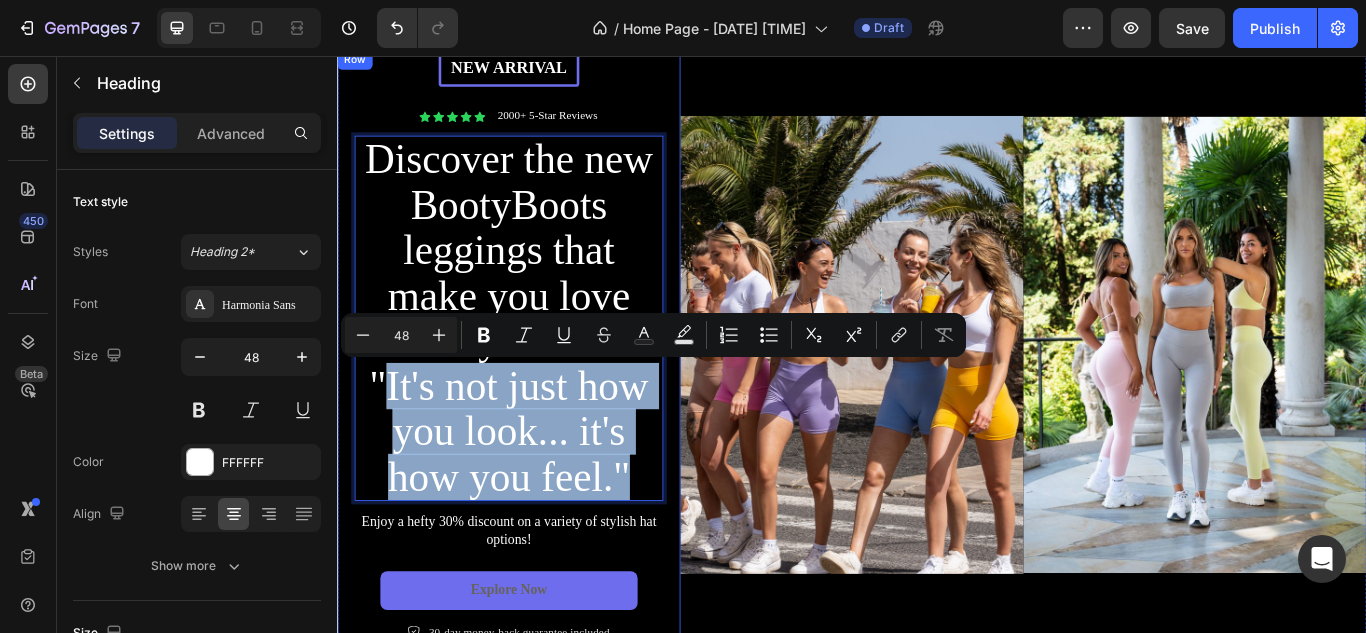 click on "New arrival Text Block Row
Icon
Icon
Icon
Icon
Icon Icon List 2000+ 5-Star Reviews Text Block Row
Discover the new BootyBoots leggings that make you love every curve. "It's not just how you look... it's how you feel." Heading   12 Enjoy a hefty 30% discount on a variety of stylish hat options! Text Block Explore Now Button
Icon 30-day money-back guarantee included  Text Block Row Row" at bounding box center (537, 393) 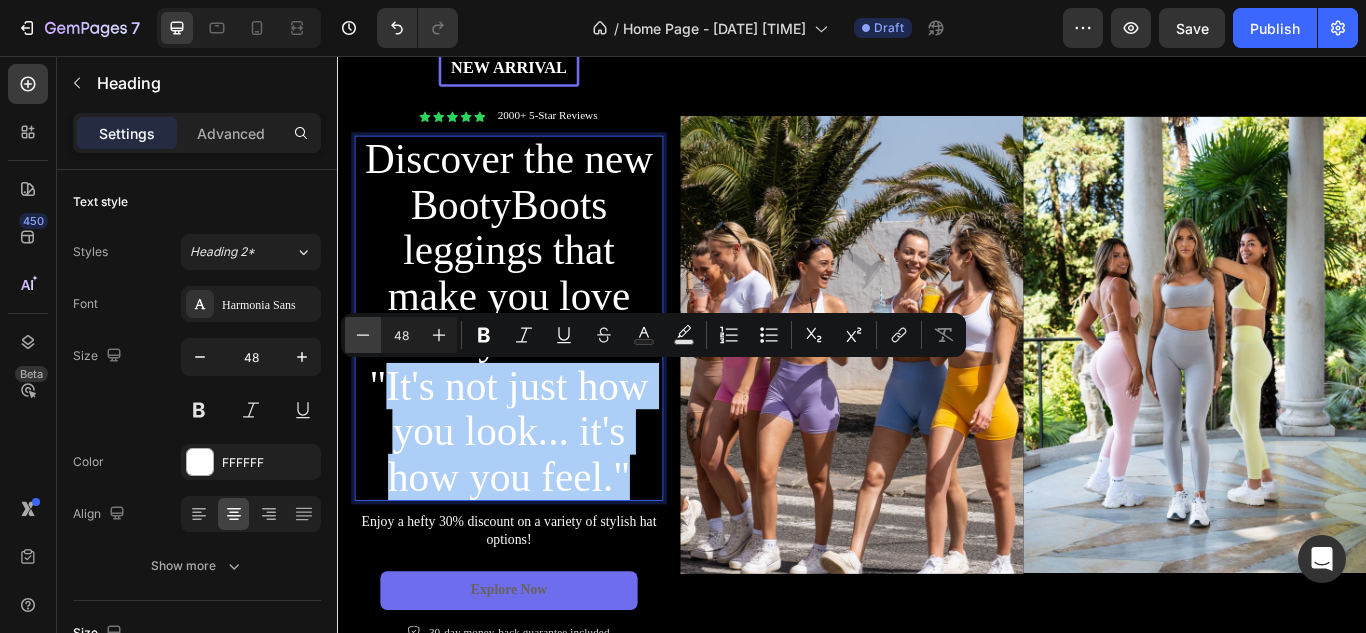 click 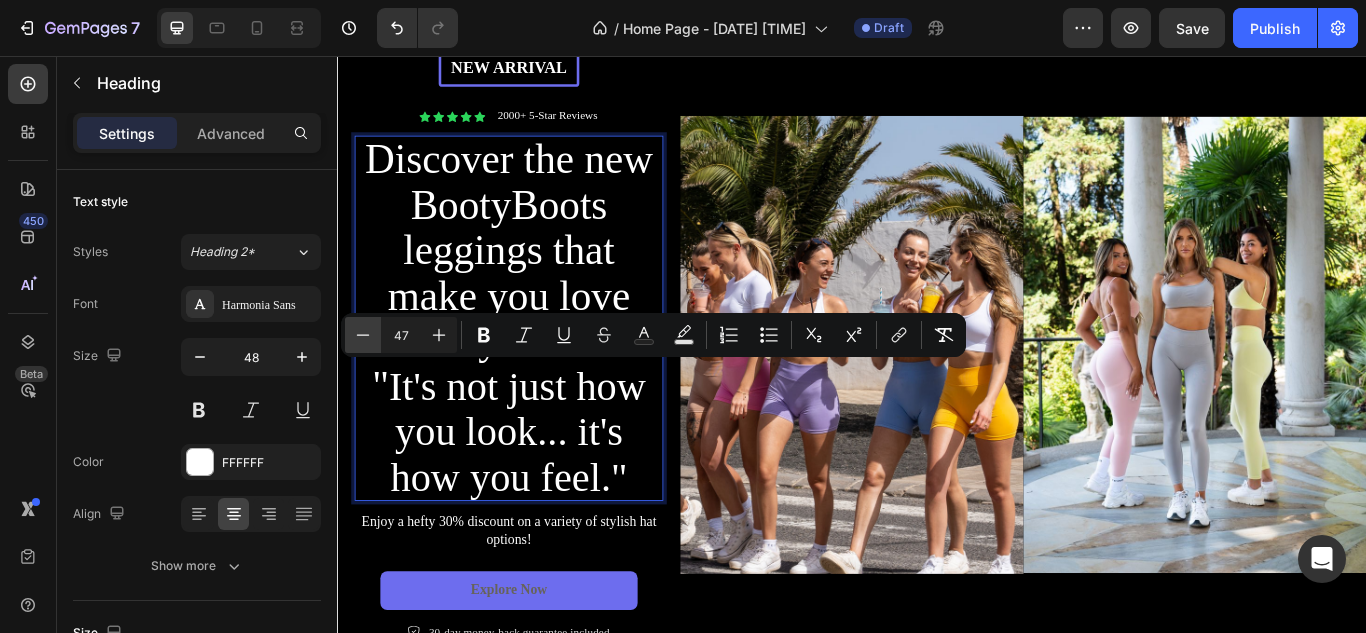 click 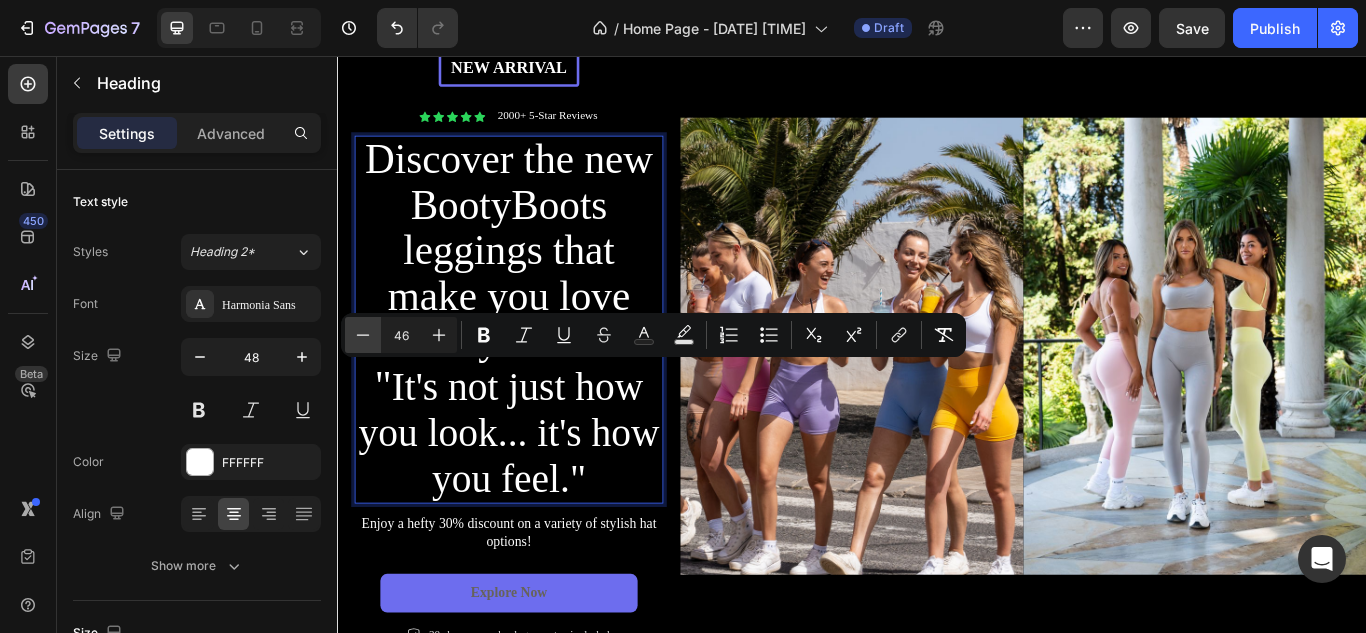 click 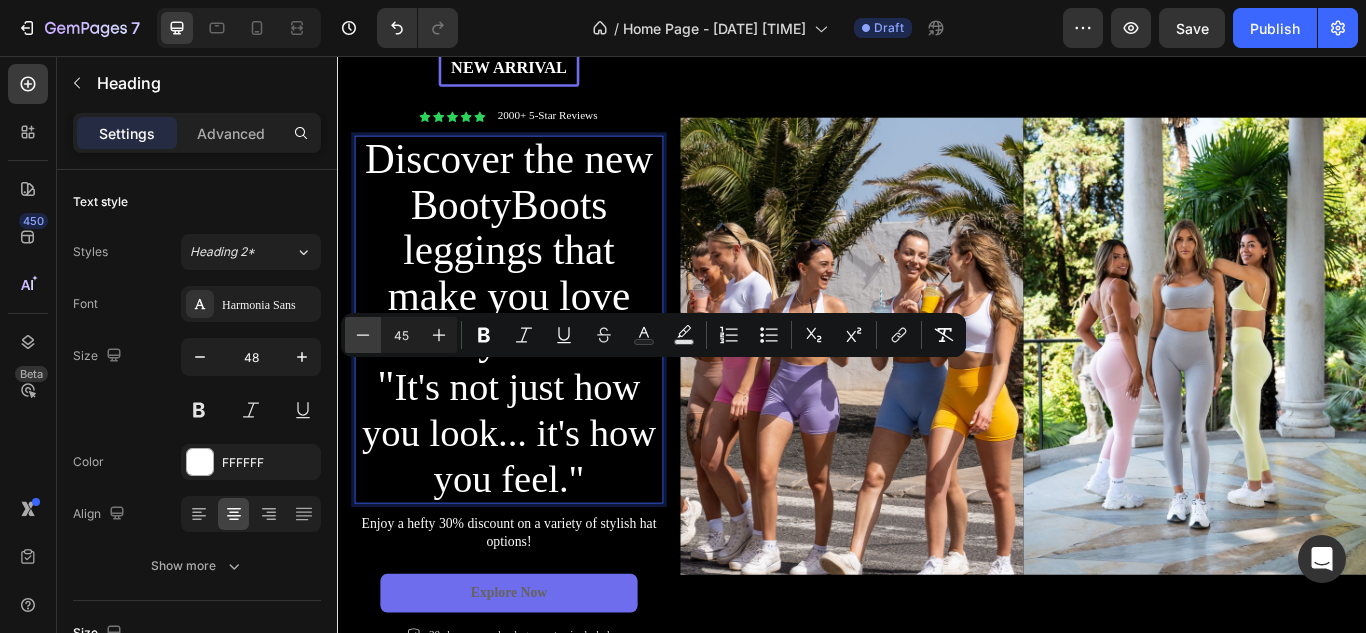 click 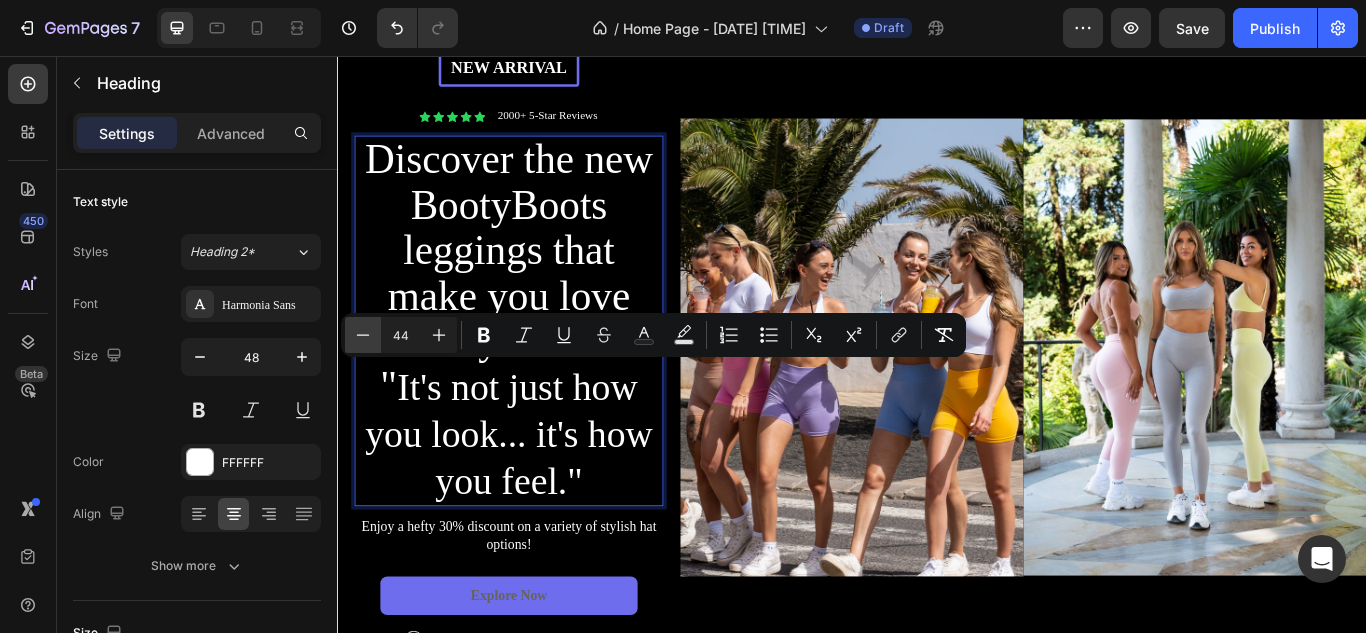 click 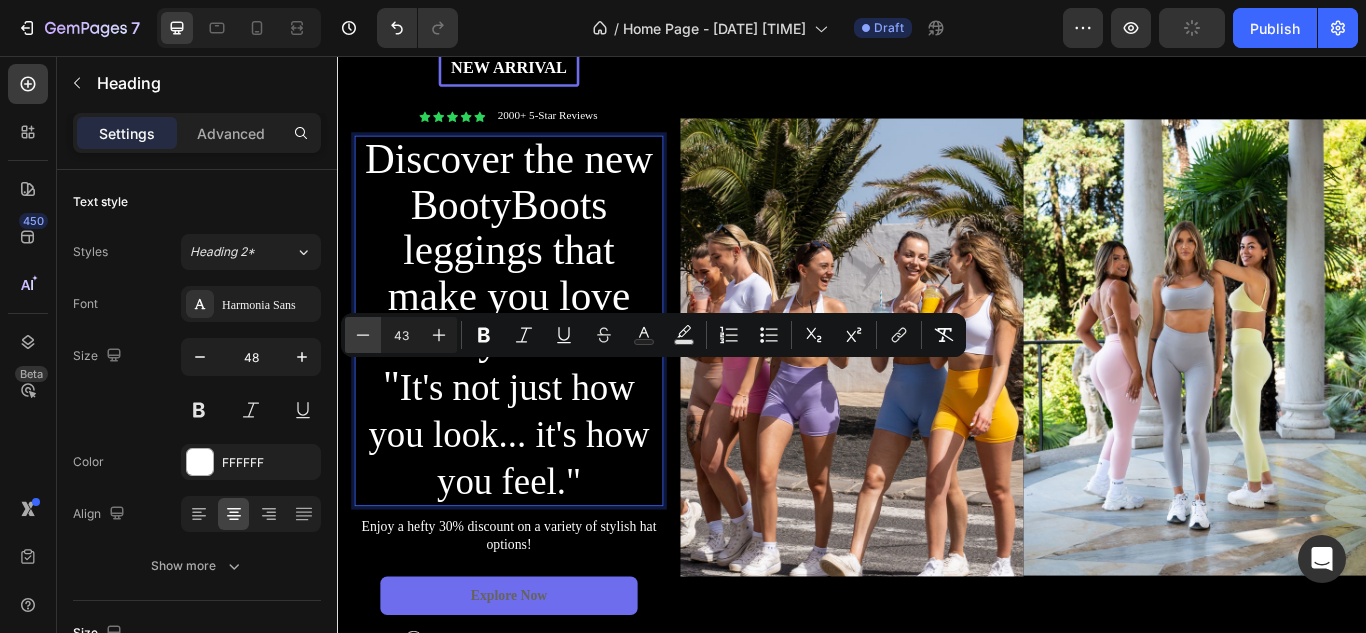 click 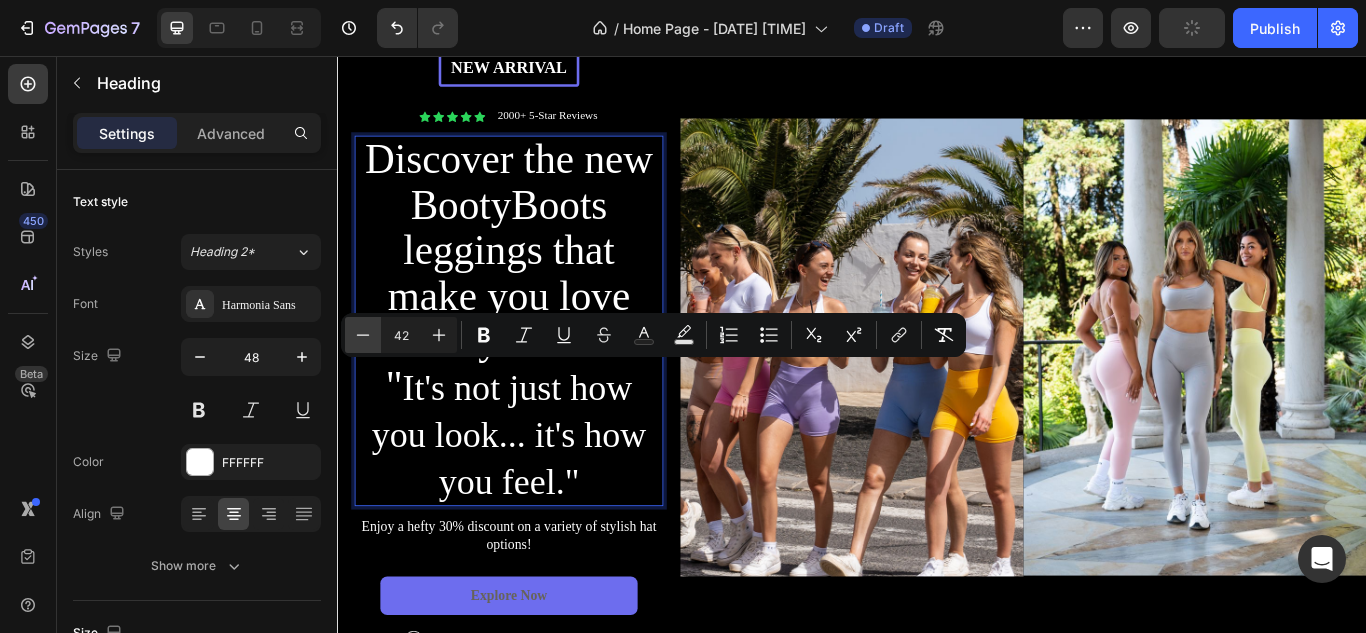 click 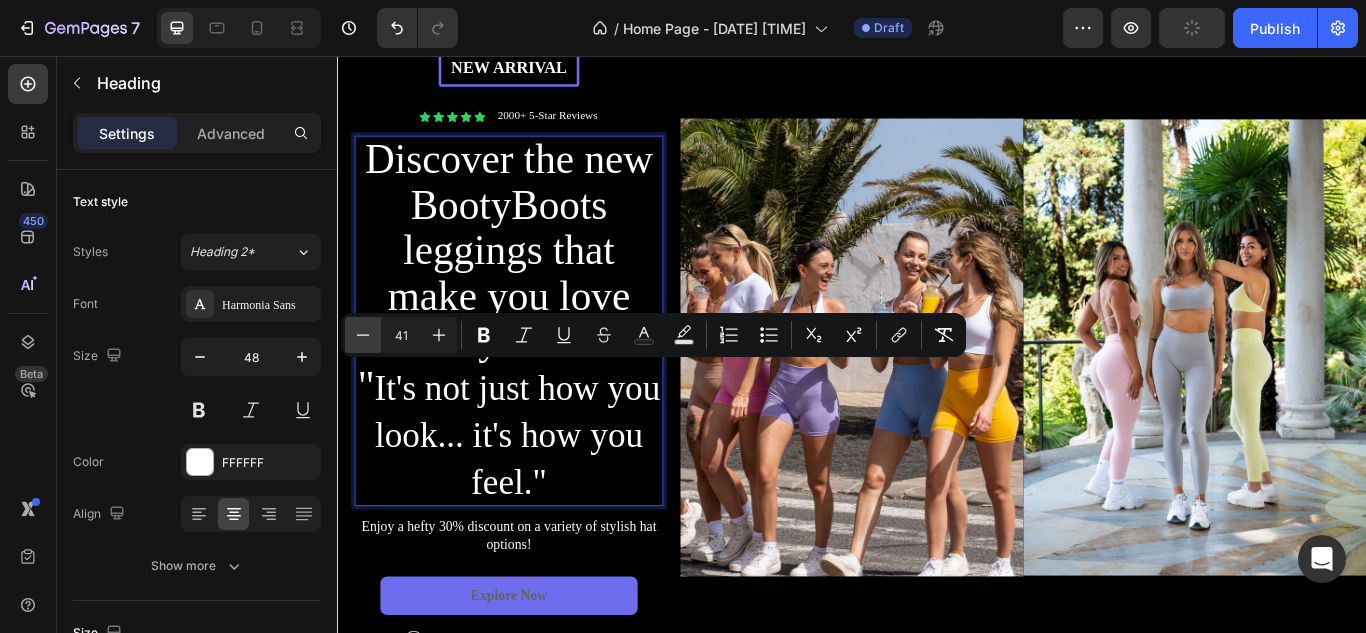 click 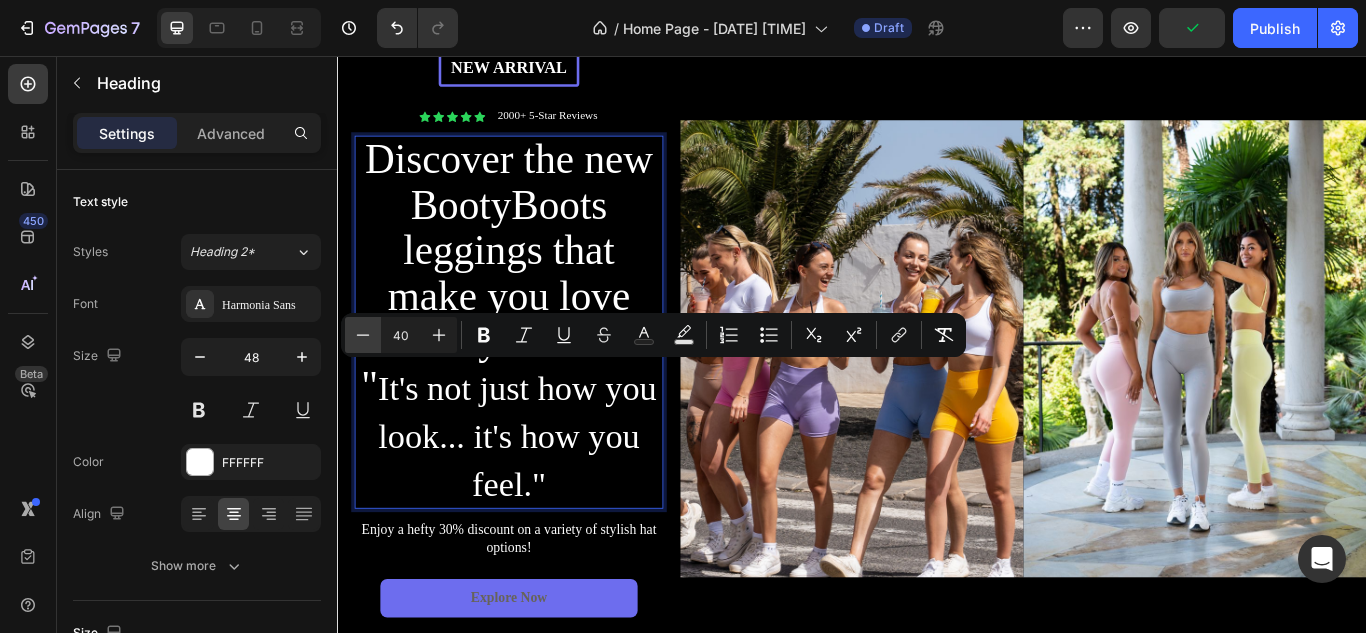 click 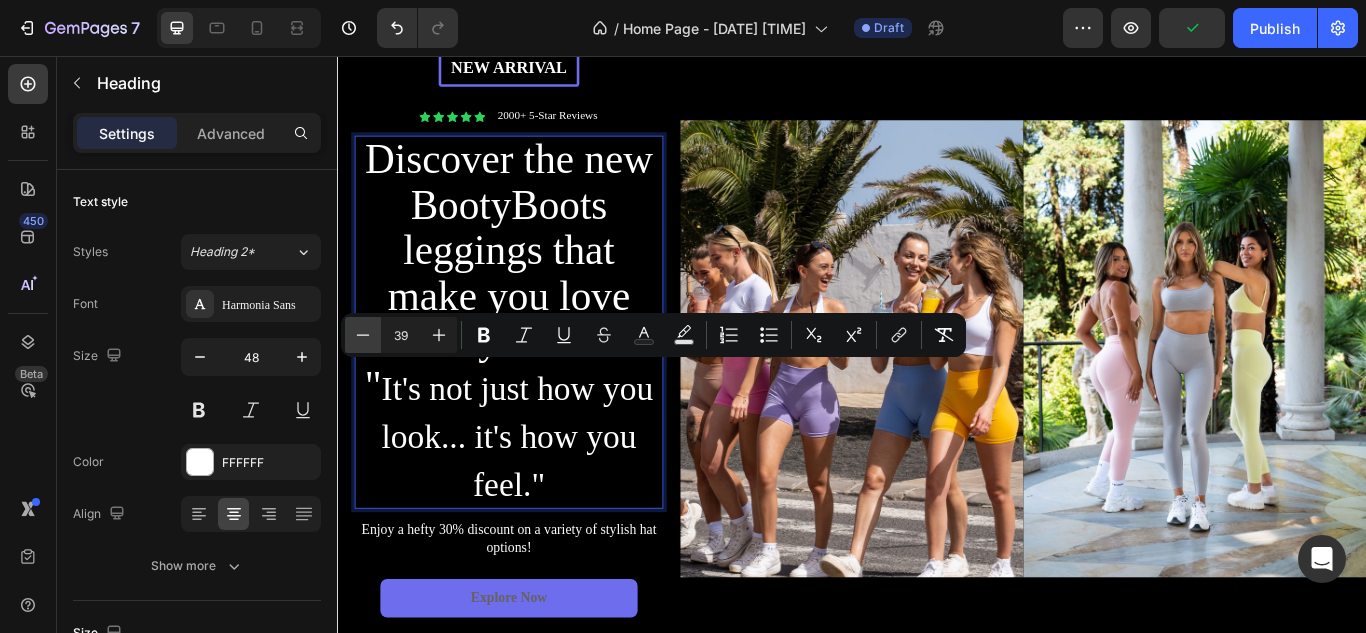 click 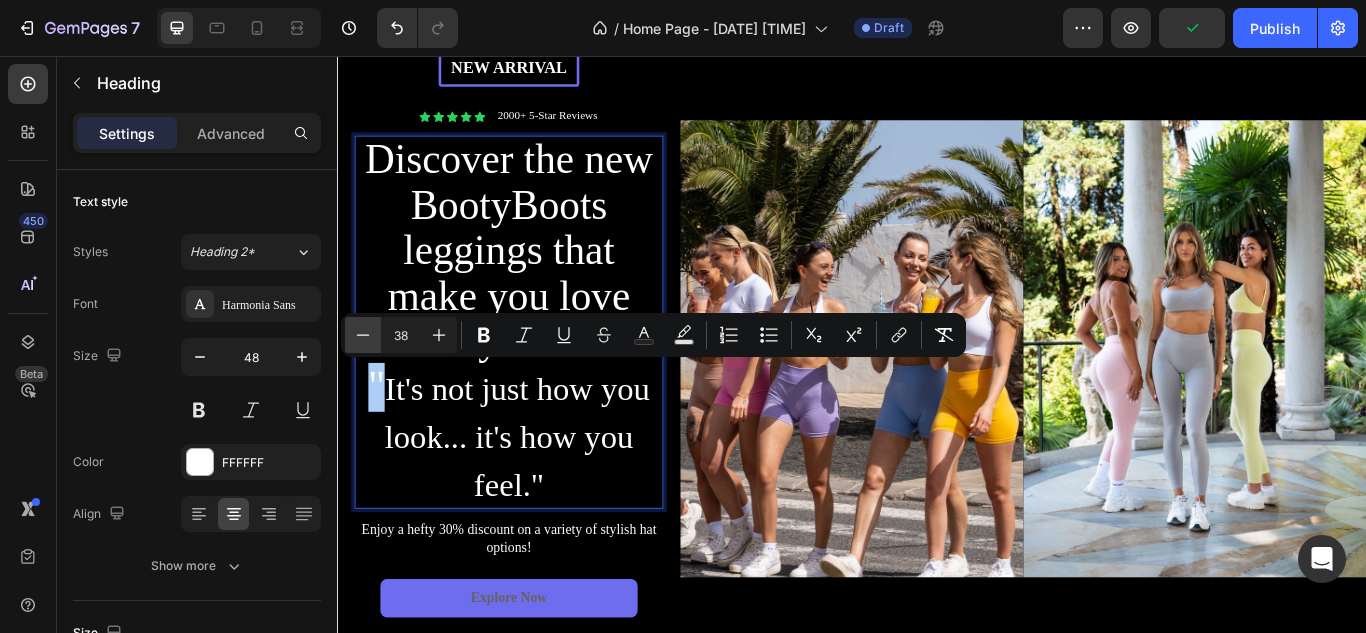 click 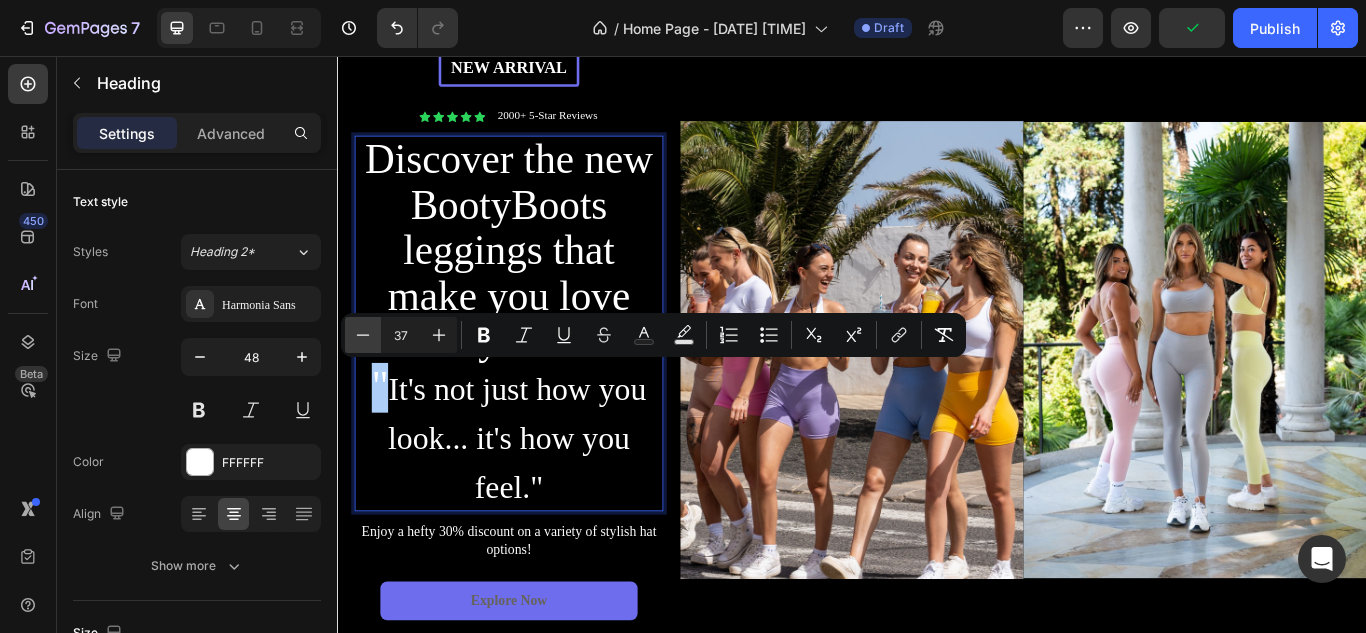 click 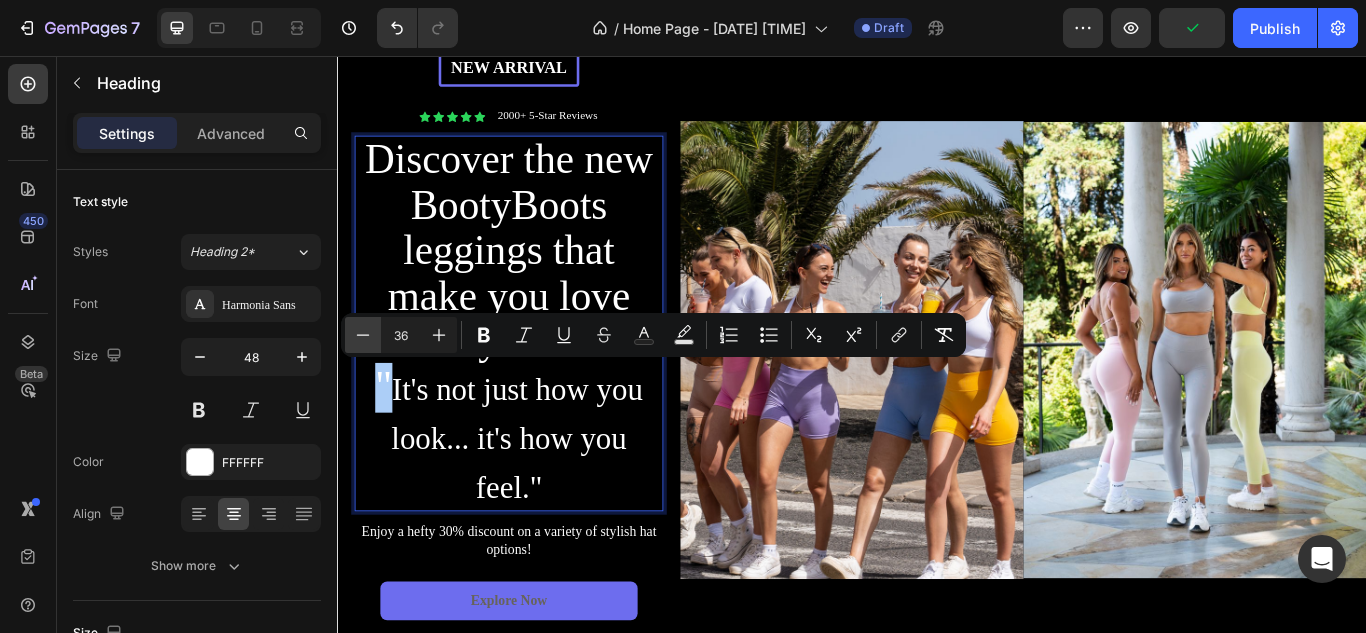 click 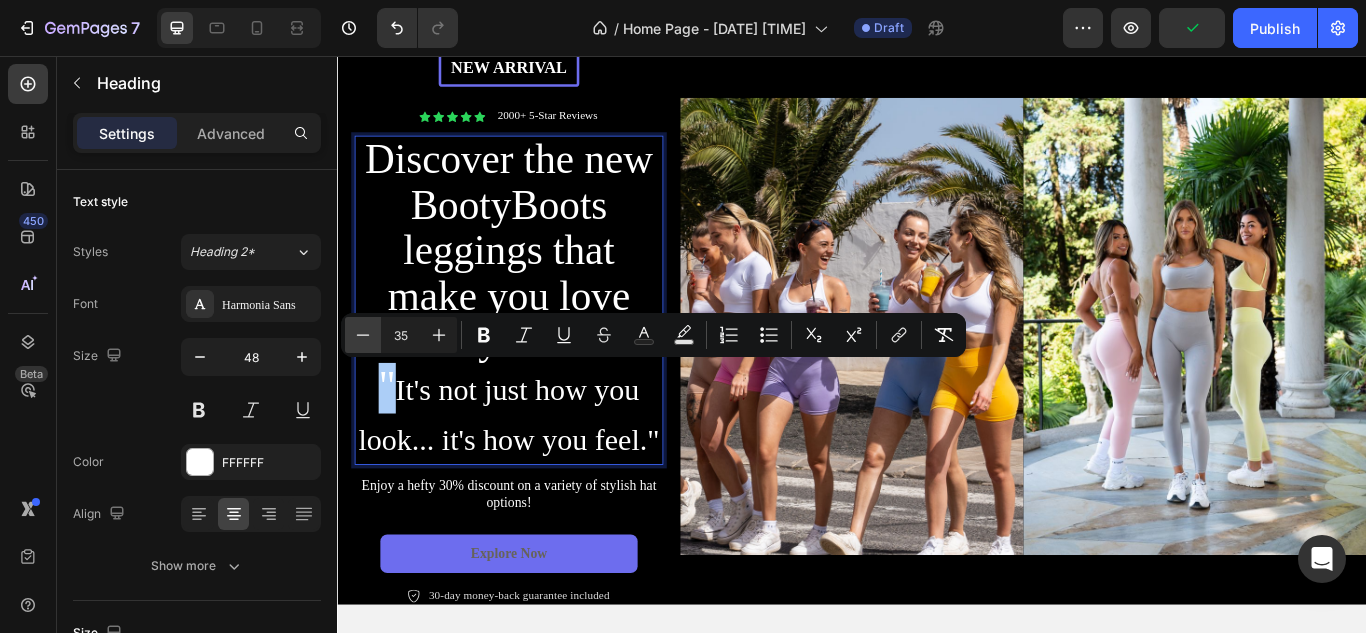 click 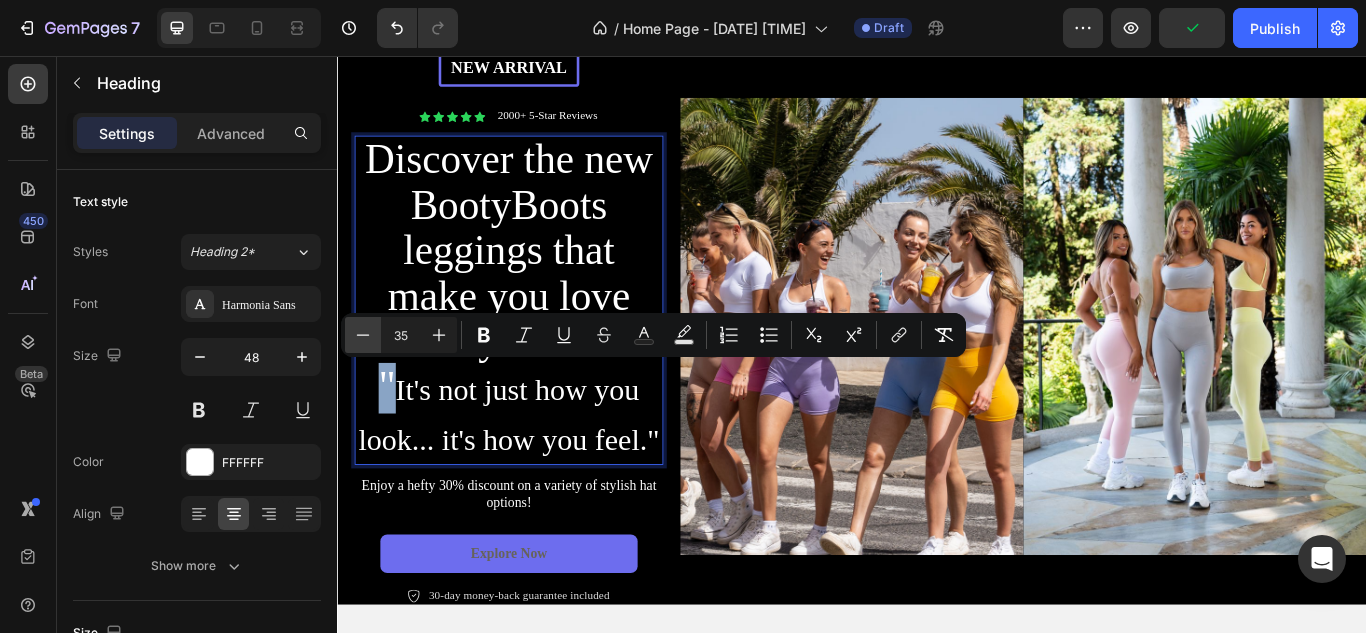 type on "34" 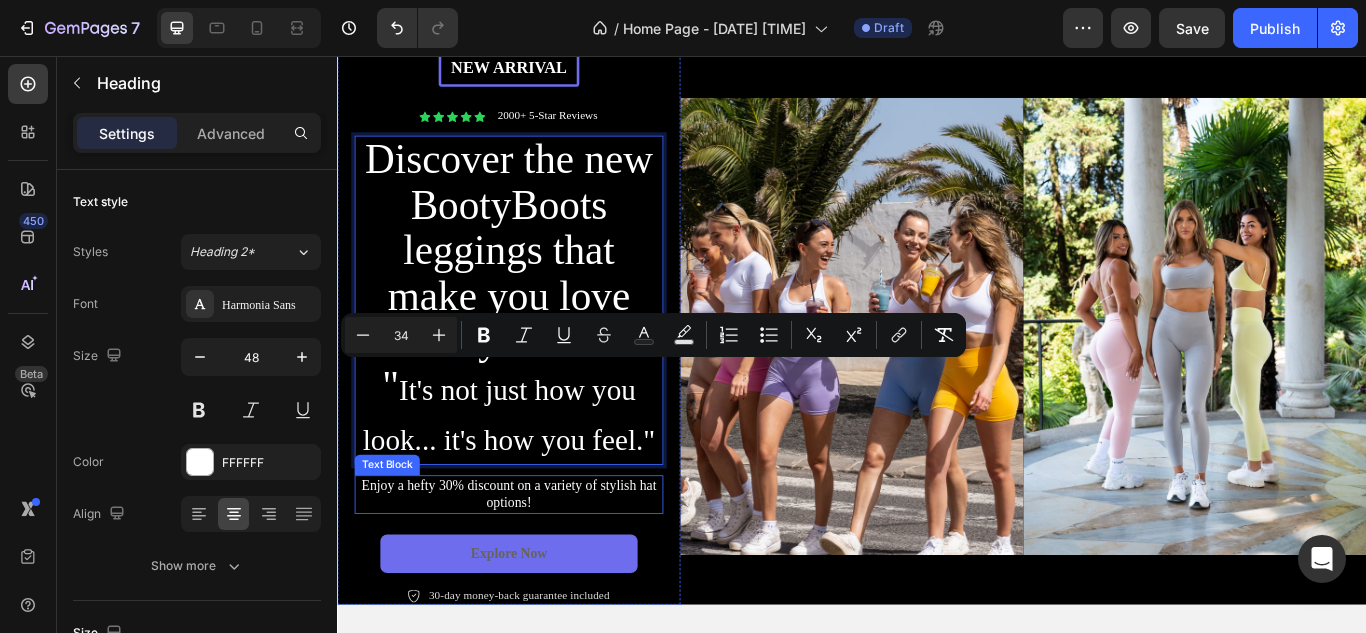 click on "Enjoy a hefty 30% discount on a variety of stylish hat options!" at bounding box center (537, 568) 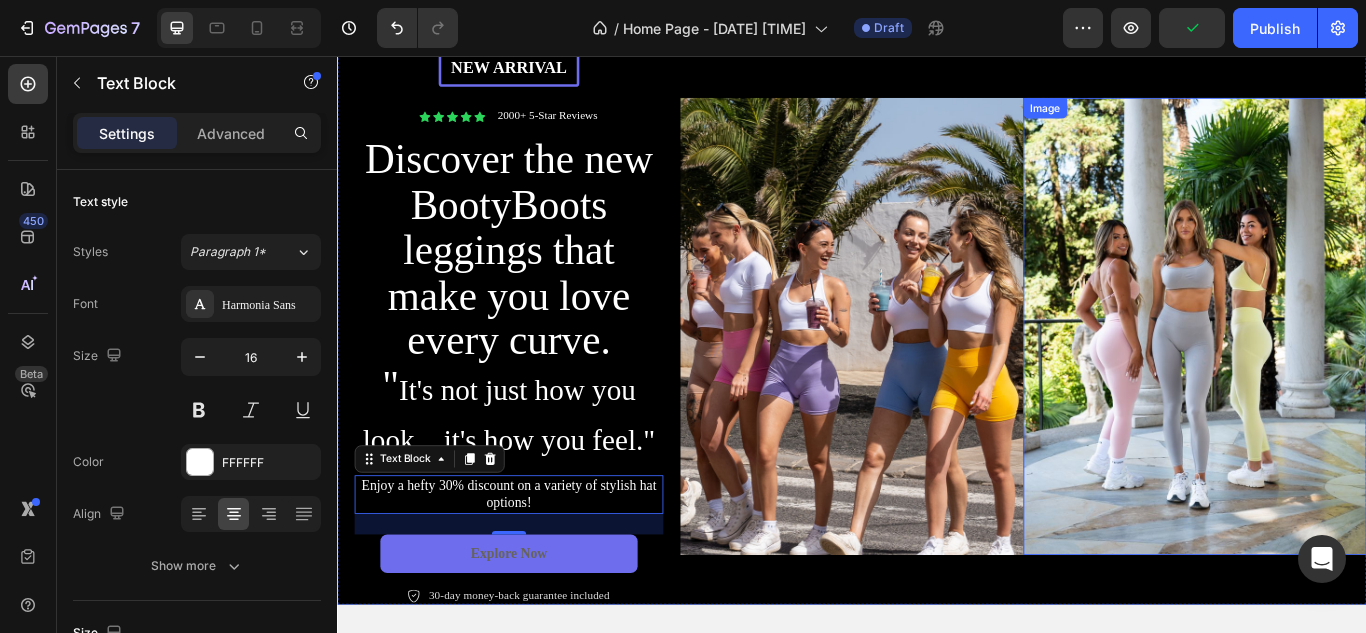 click at bounding box center (1337, 371) 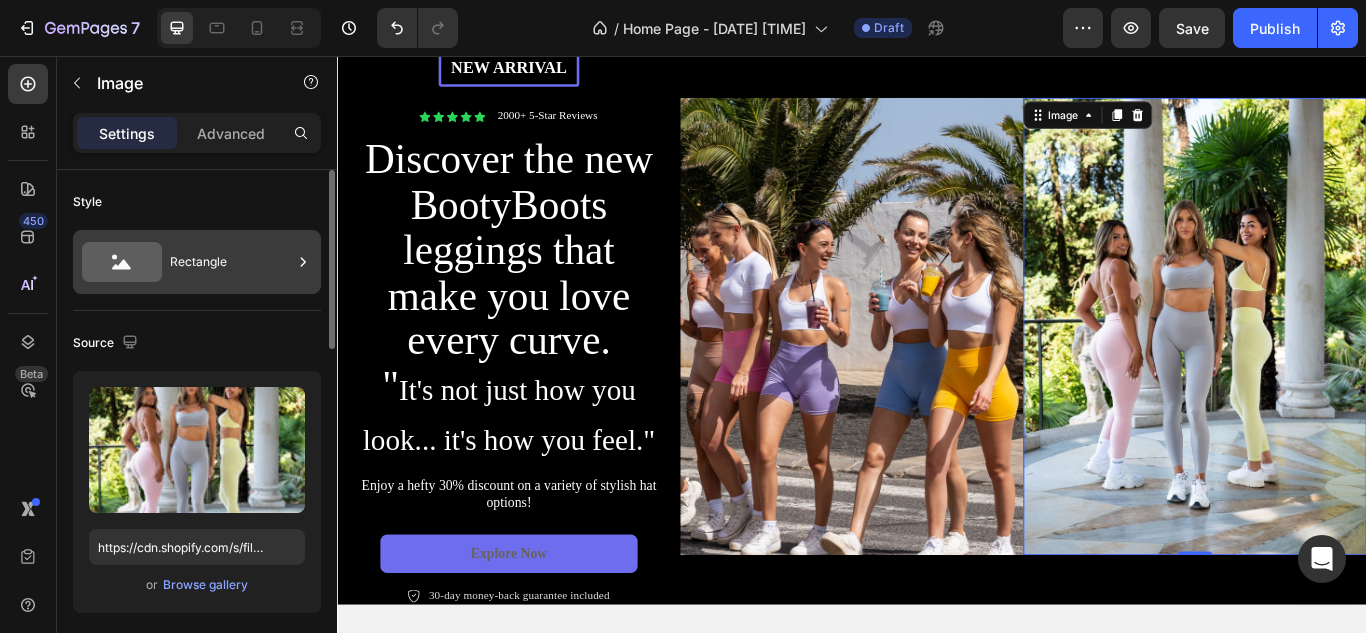 click on "Rectangle" at bounding box center [231, 262] 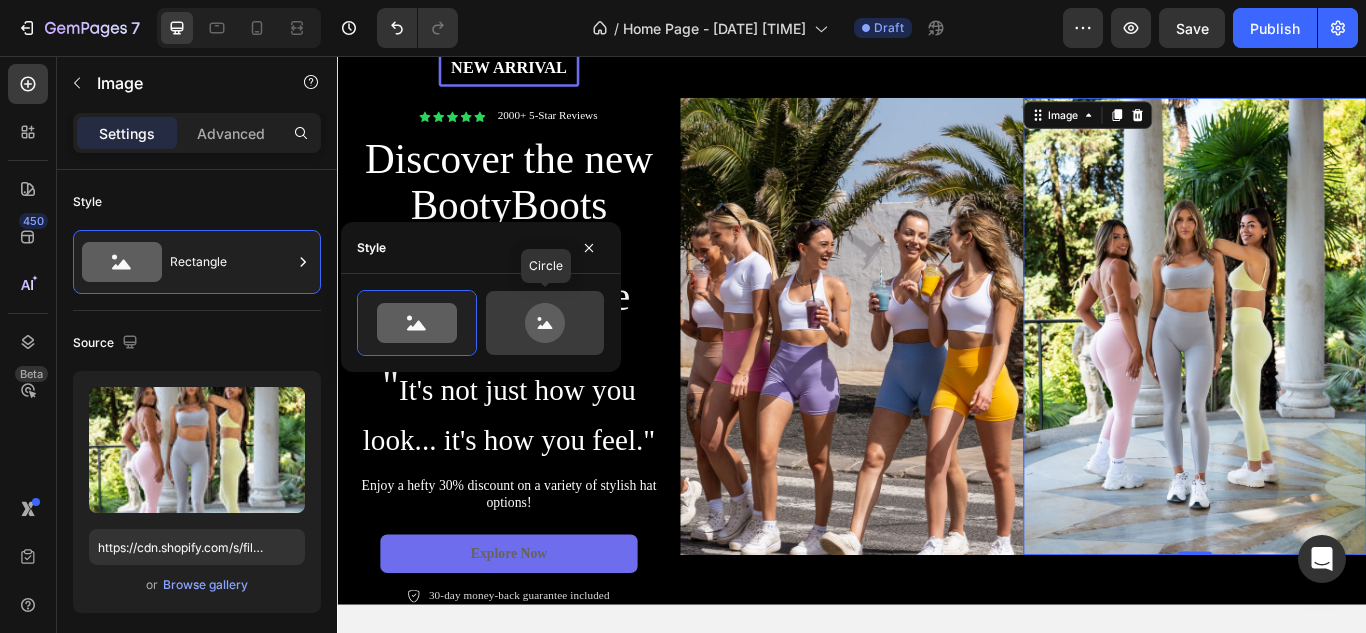 click 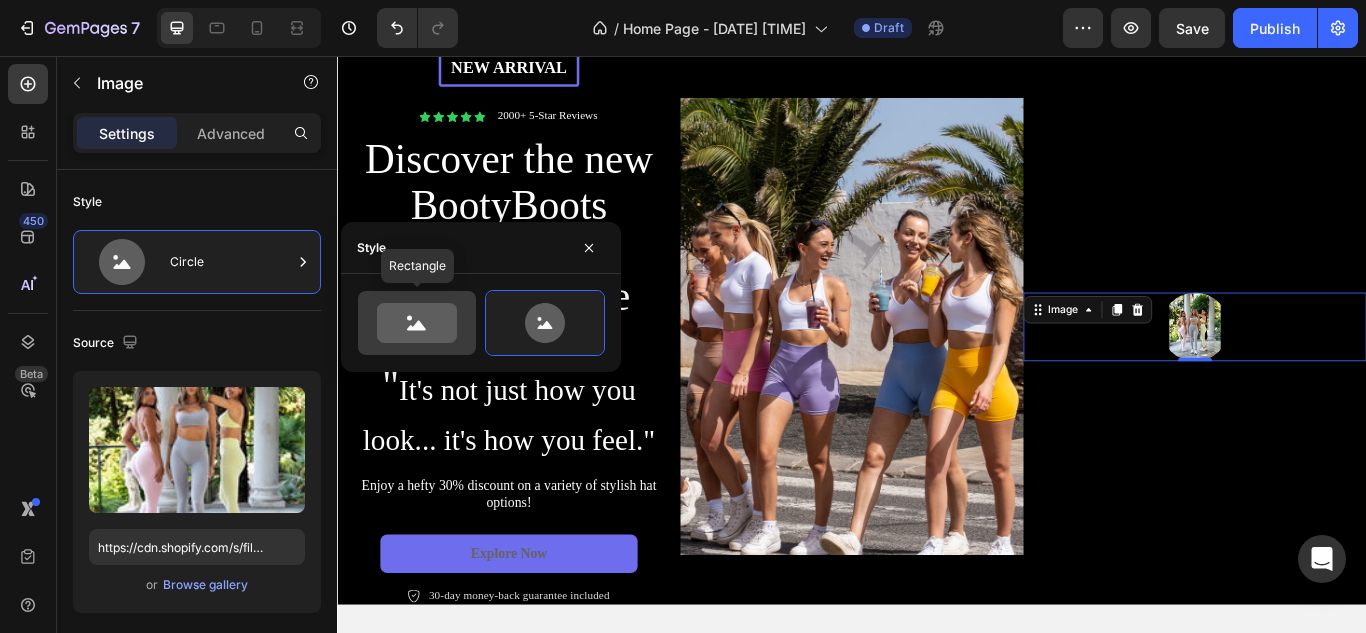click 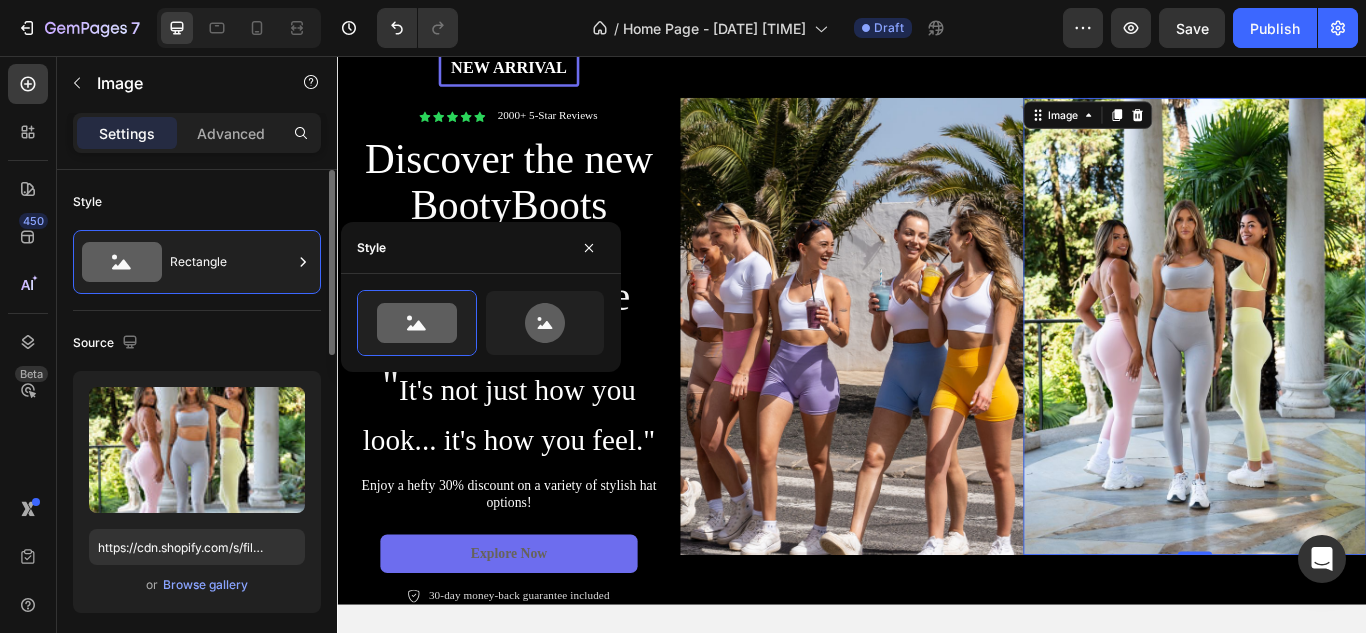 click on "Source" at bounding box center [197, 343] 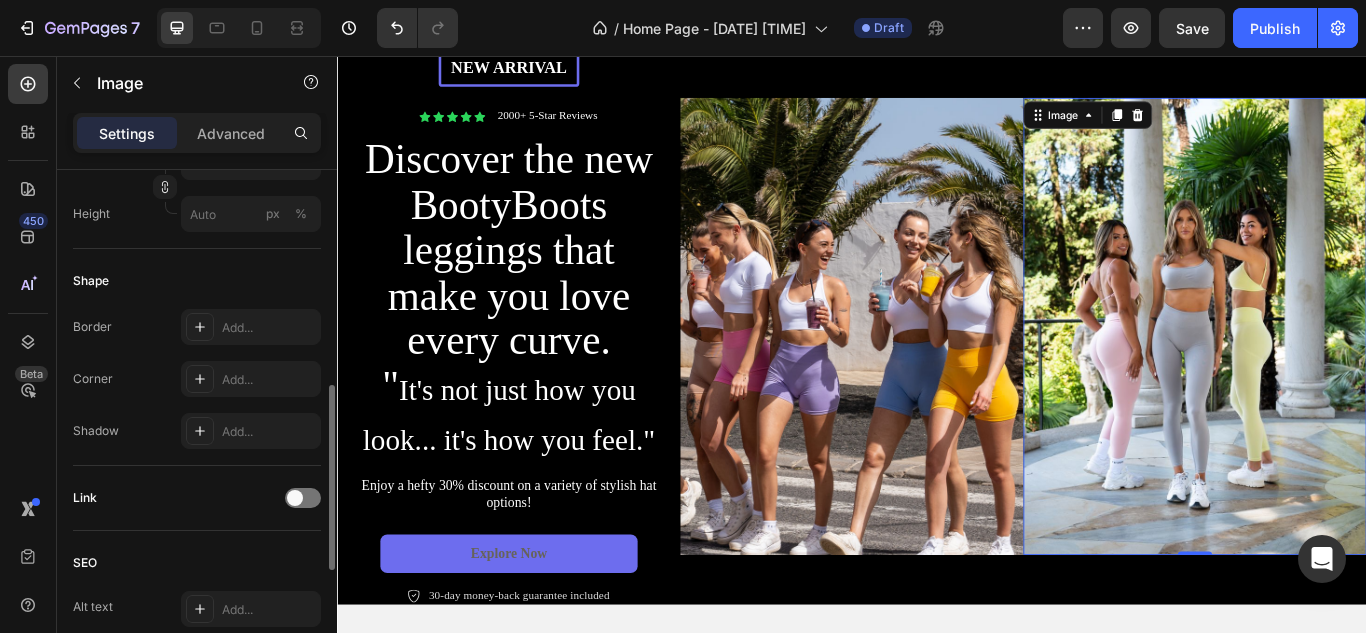 scroll, scrollTop: 611, scrollLeft: 0, axis: vertical 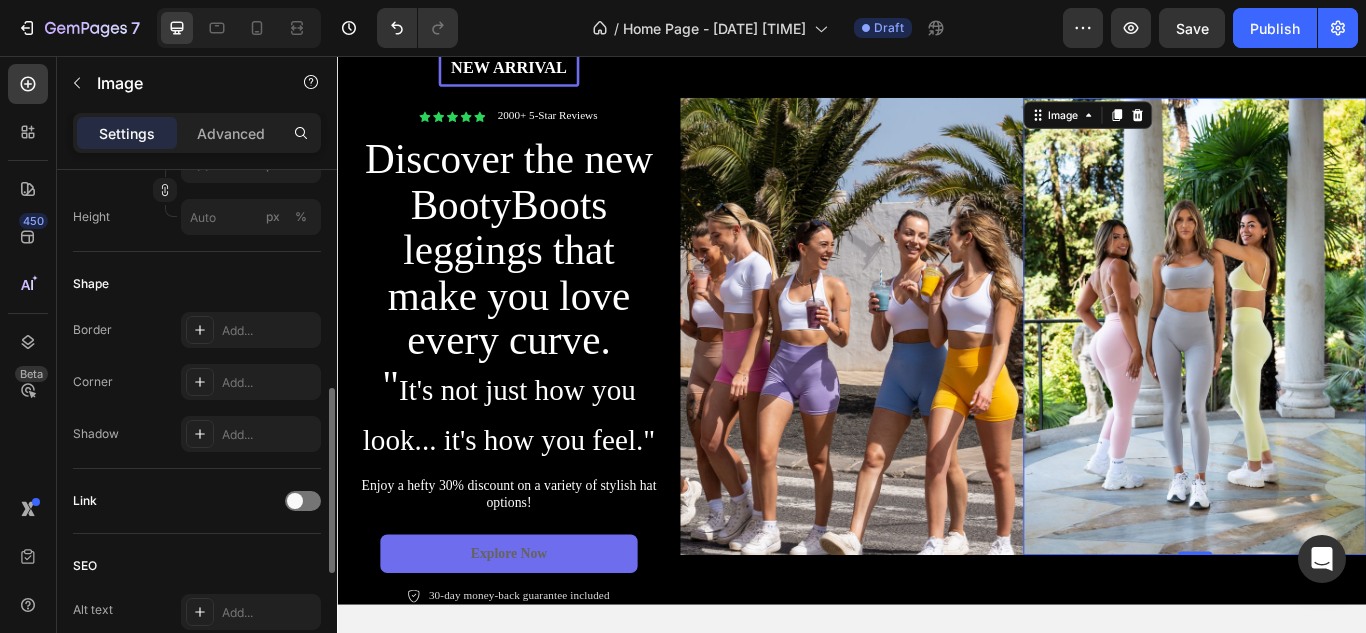 click on "Add..." at bounding box center (269, 331) 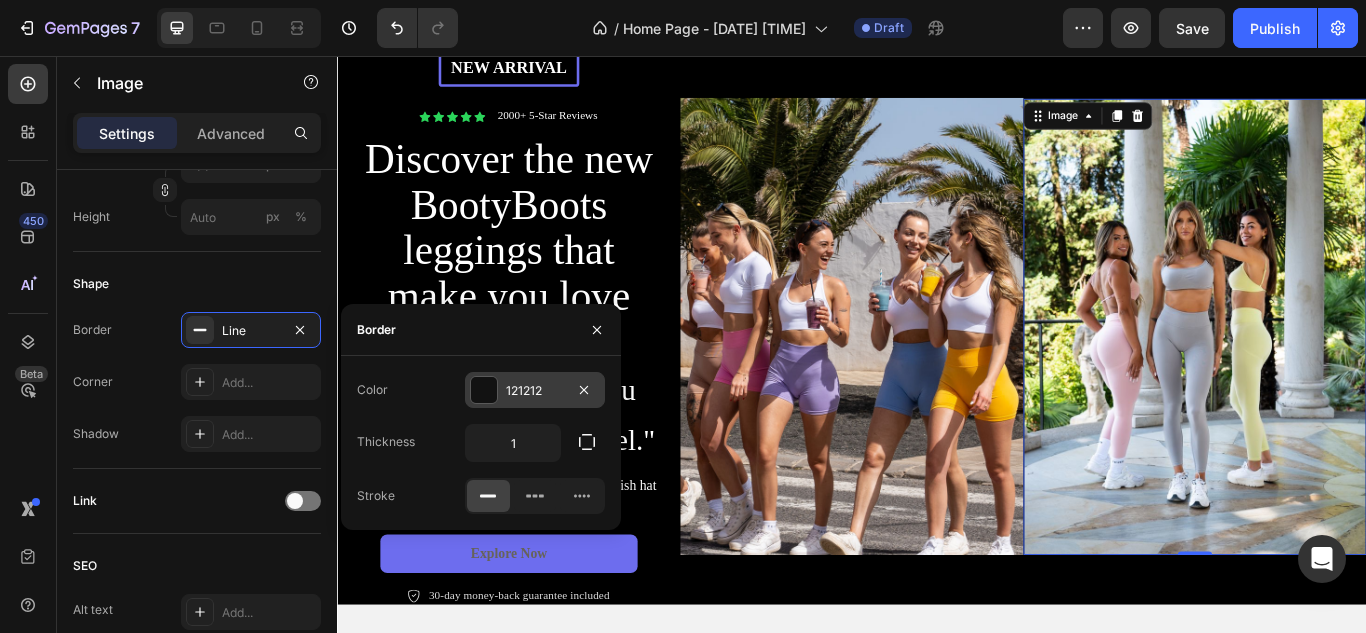 click at bounding box center (484, 390) 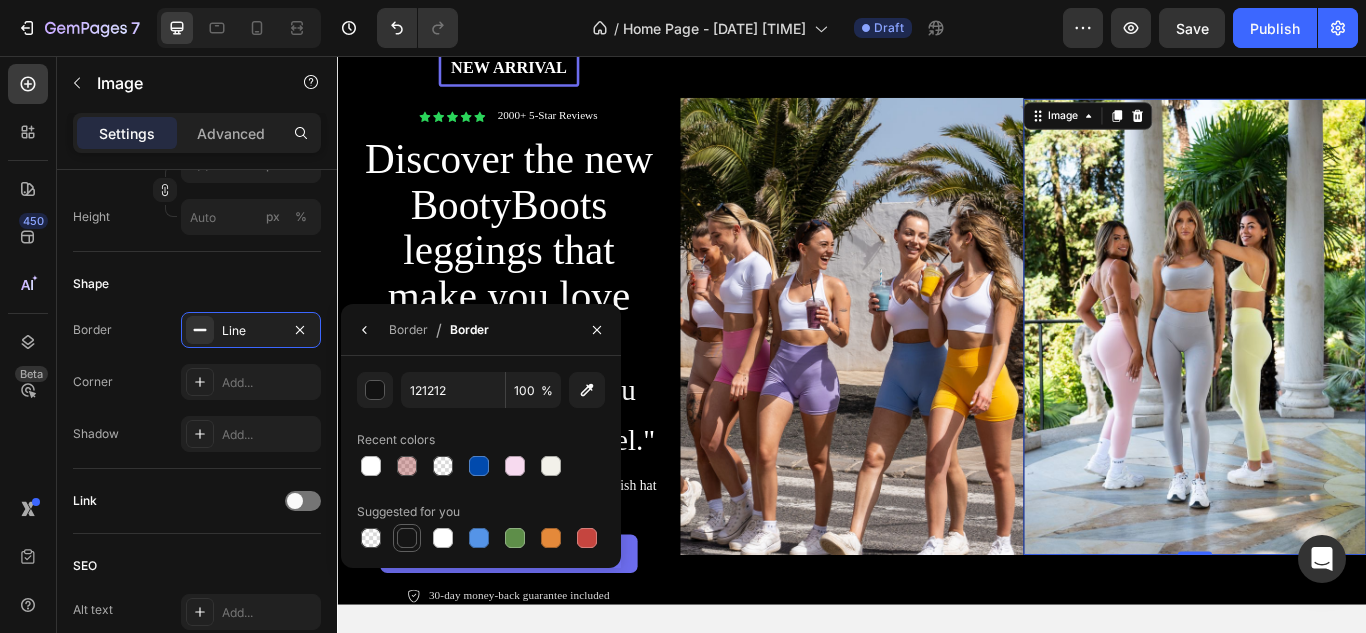 click at bounding box center (407, 538) 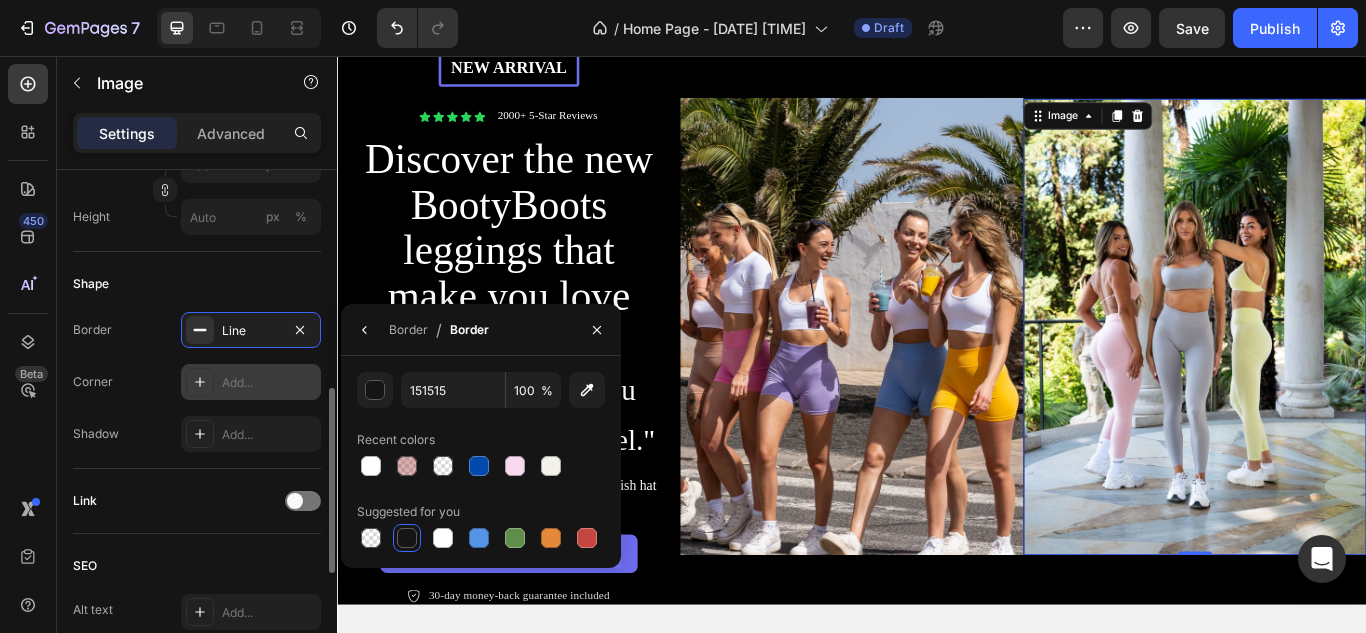 click on "Add..." at bounding box center [269, 383] 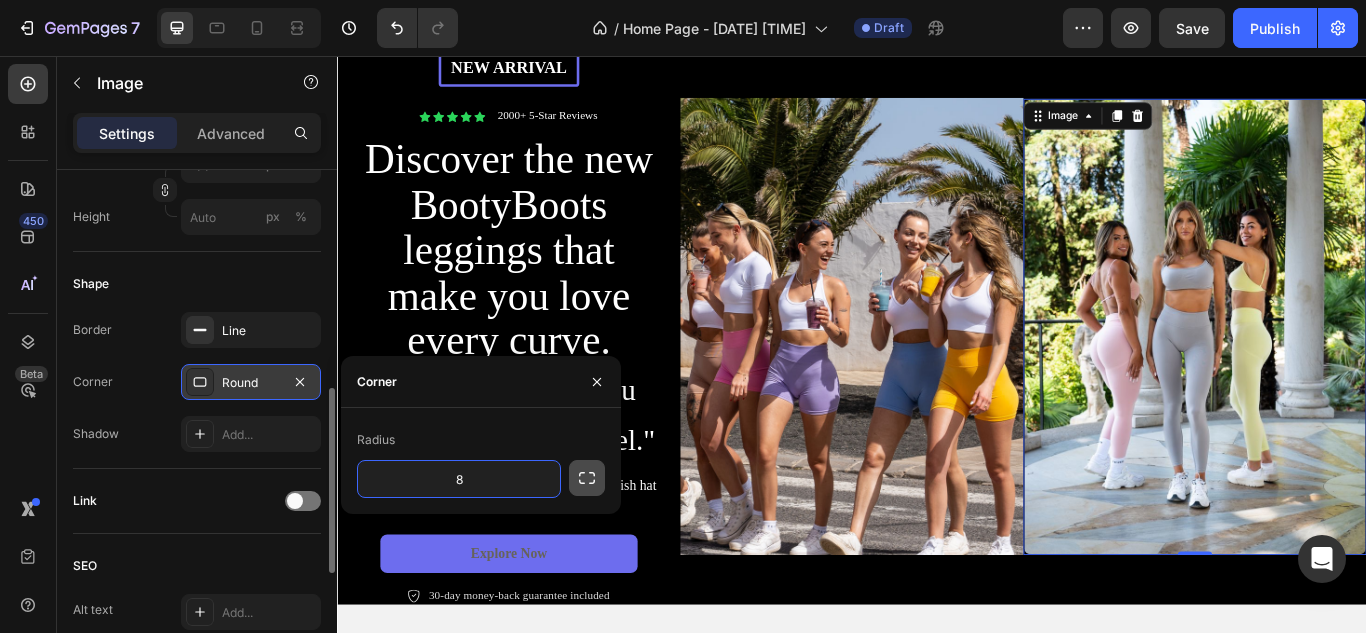 click 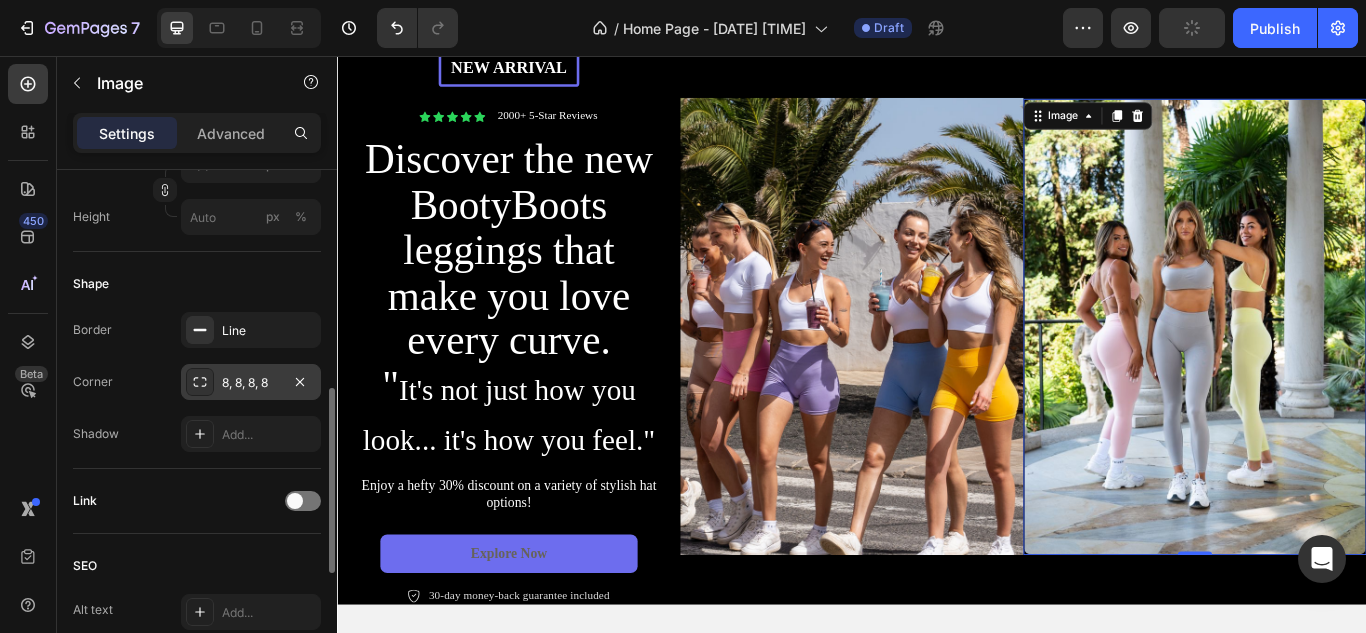 click on "Link" 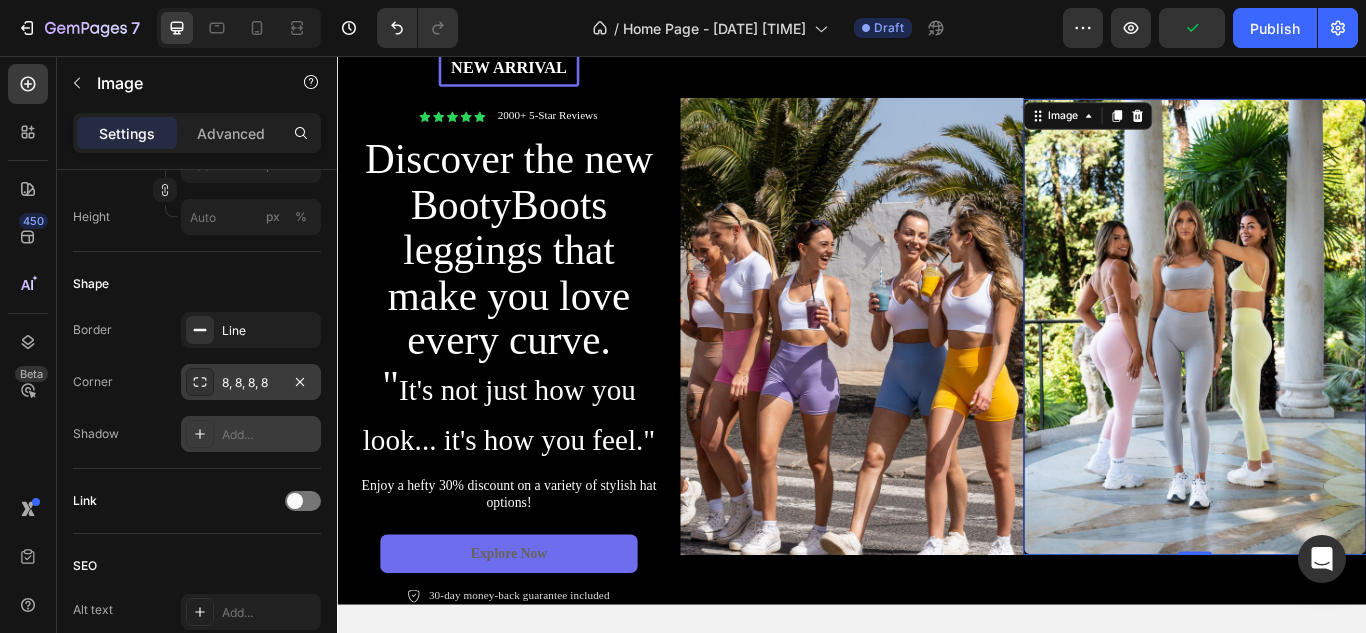 click on "Add..." at bounding box center [269, 435] 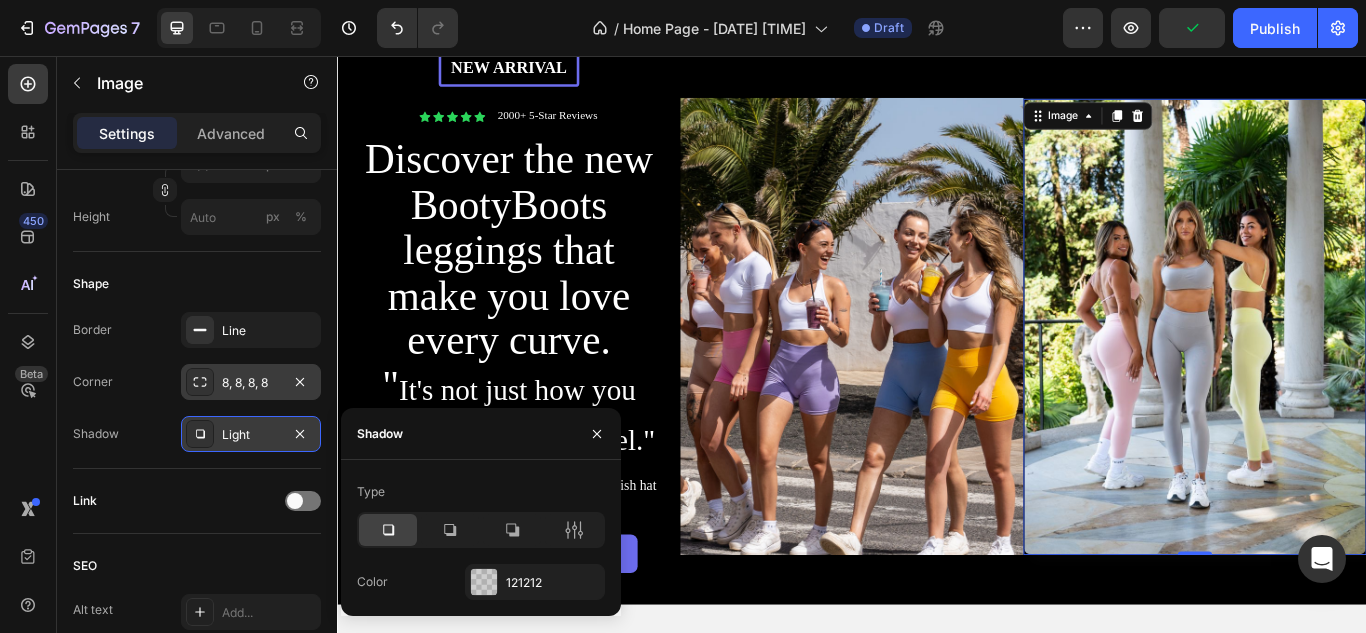 click on "Light" at bounding box center (251, 435) 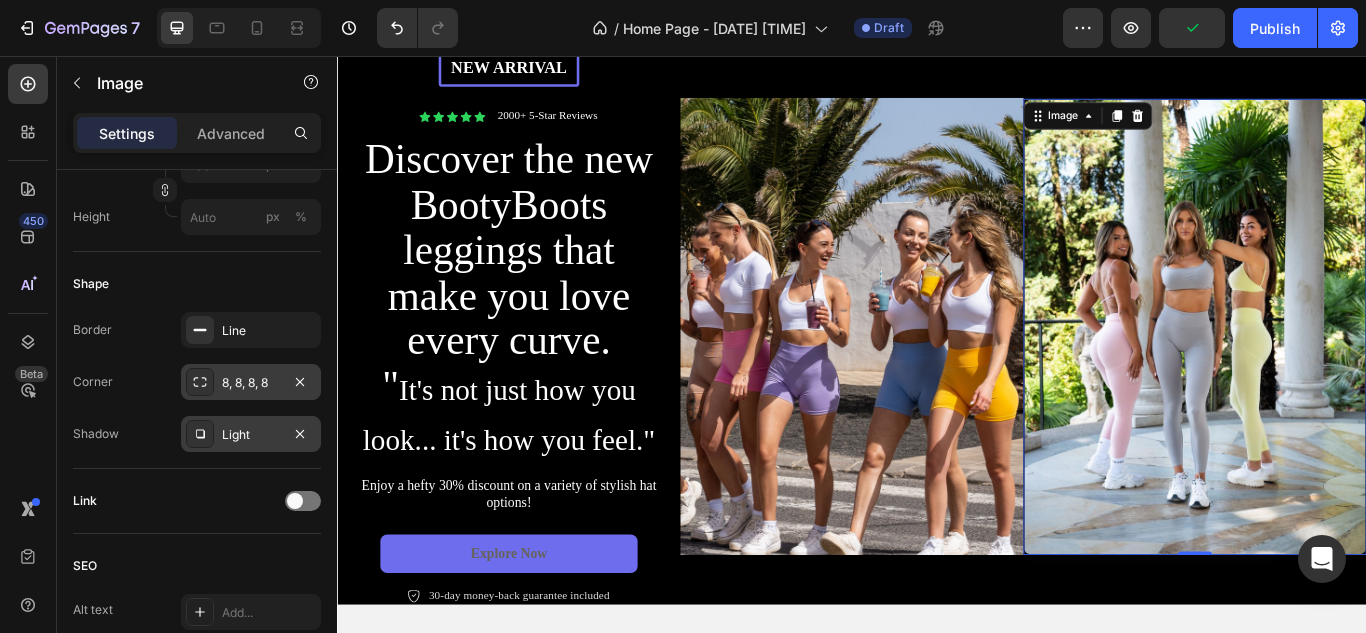 click on "Light" at bounding box center [251, 435] 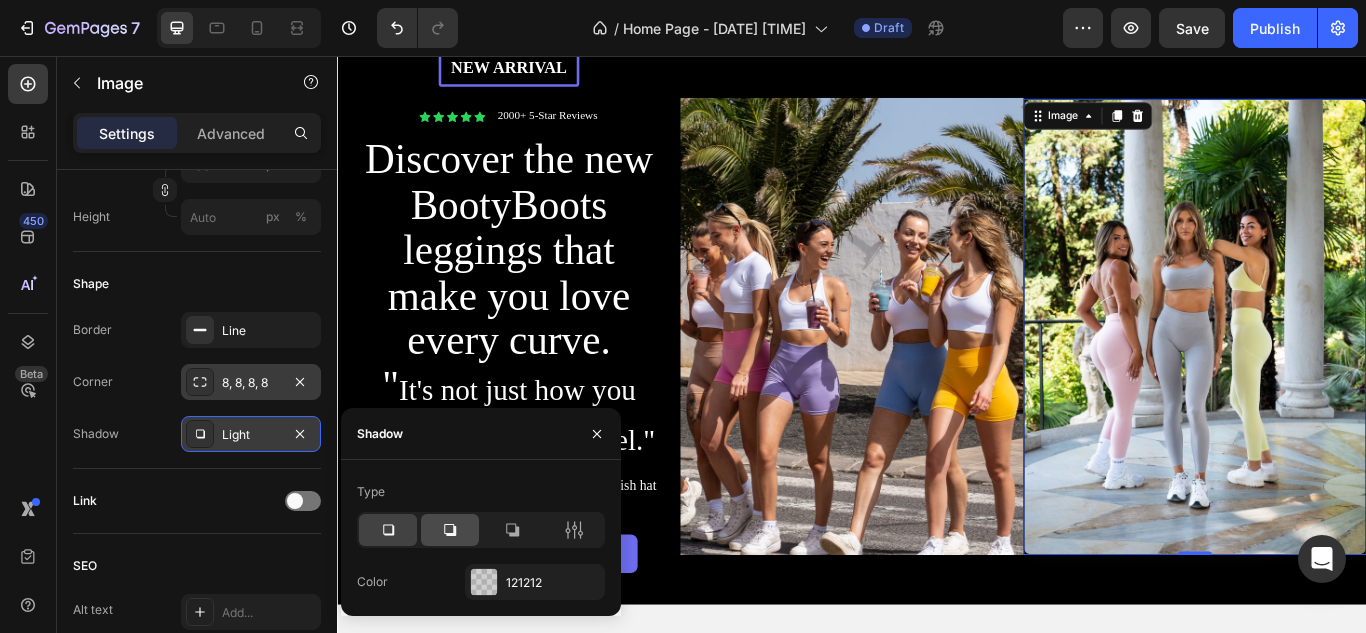 click 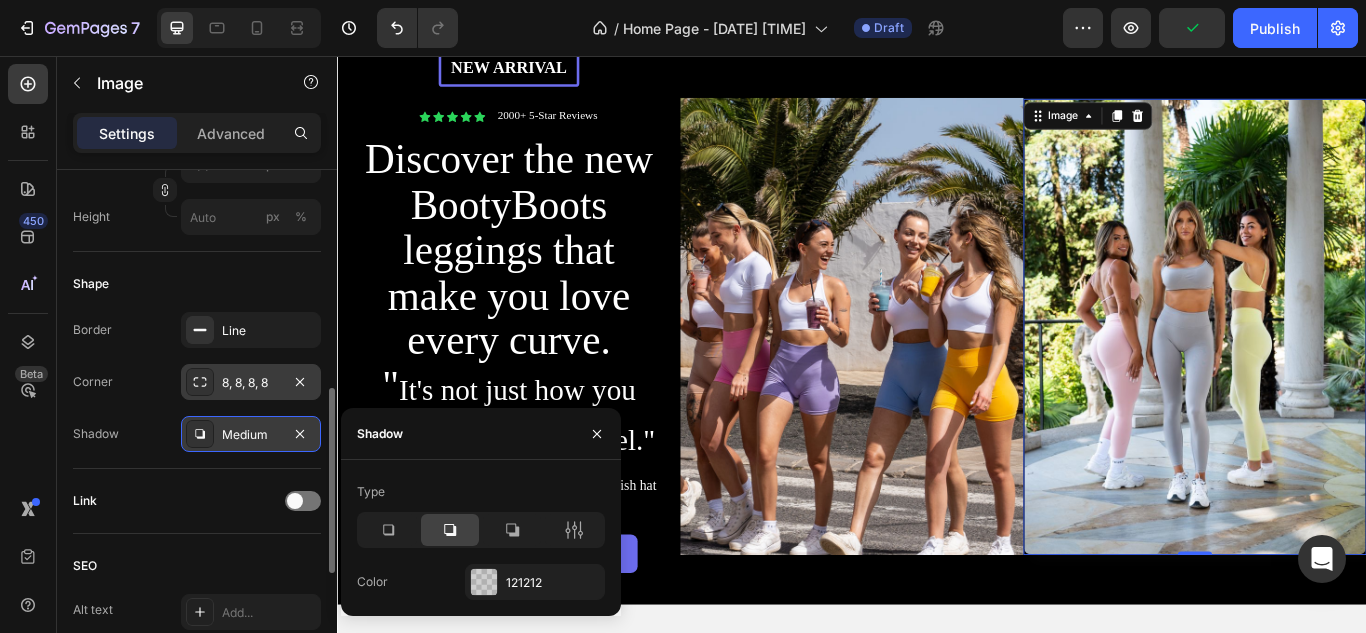 click on "Link" 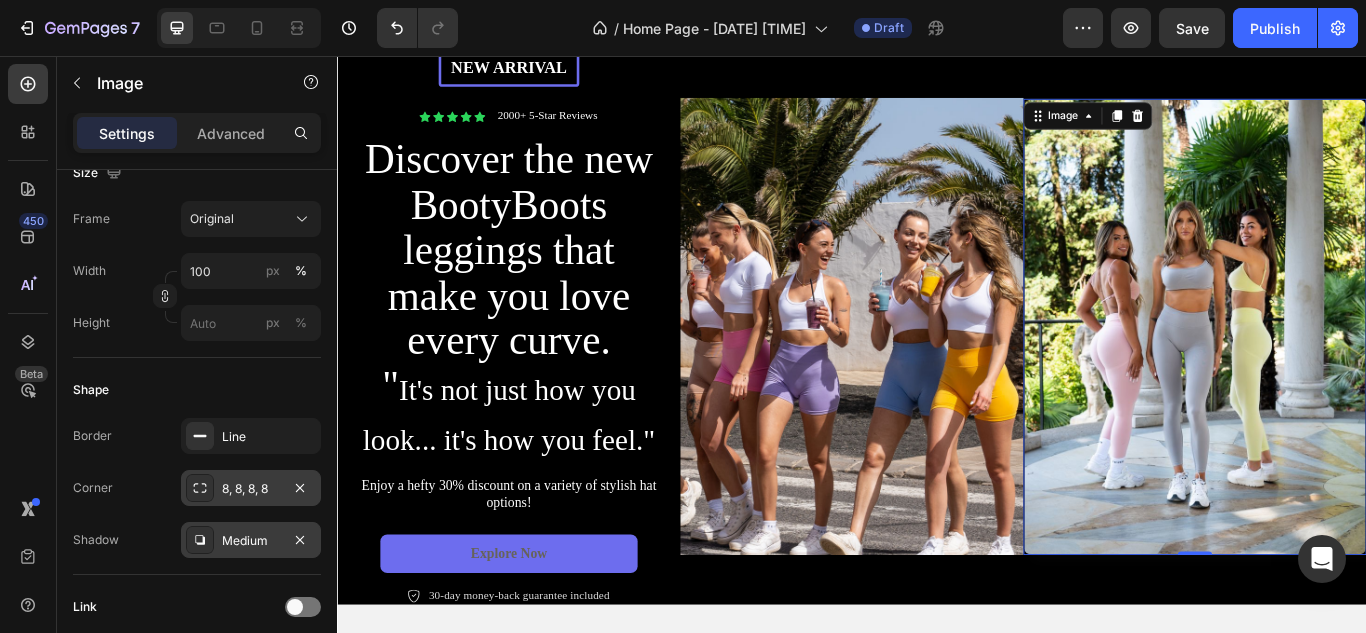 scroll, scrollTop: 0, scrollLeft: 0, axis: both 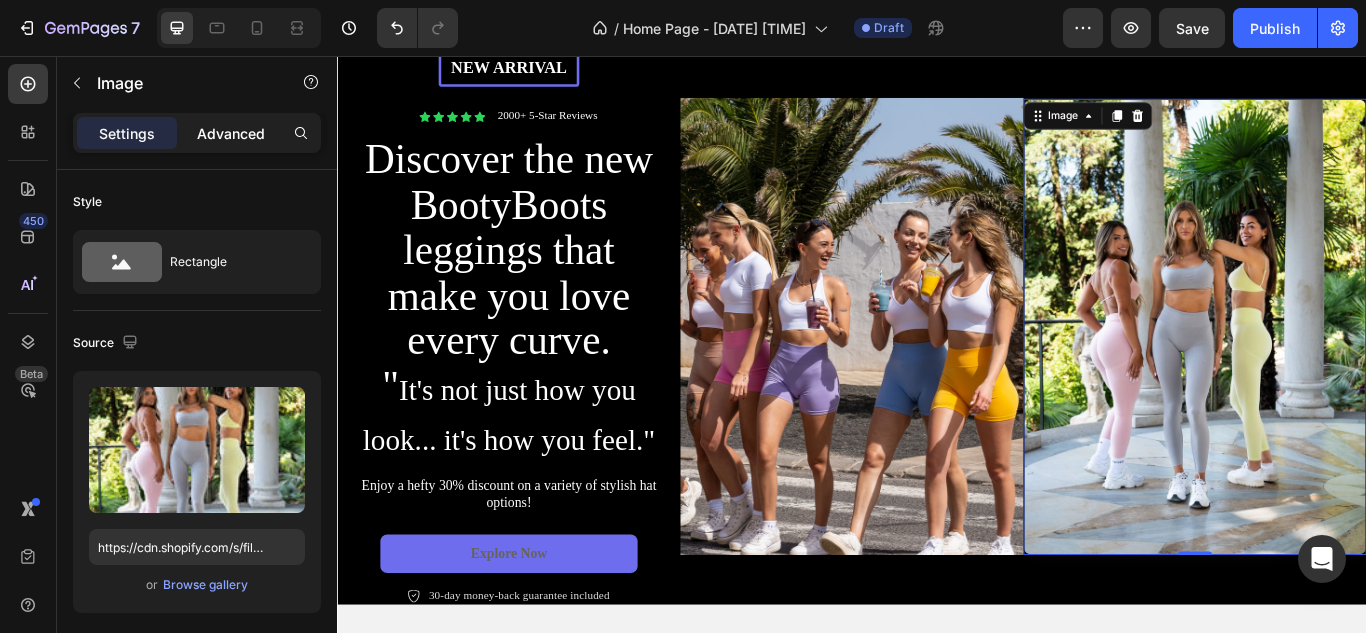 click on "Advanced" at bounding box center (231, 133) 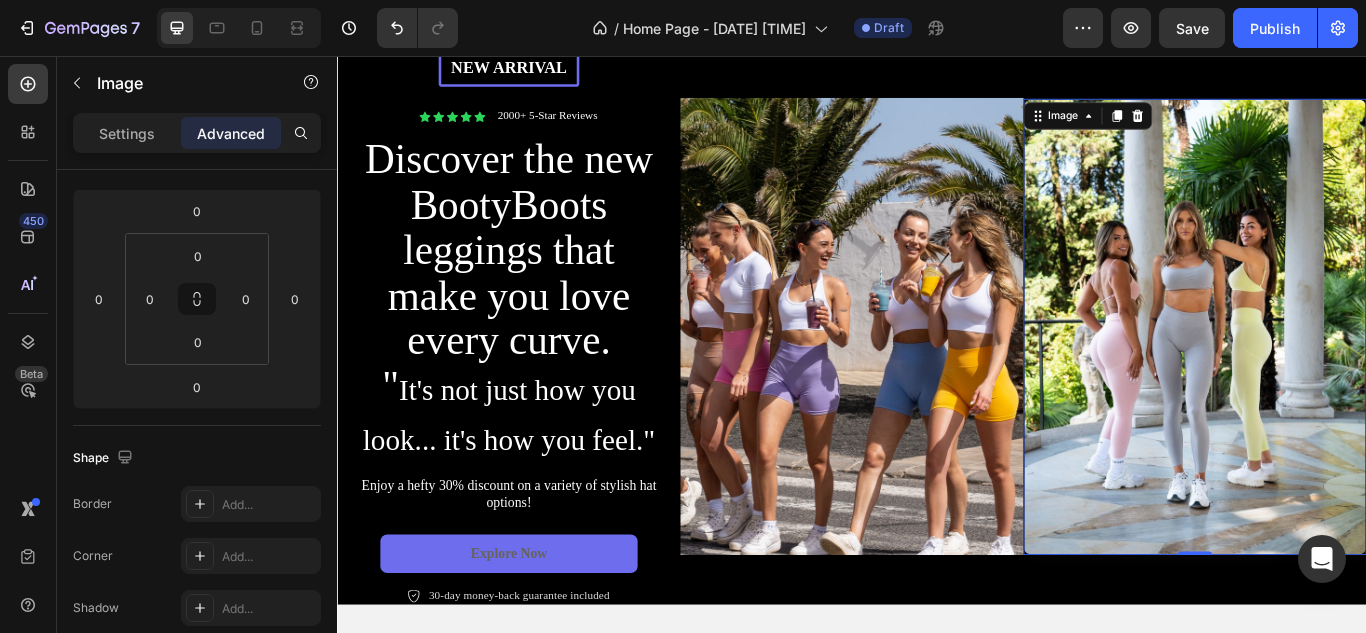 scroll, scrollTop: 544, scrollLeft: 0, axis: vertical 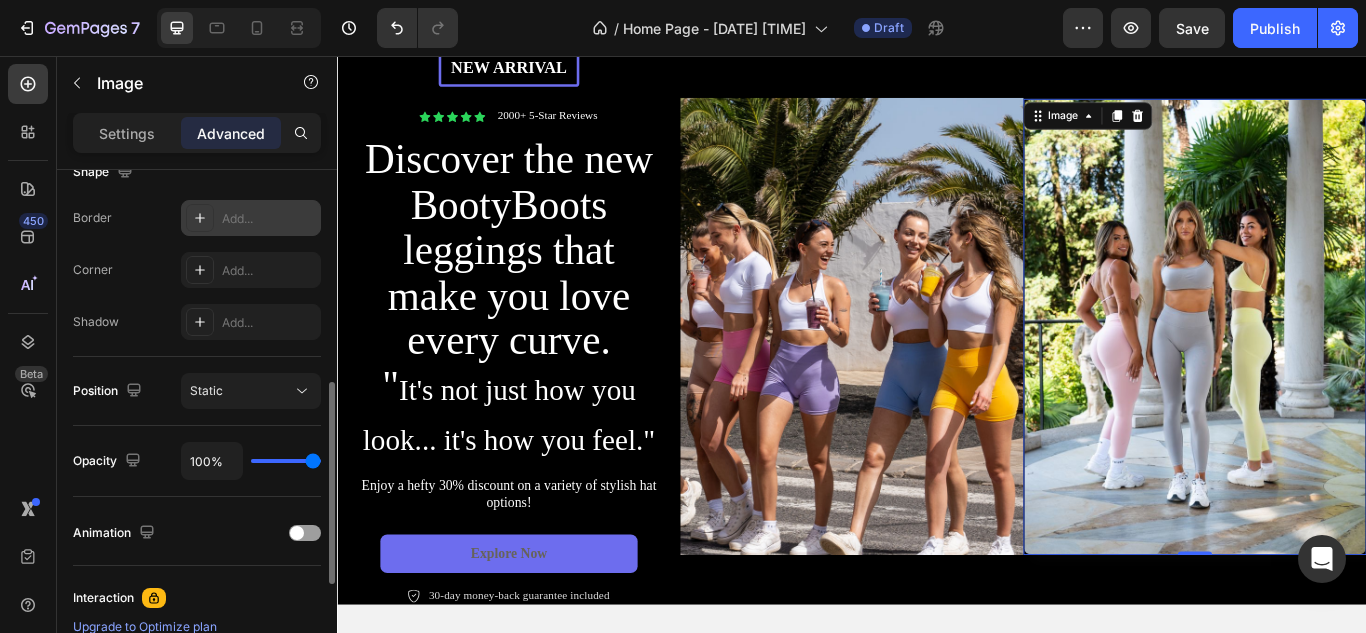 click 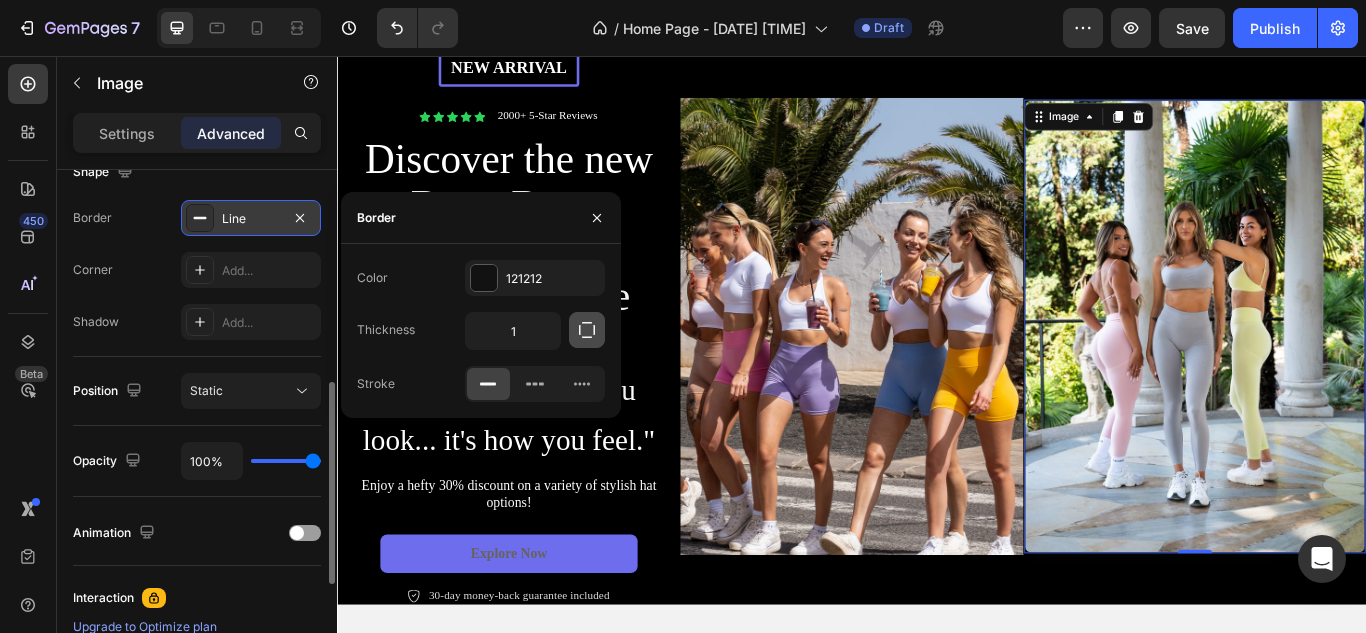 click 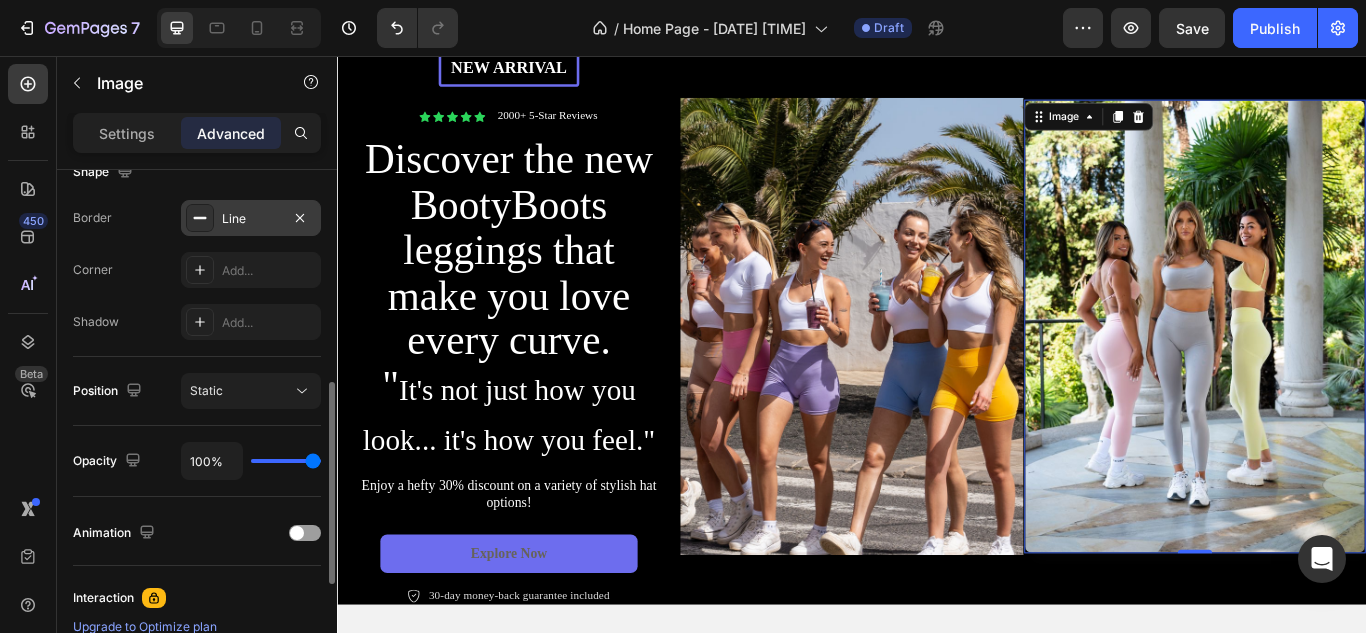 click on "Shadow Add..." at bounding box center [197, 322] 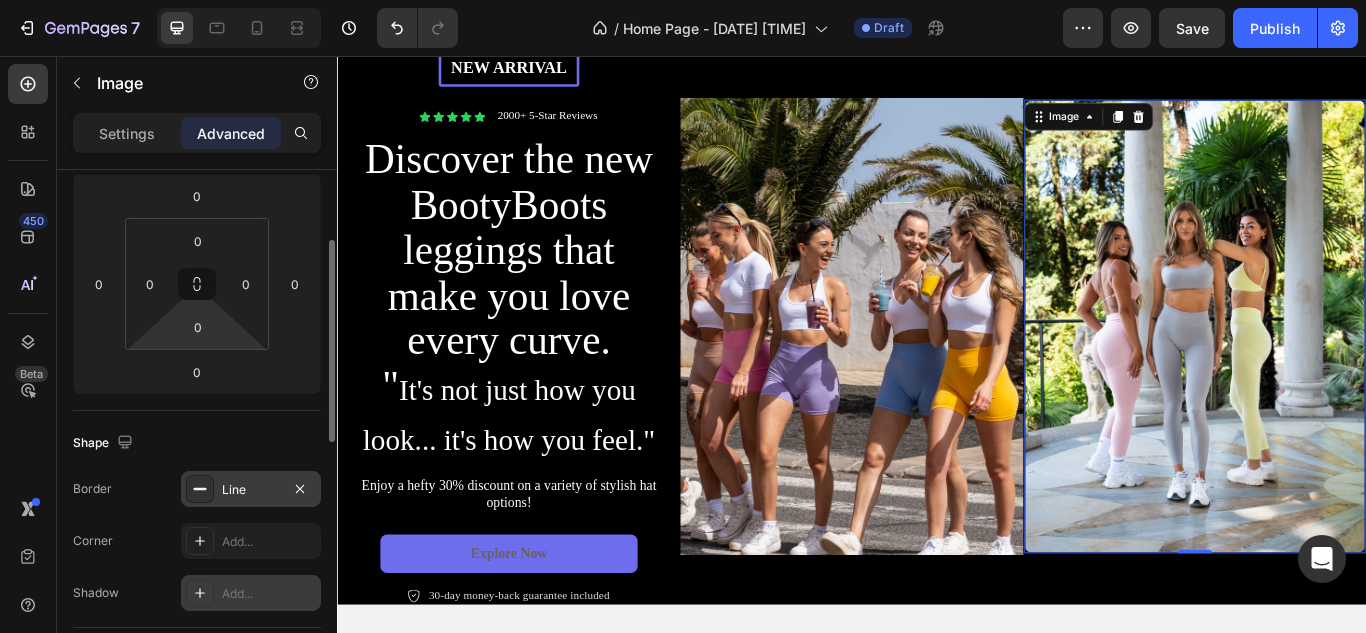 scroll, scrollTop: 247, scrollLeft: 0, axis: vertical 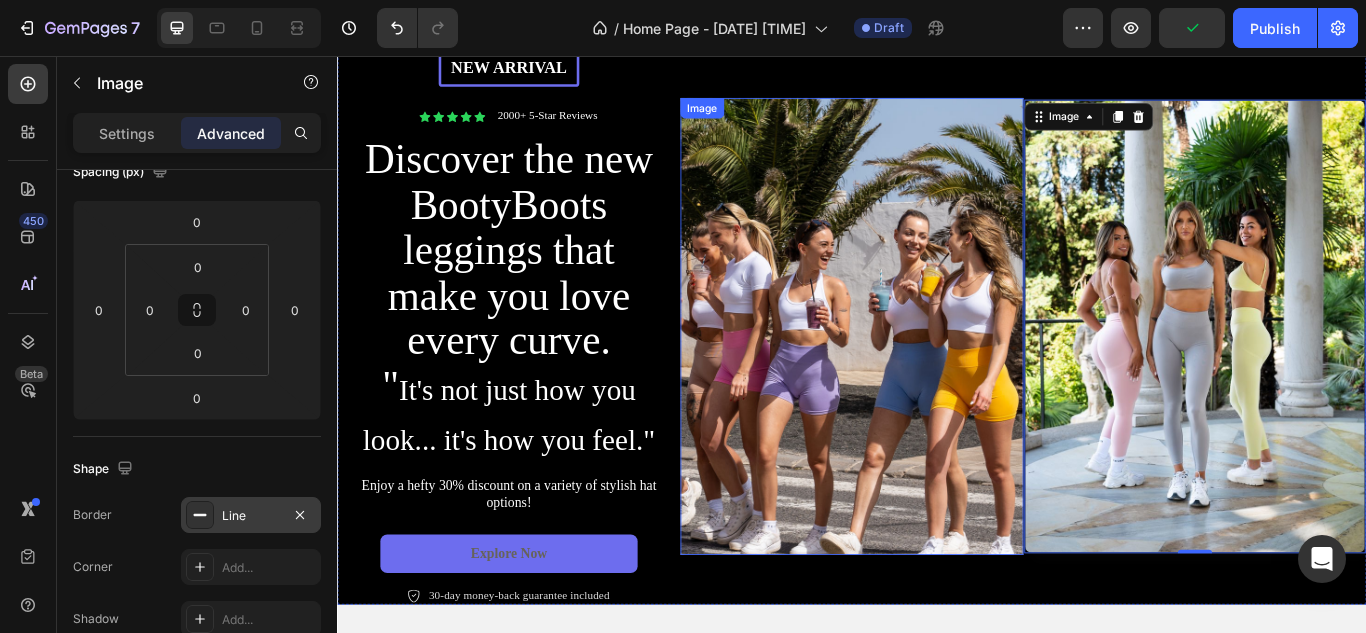 click at bounding box center (937, 371) 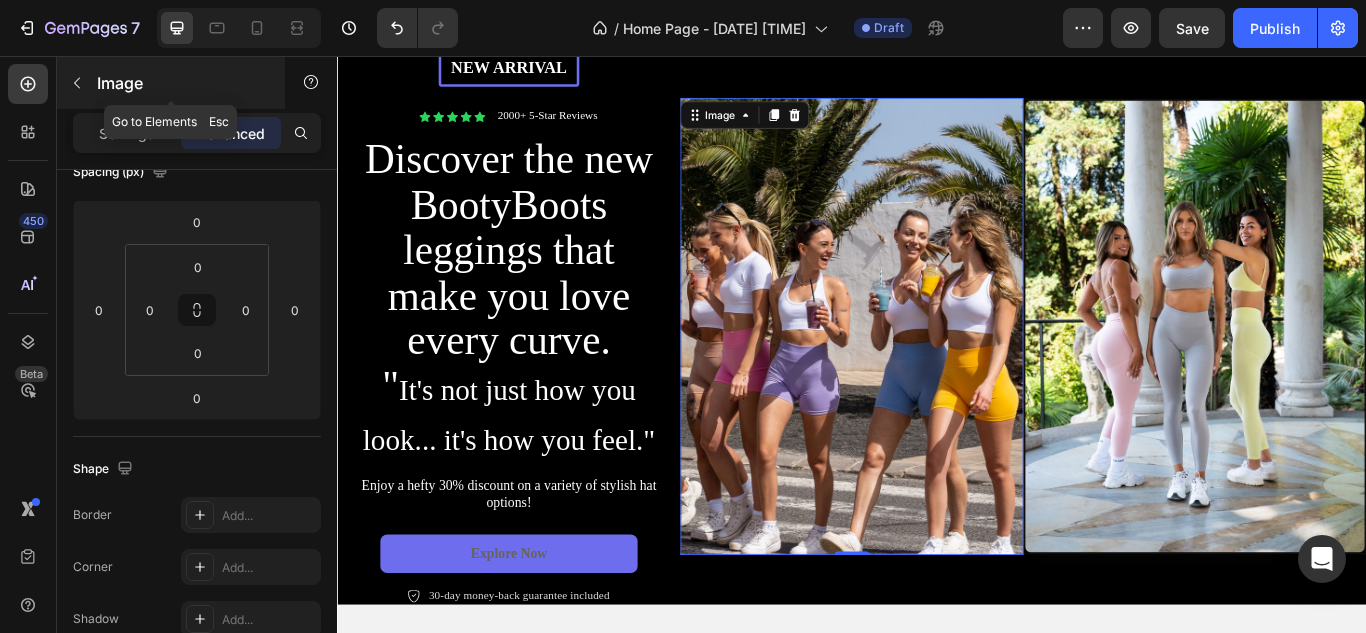 click on "Image" at bounding box center [171, 83] 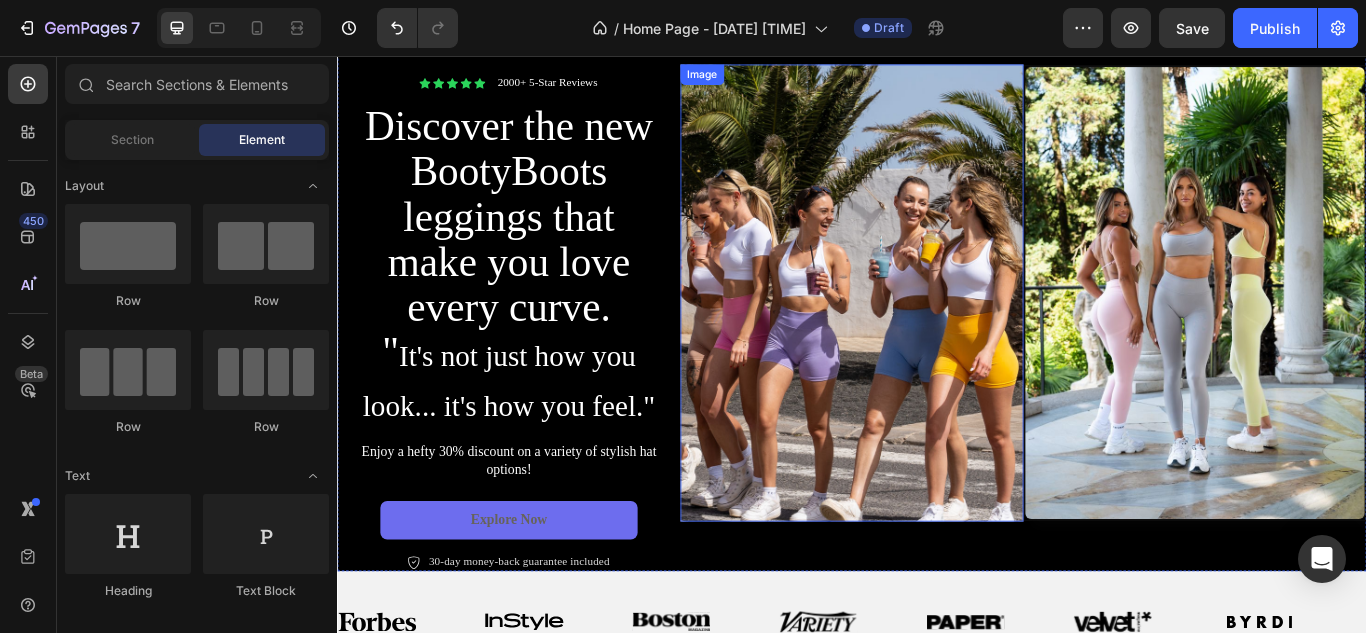 scroll, scrollTop: 203, scrollLeft: 0, axis: vertical 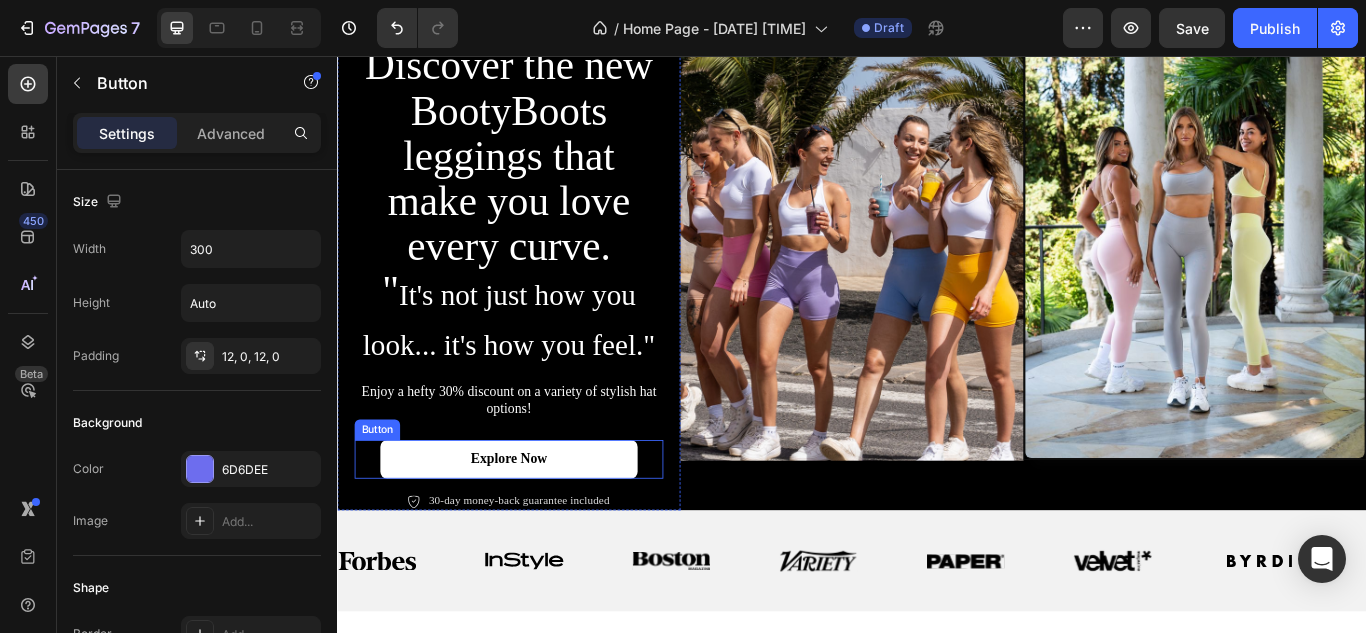 click on "Explore Now" at bounding box center (537, 526) 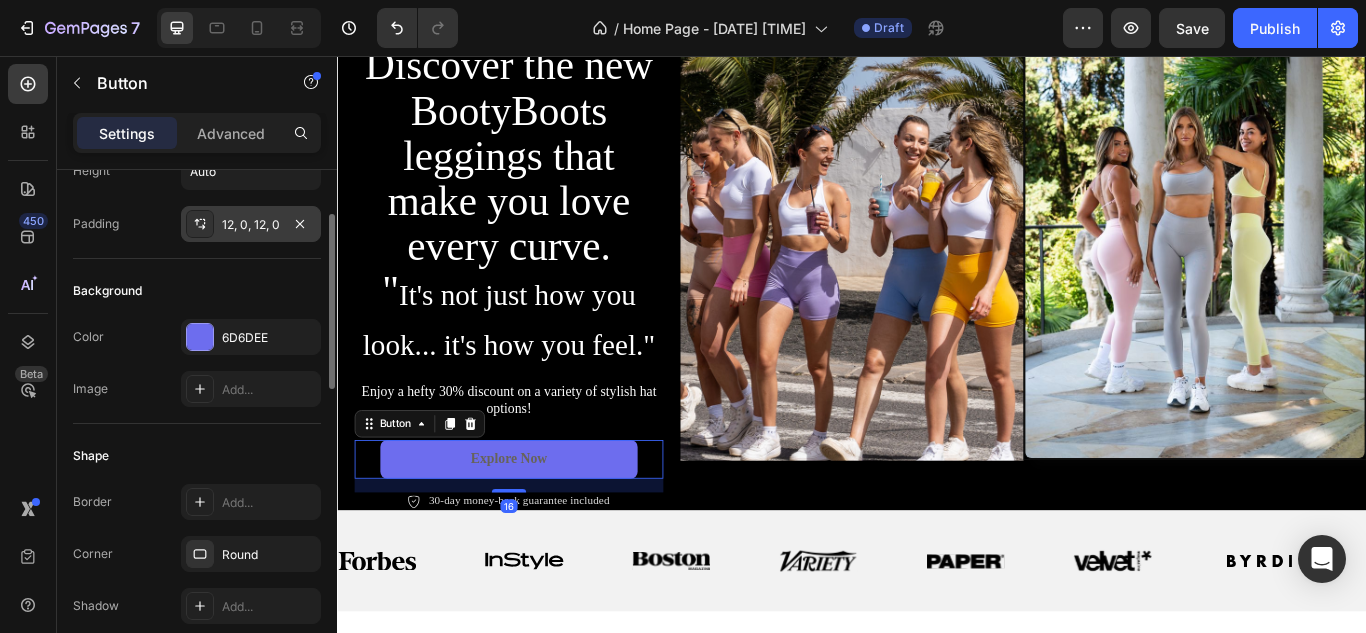scroll, scrollTop: 131, scrollLeft: 0, axis: vertical 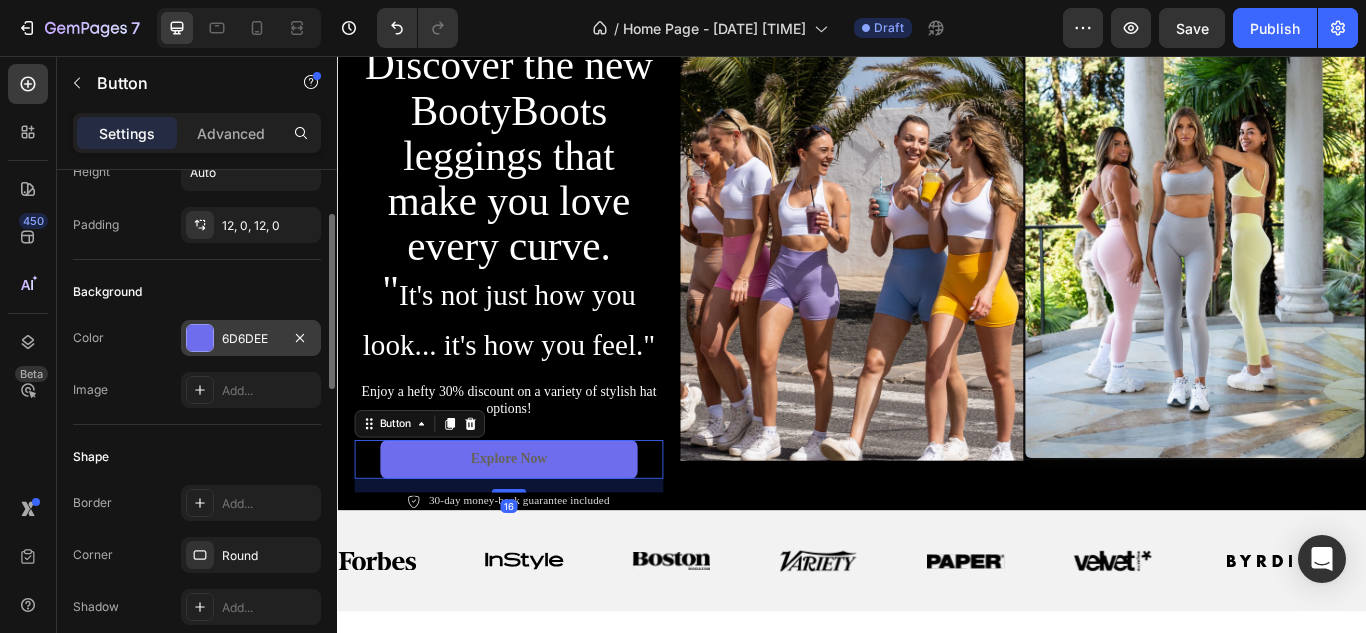 click at bounding box center (200, 338) 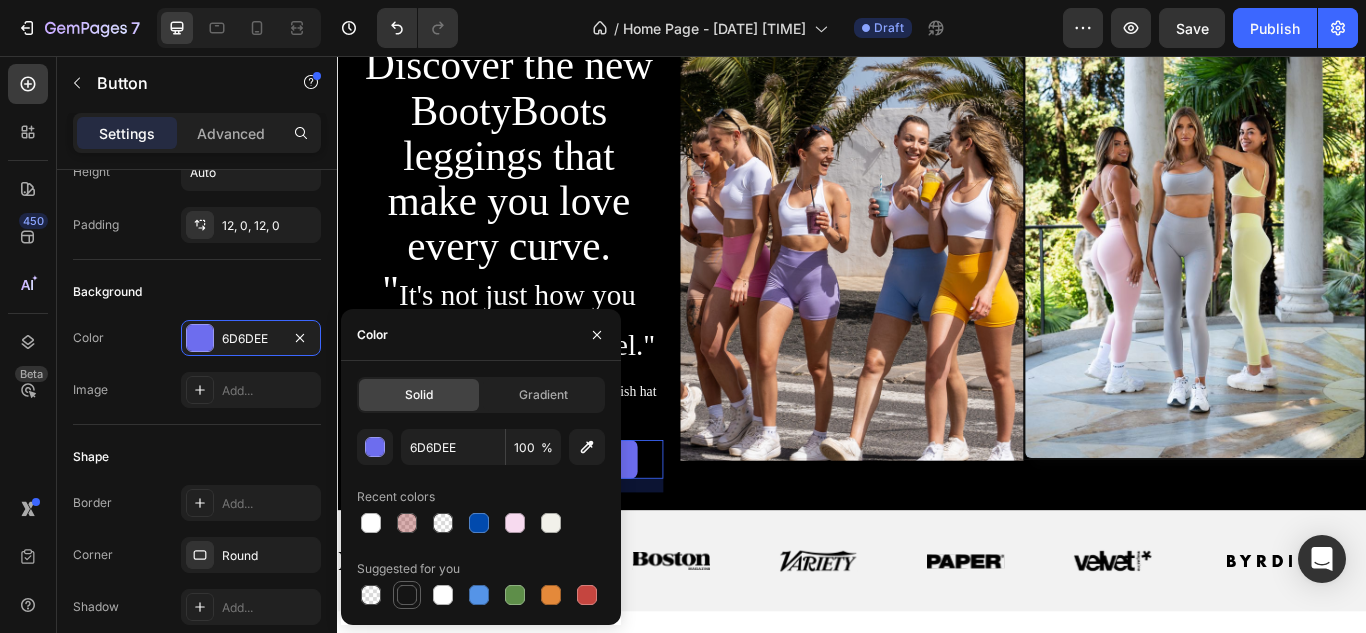 click at bounding box center [407, 595] 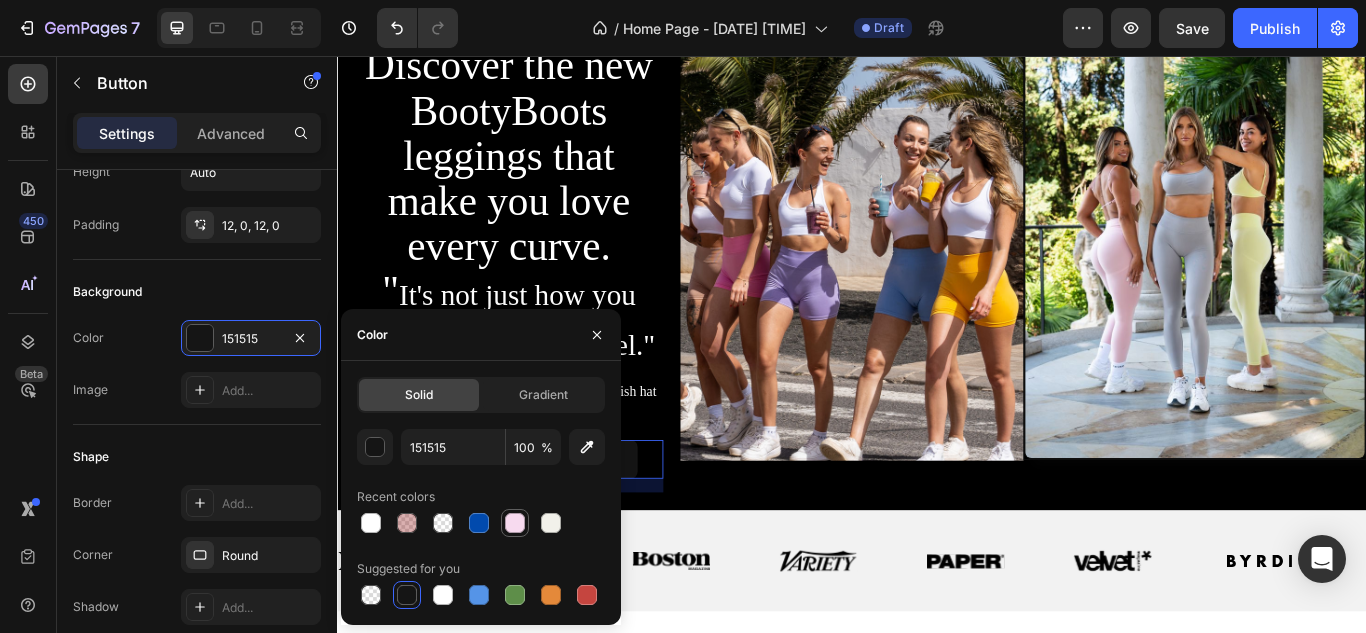 click at bounding box center (515, 523) 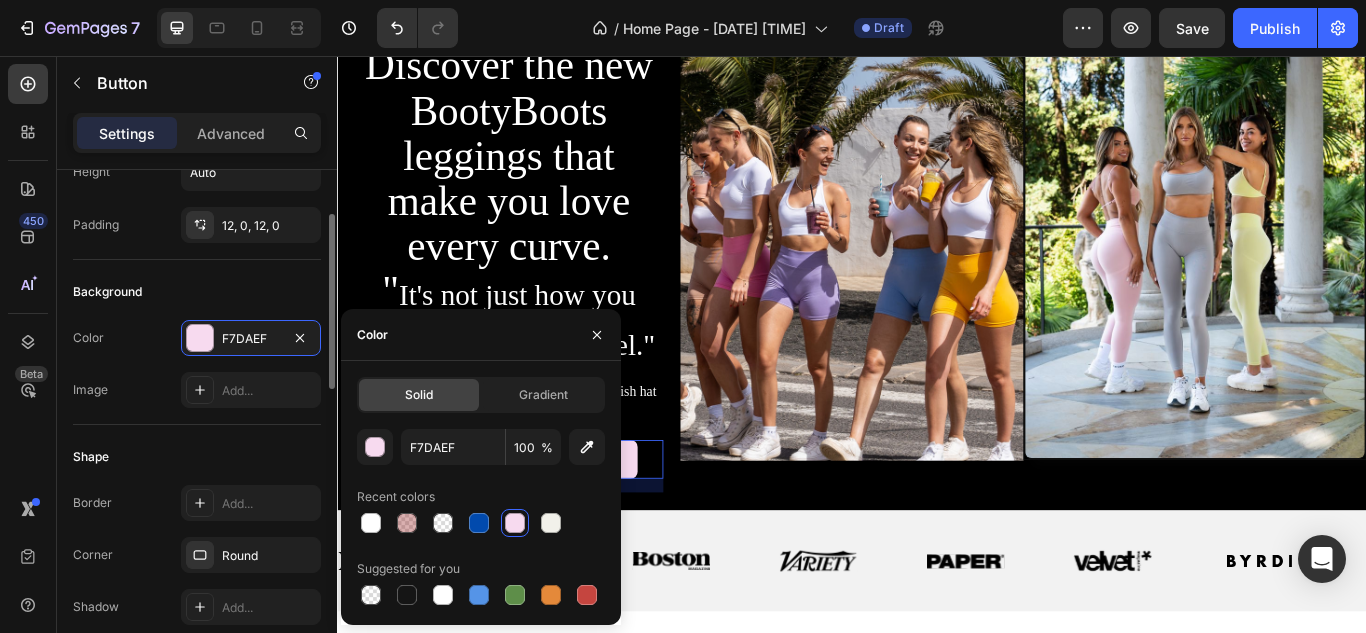 click on "Shape Border Add... Corner Round Shadow Add..." 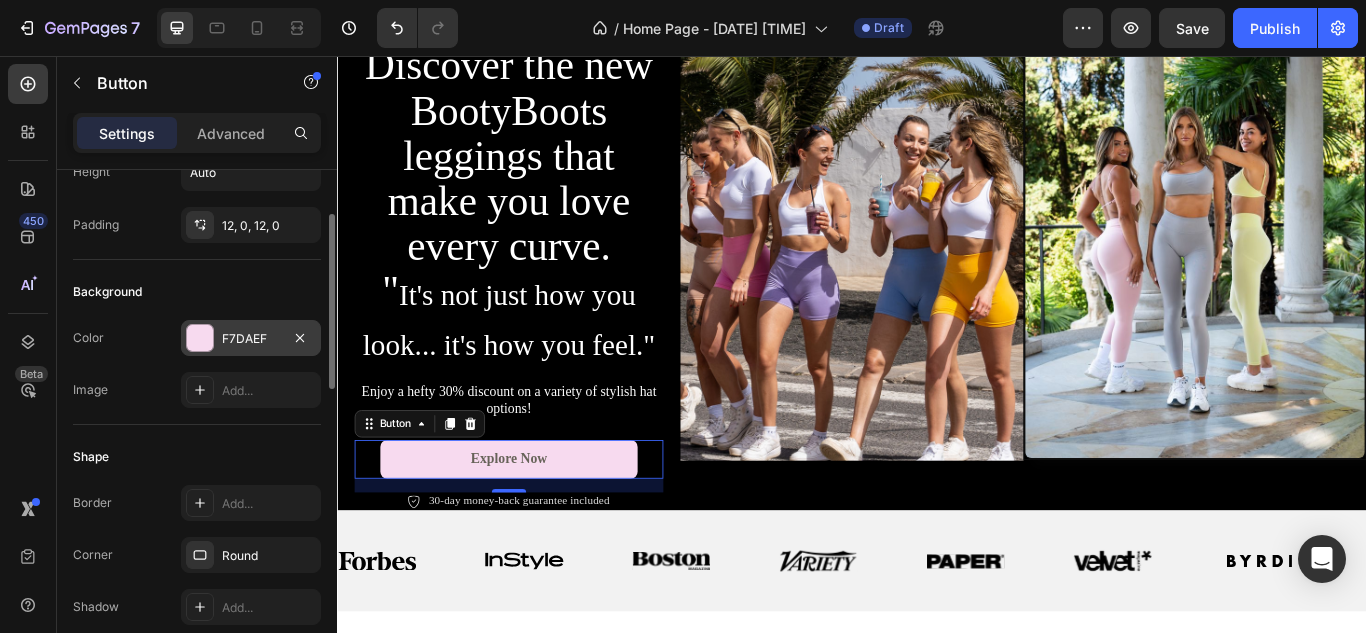 click at bounding box center [200, 338] 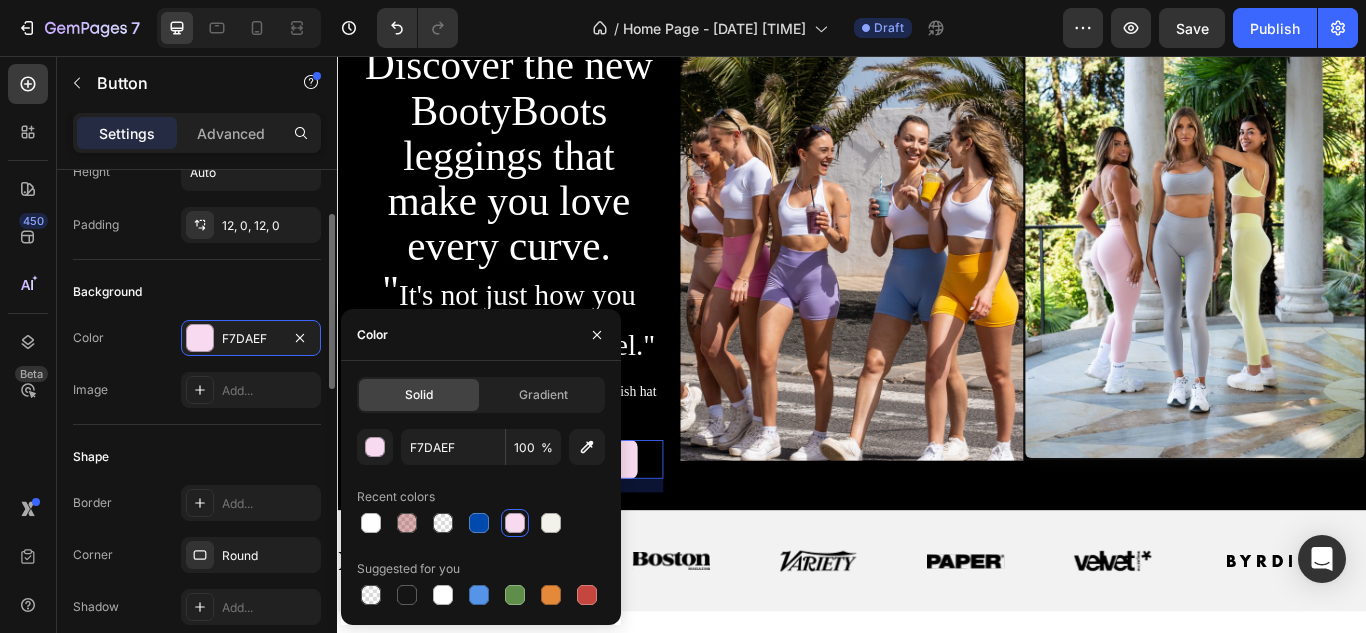 click on "Shape Border Add... Corner Round Shadow Add..." 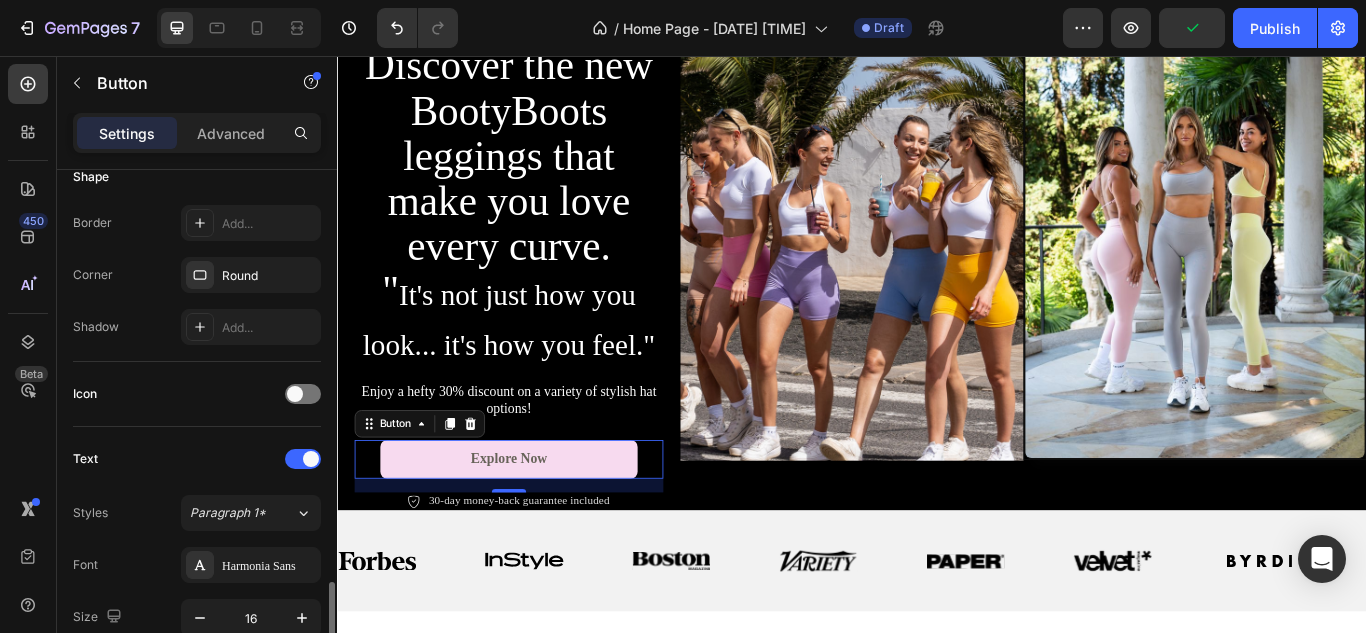 scroll, scrollTop: 623, scrollLeft: 0, axis: vertical 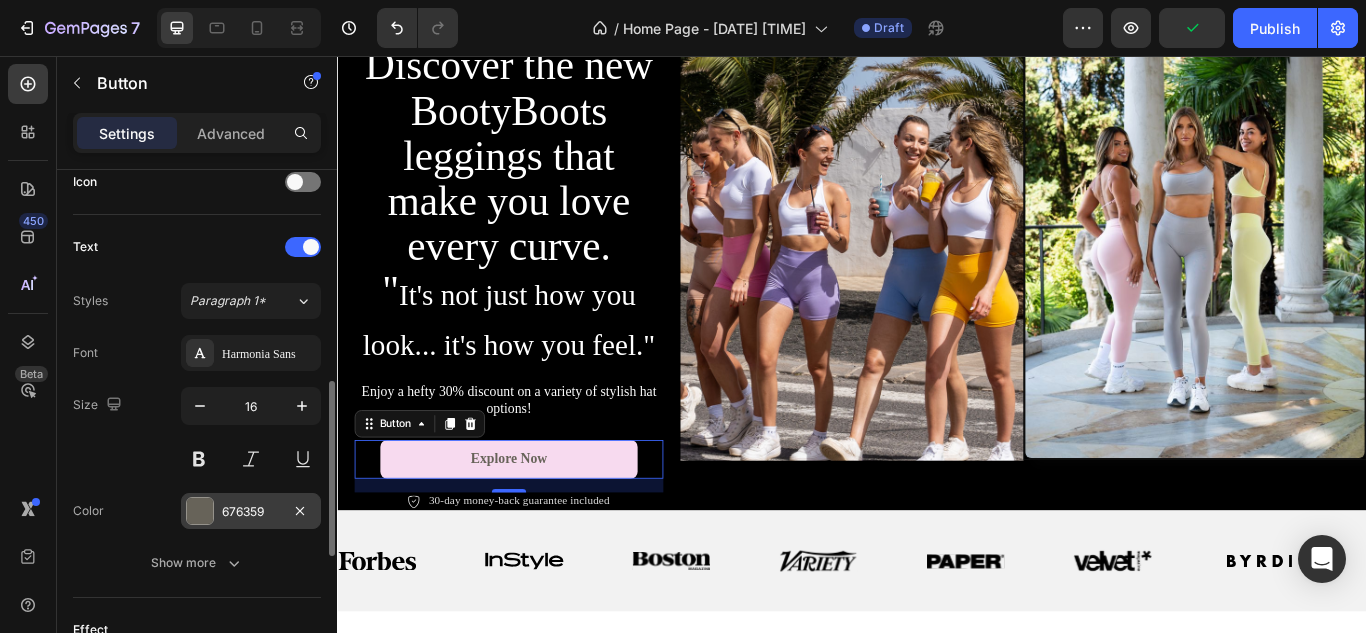 click at bounding box center [200, 511] 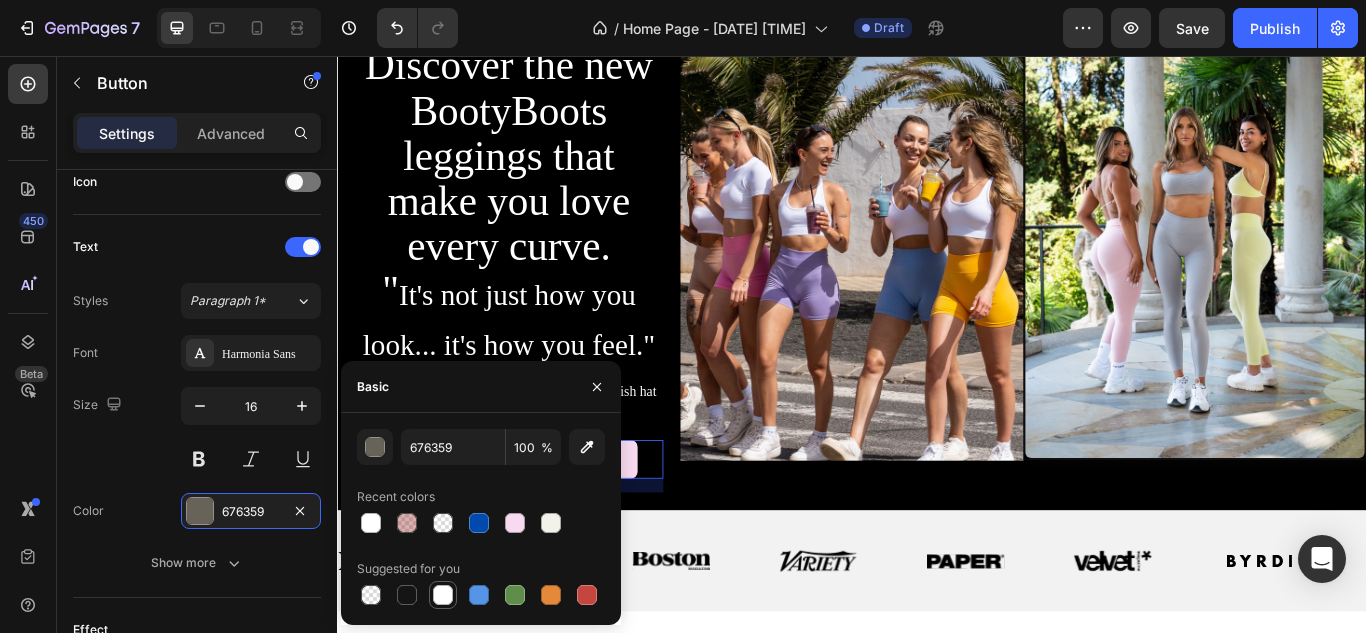 click at bounding box center (443, 595) 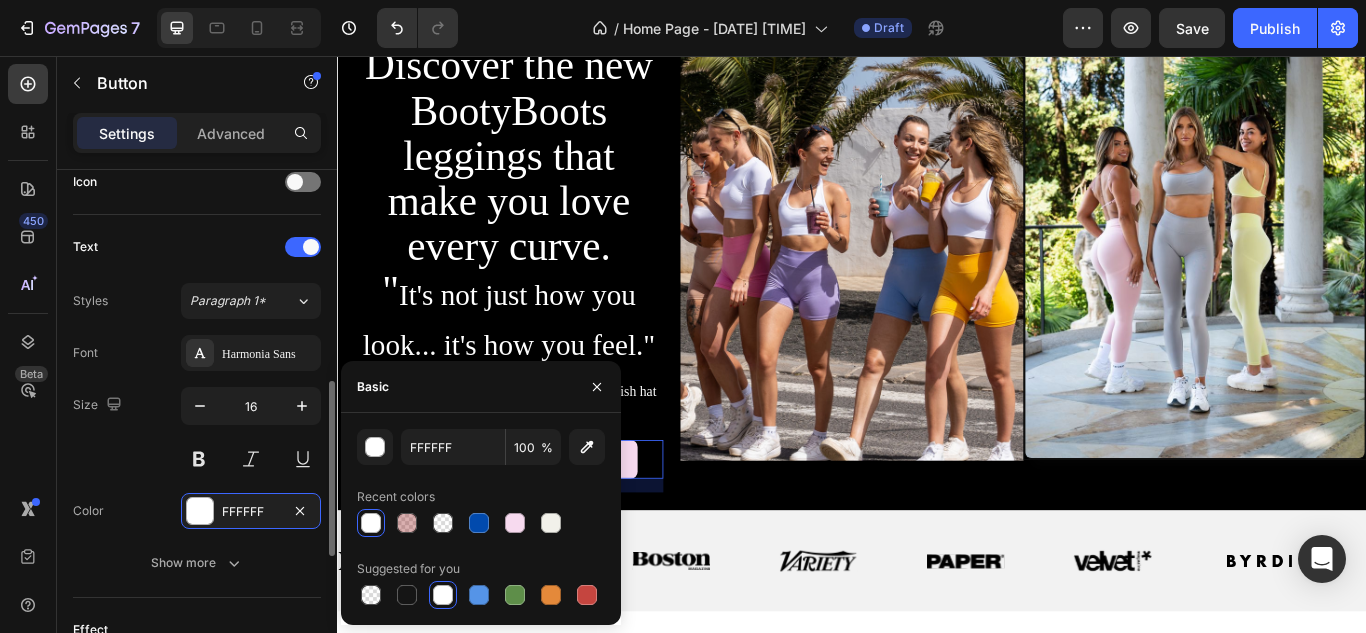 click on "Color FFFFFF" at bounding box center (197, 511) 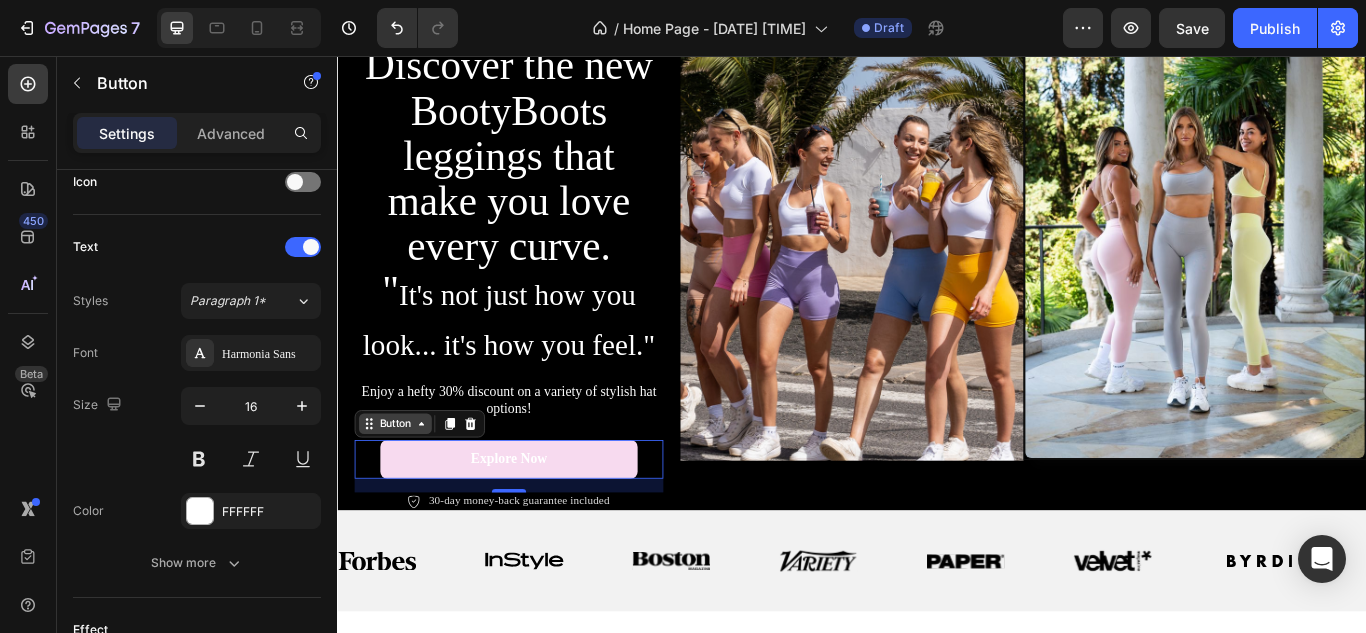 click 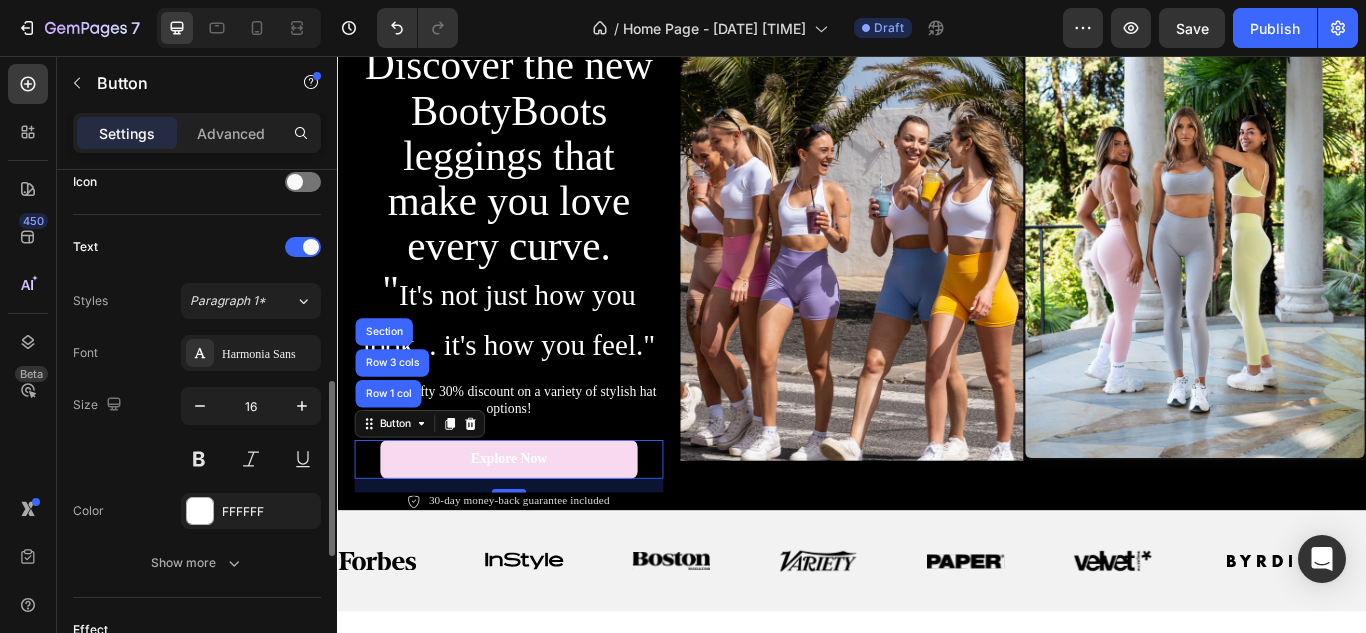 click on "Size 16" at bounding box center [197, 432] 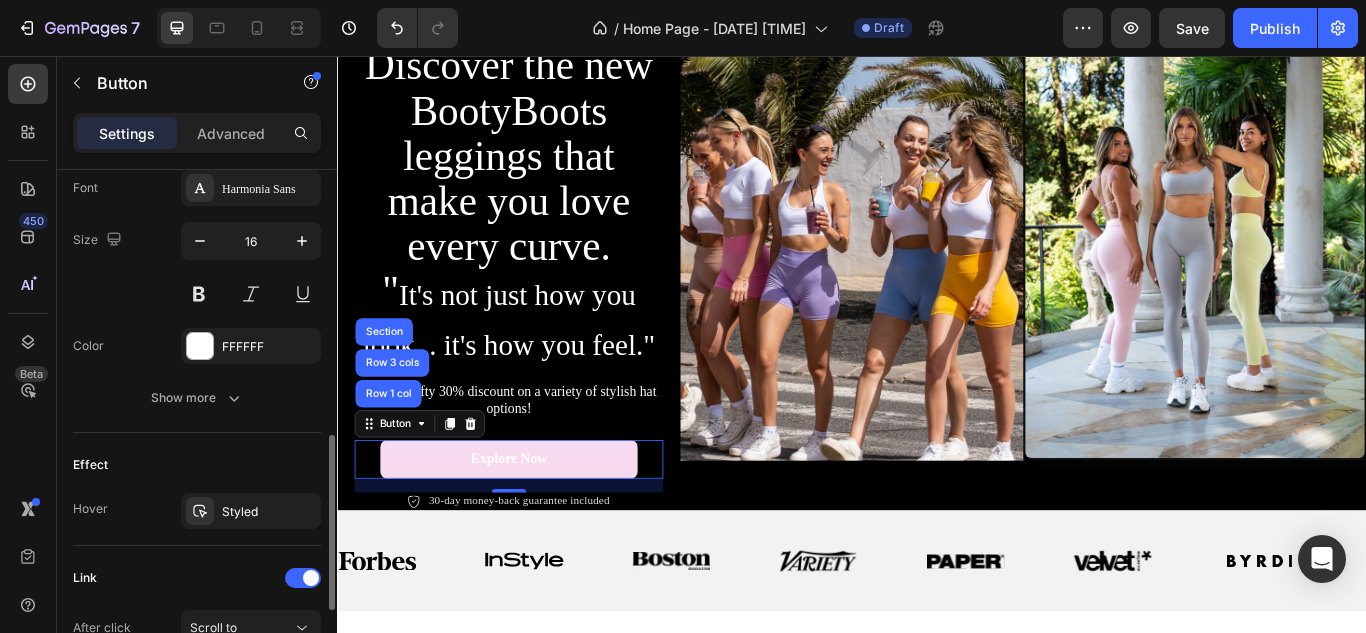 scroll, scrollTop: 787, scrollLeft: 0, axis: vertical 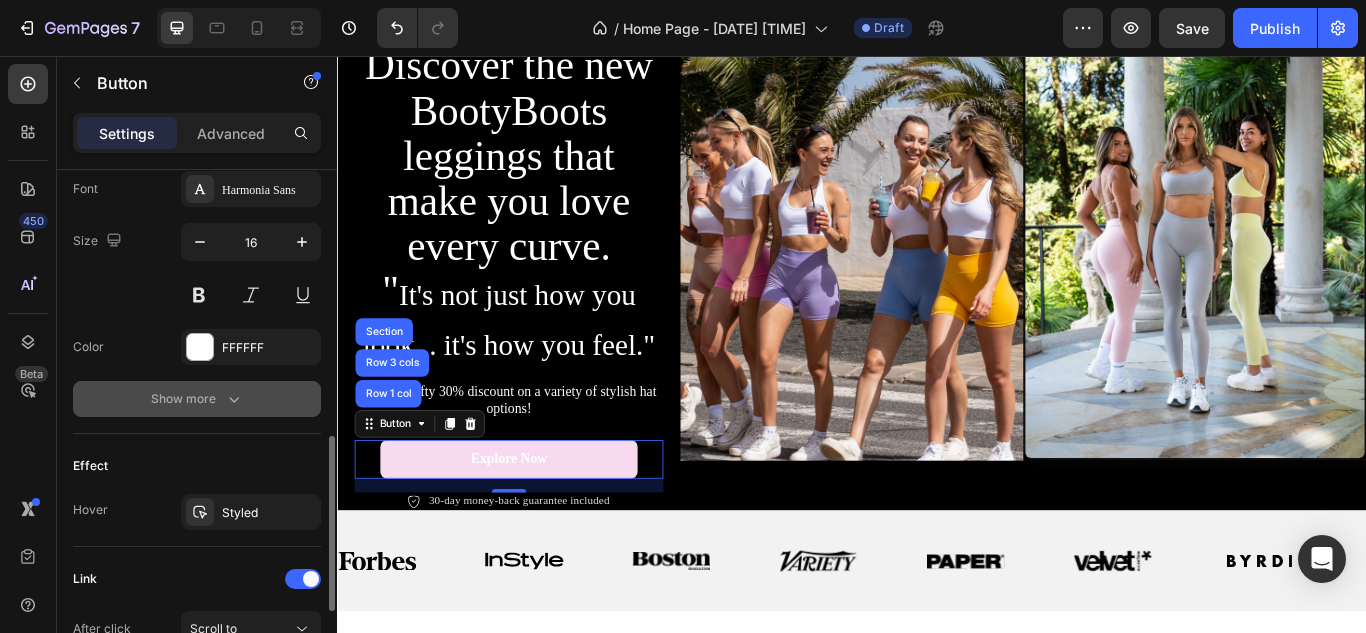 click on "Show more" at bounding box center (197, 399) 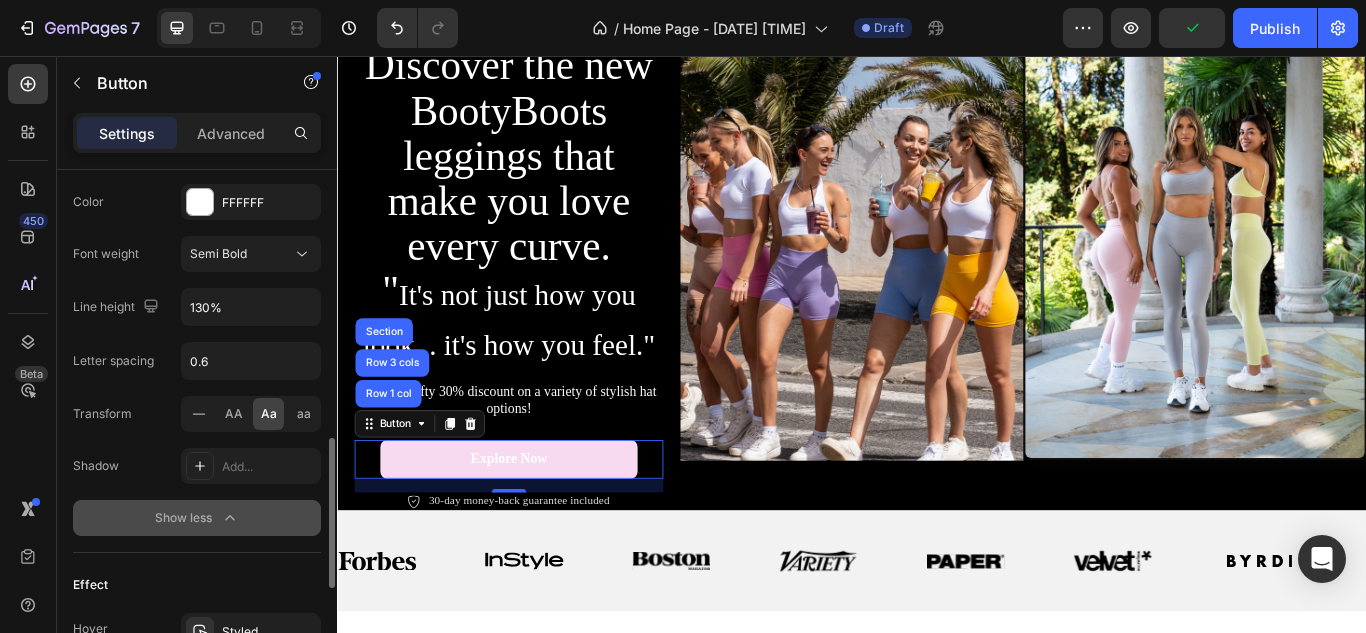 scroll, scrollTop: 930, scrollLeft: 0, axis: vertical 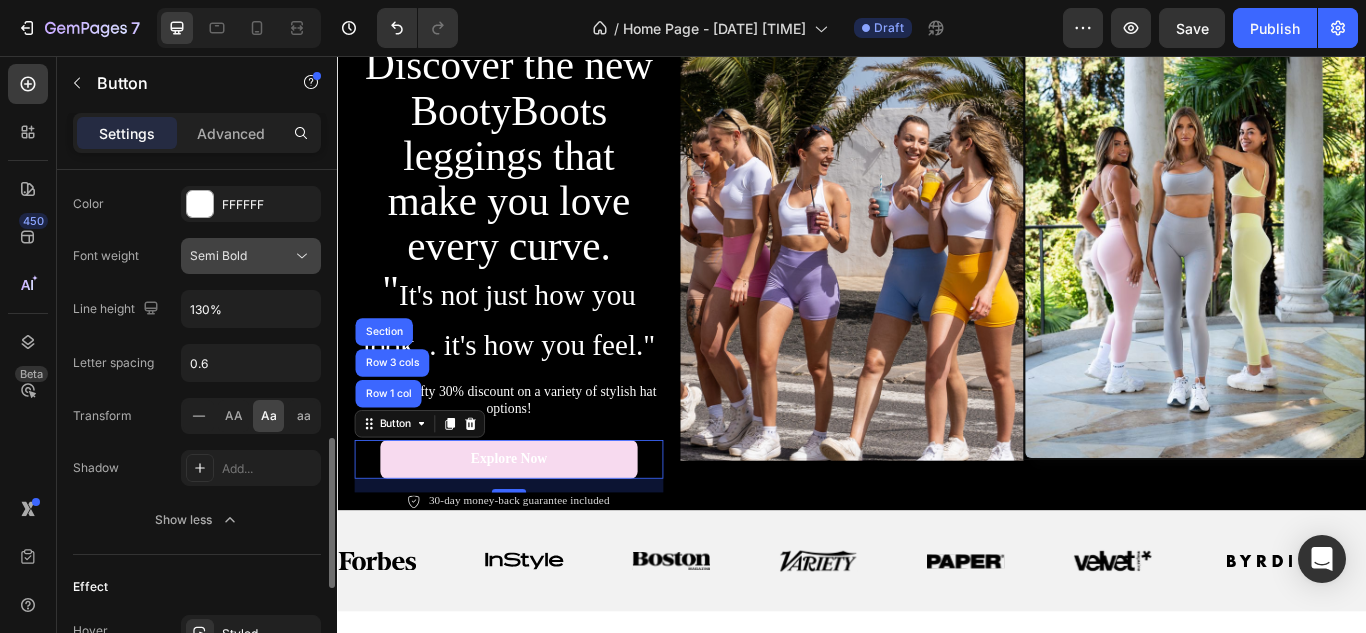 click on "Semi Bold" at bounding box center (241, 256) 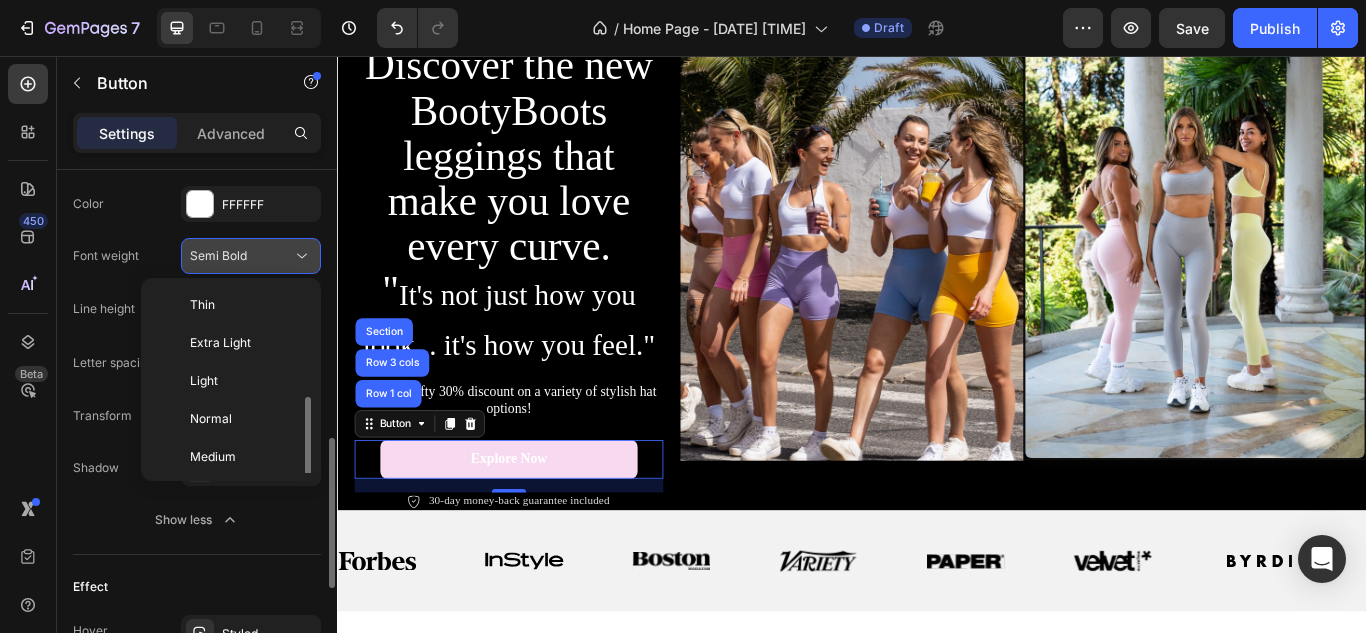 scroll, scrollTop: 72, scrollLeft: 0, axis: vertical 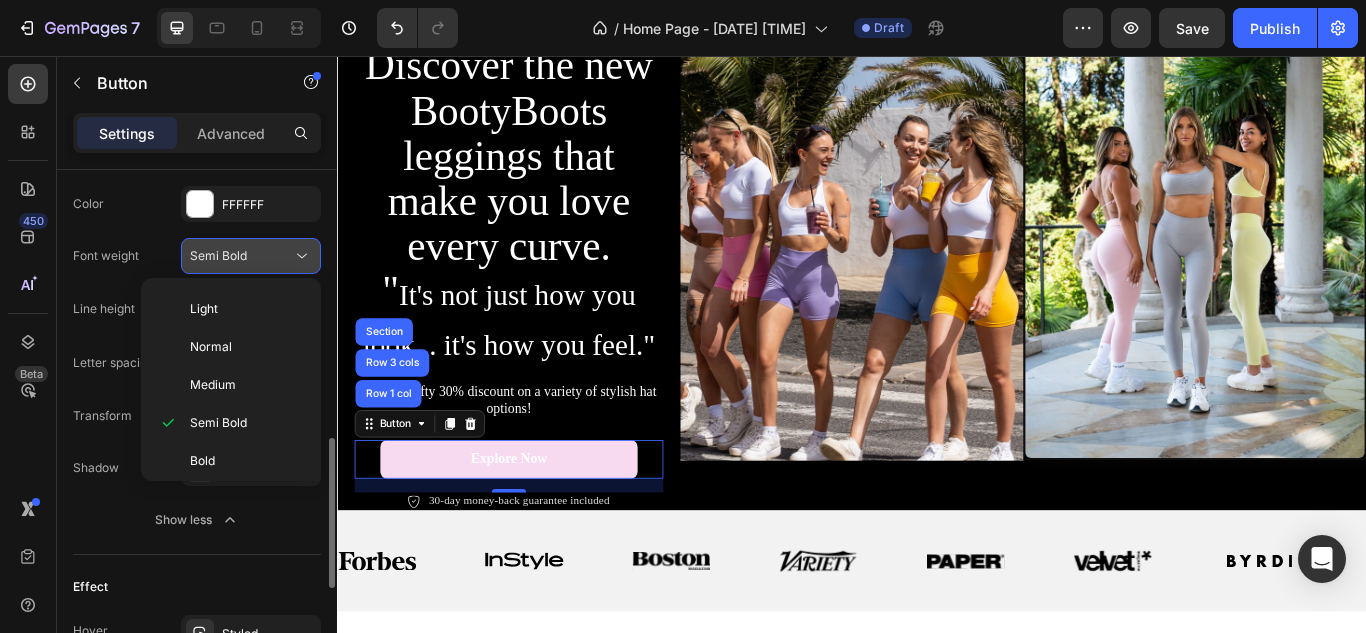 click on "Semi Bold" at bounding box center (241, 256) 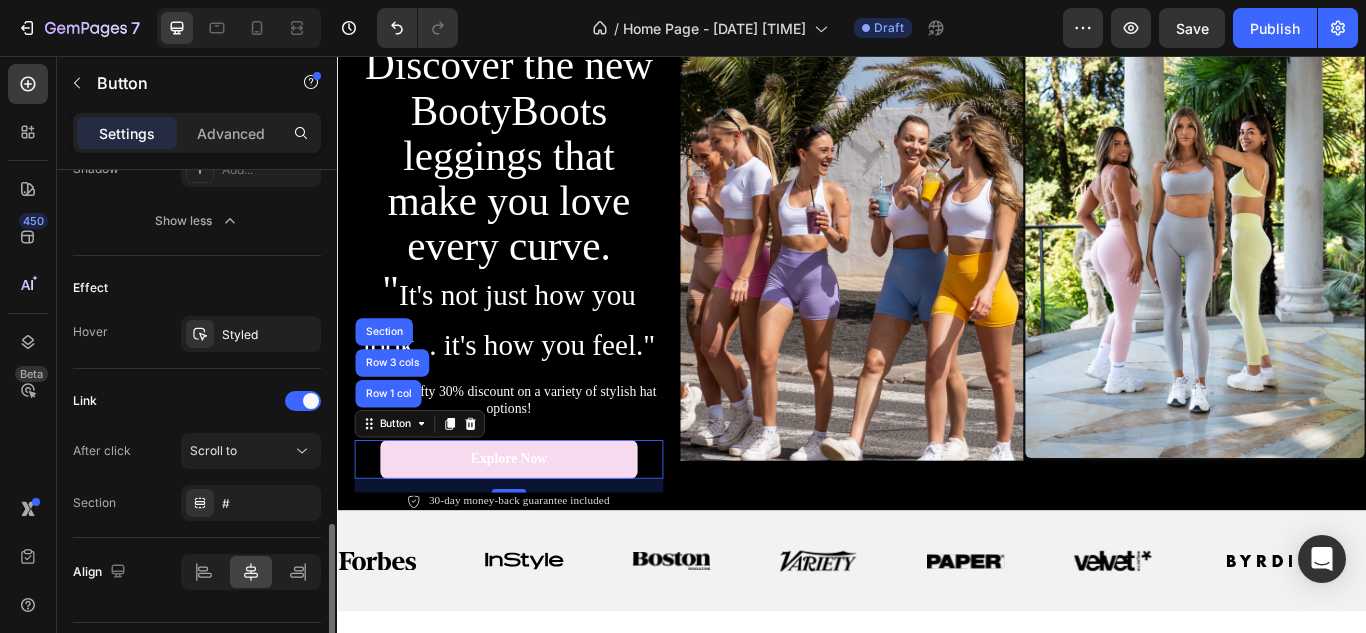 scroll, scrollTop: 1282, scrollLeft: 0, axis: vertical 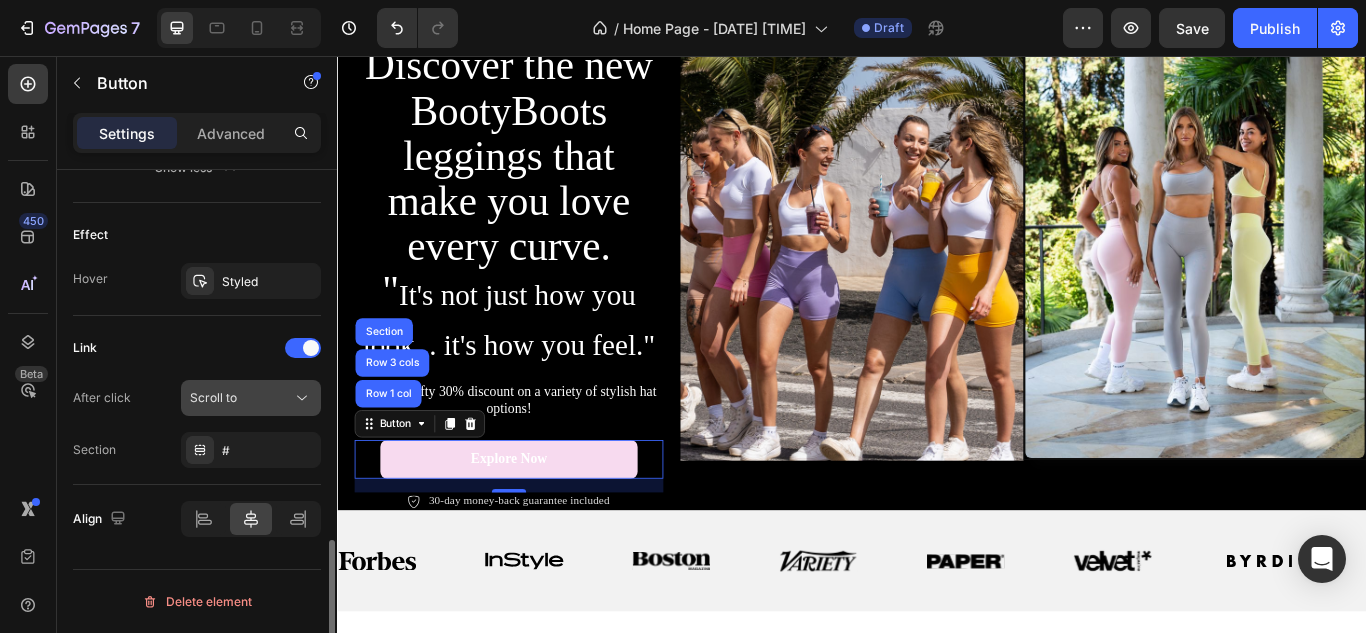 click on "Scroll to" at bounding box center (241, 398) 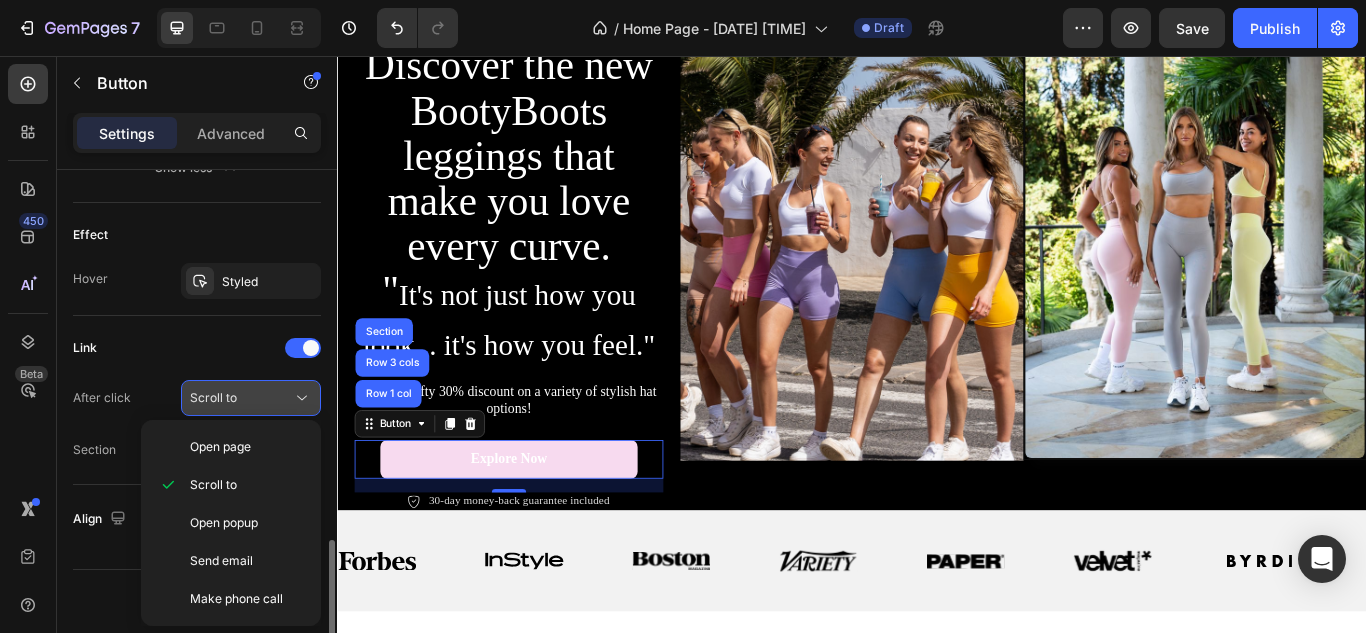 click on "Scroll to" at bounding box center [241, 398] 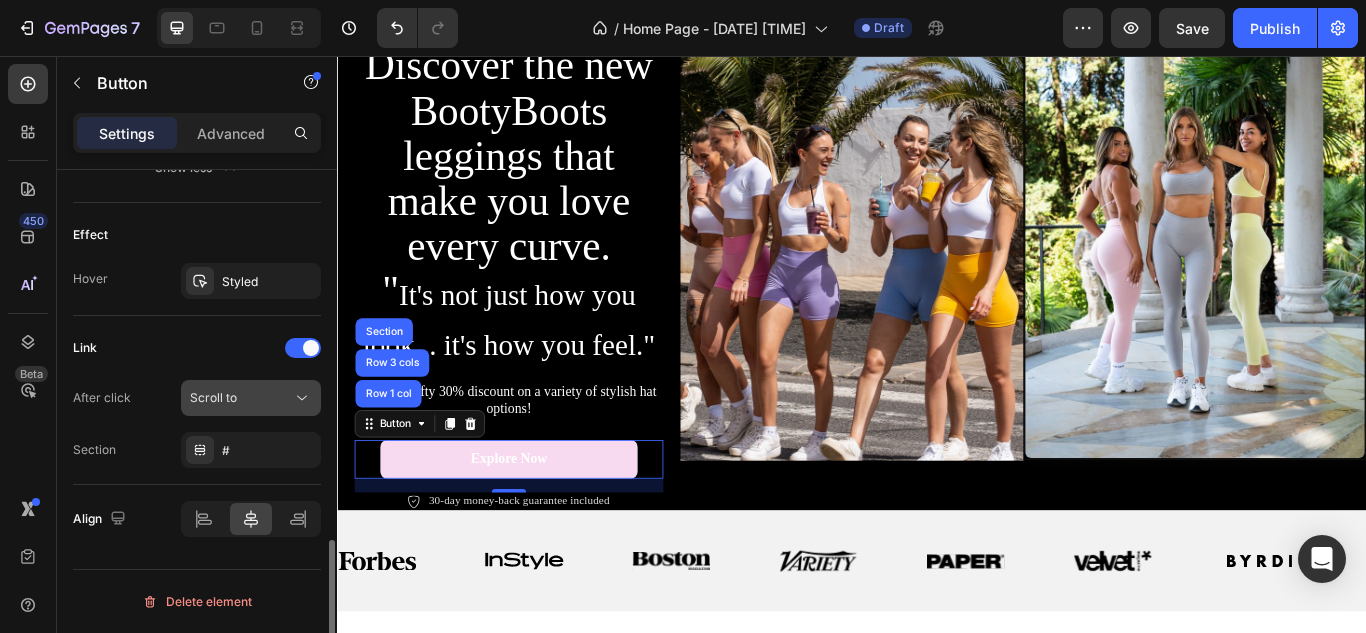 click on "Scroll to" at bounding box center (241, 398) 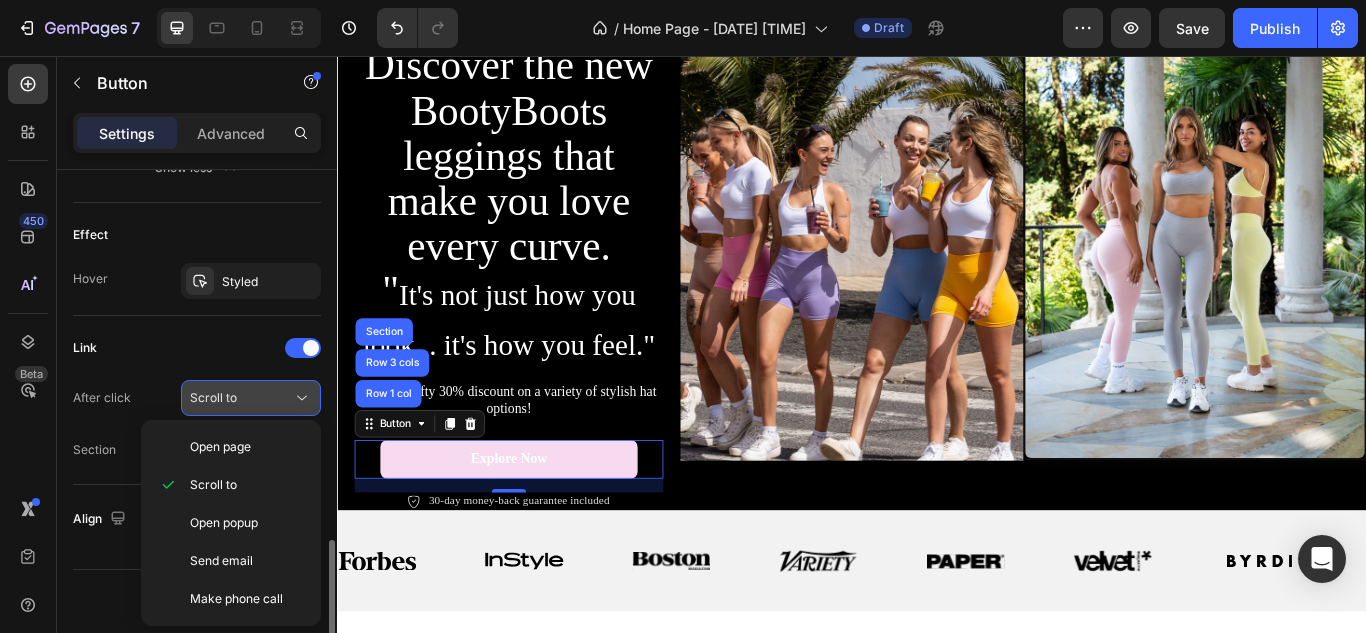 click on "Scroll to" at bounding box center (241, 398) 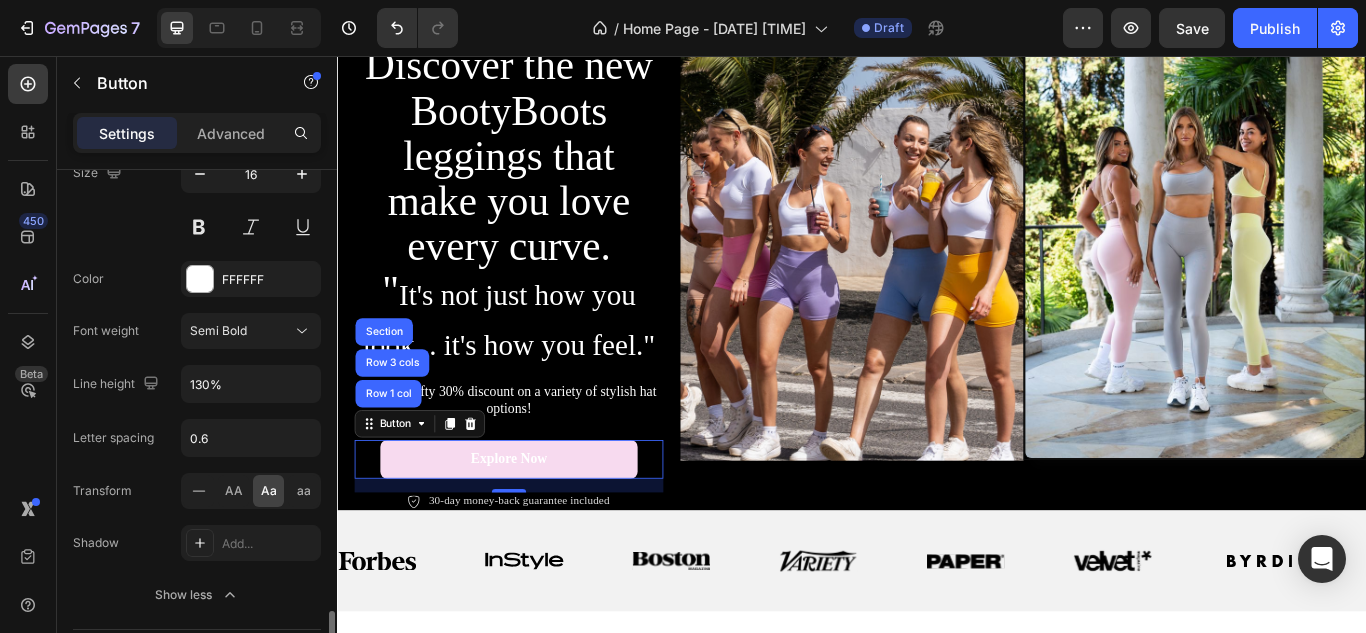 scroll, scrollTop: 1036, scrollLeft: 0, axis: vertical 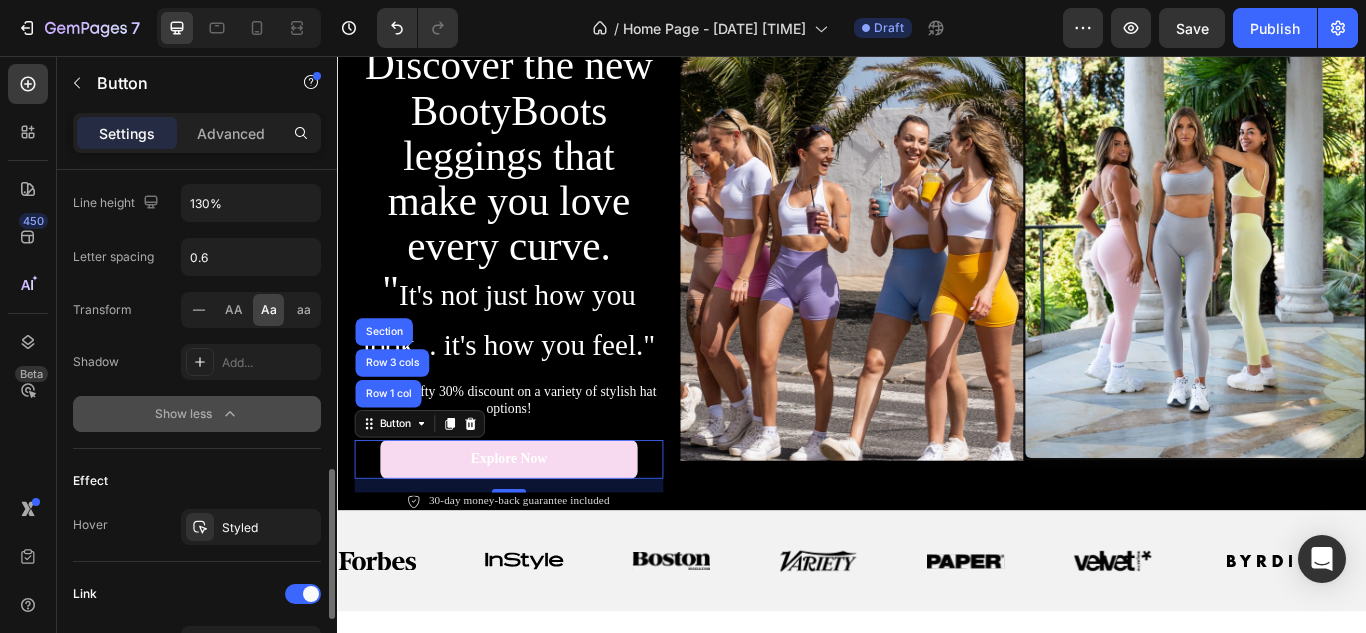 click on "Show less" at bounding box center [197, 414] 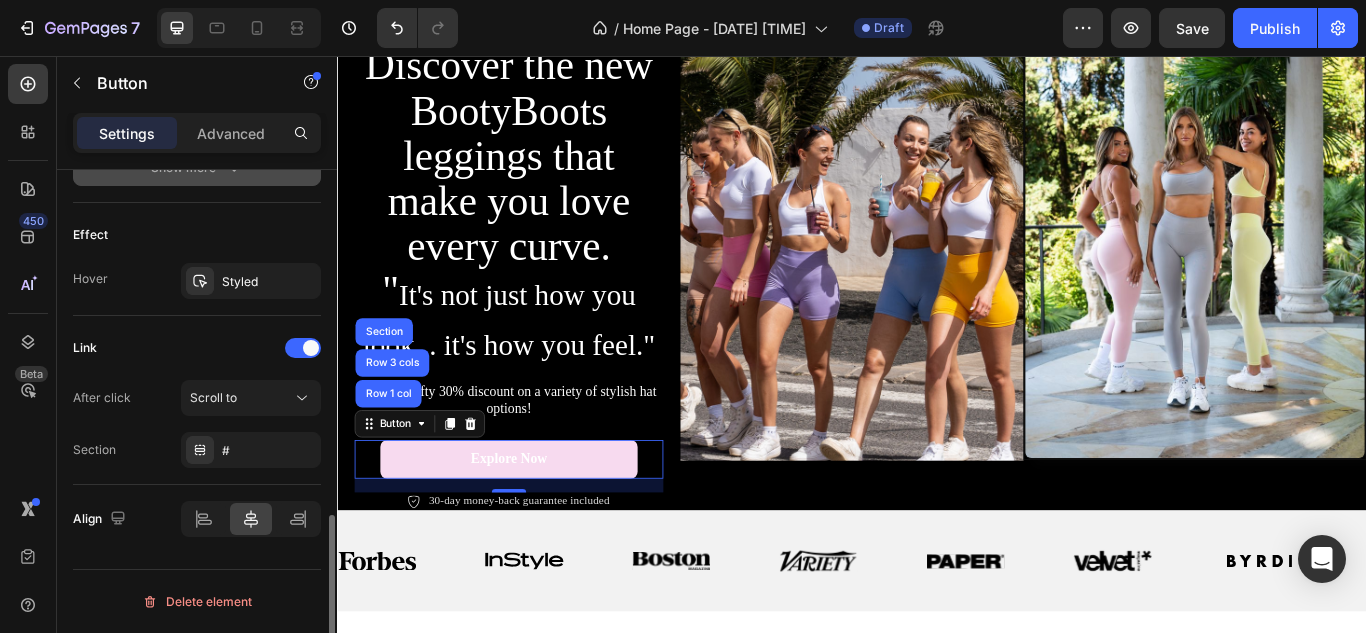 scroll, scrollTop: 1018, scrollLeft: 0, axis: vertical 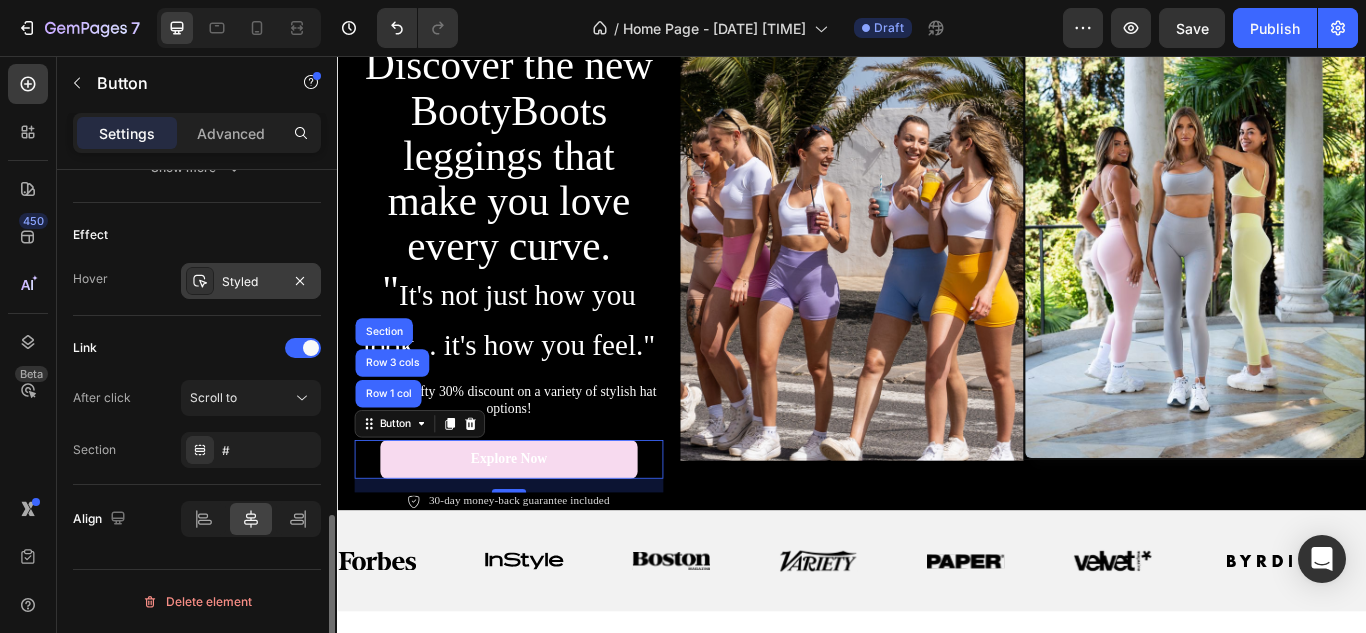 click on "Styled" at bounding box center [251, 281] 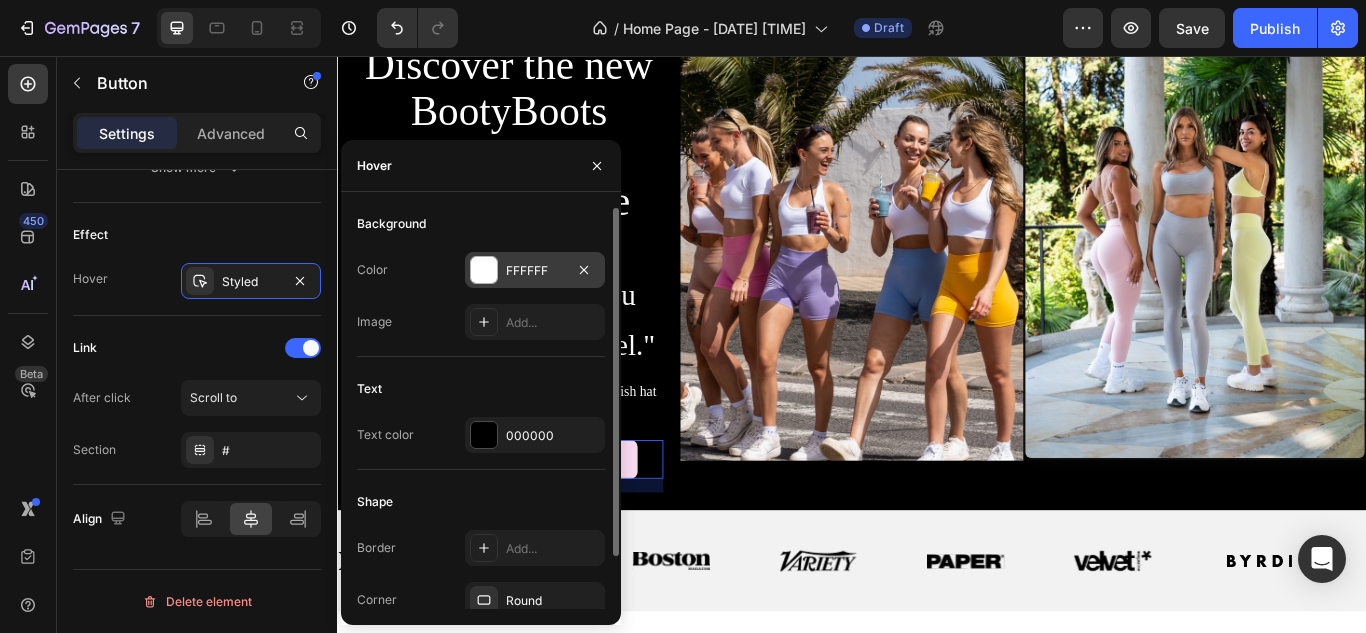 click at bounding box center (484, 270) 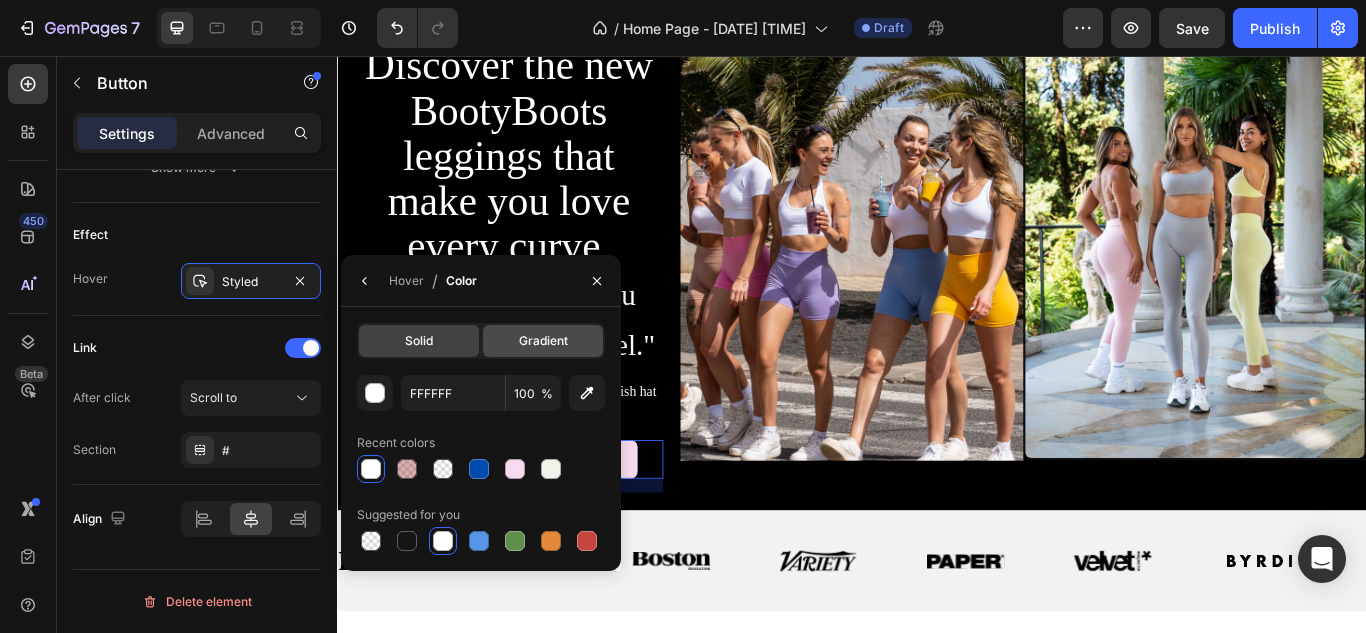 click on "Gradient" 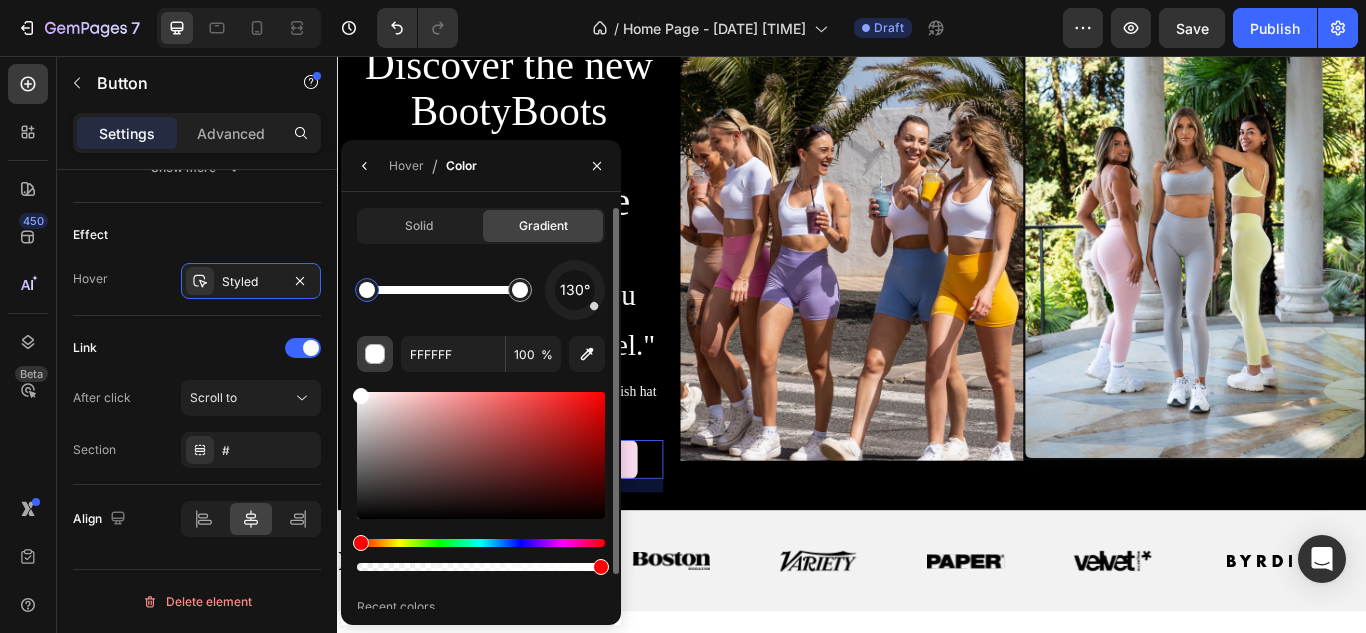 click at bounding box center (376, 355) 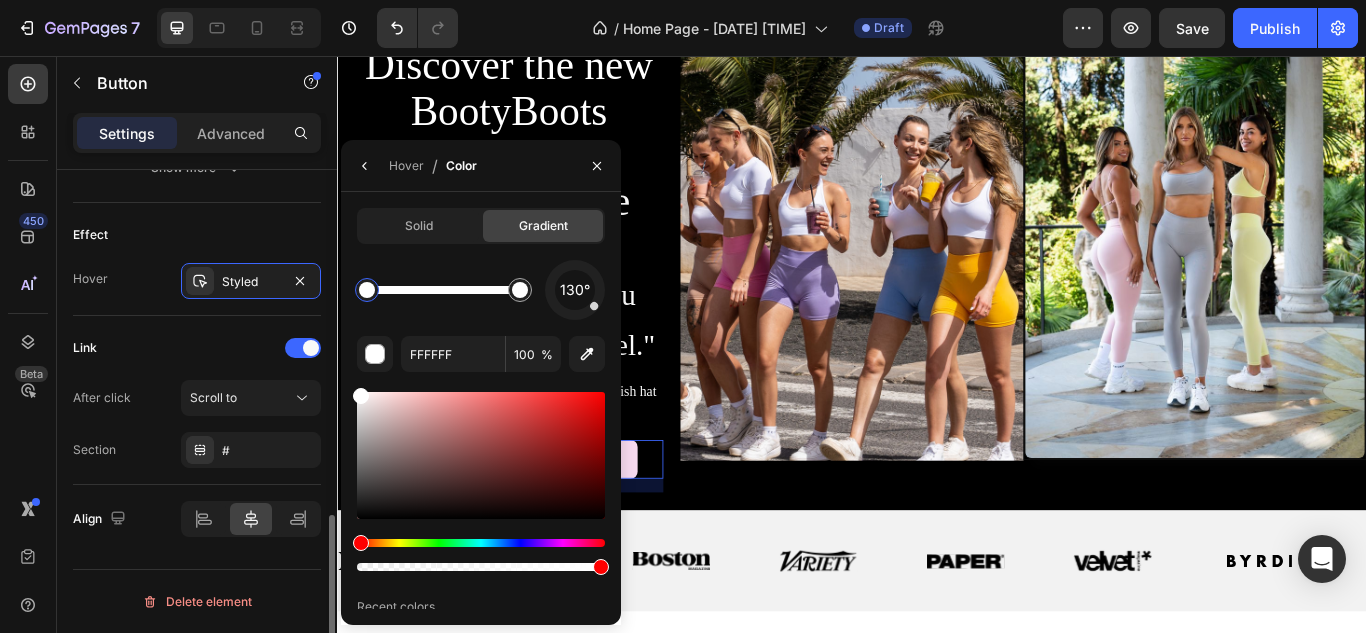 click on "Link After click Scroll to Section #" 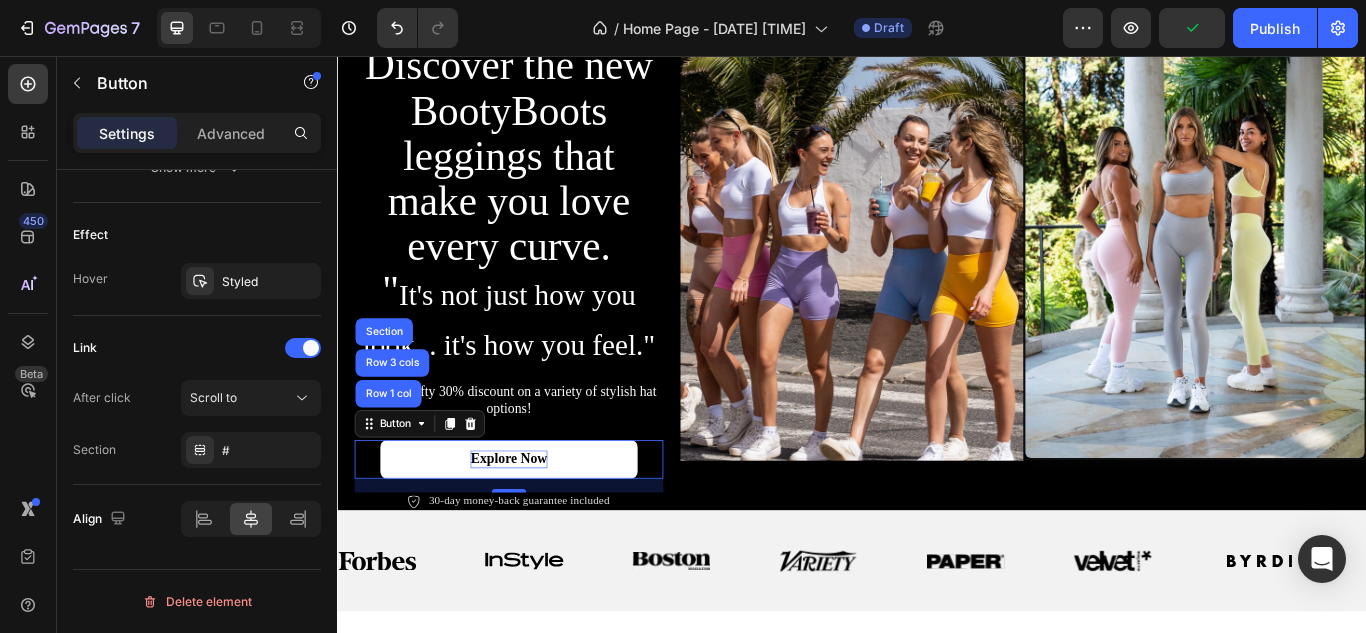 click on "Explore Now" at bounding box center (536, 526) 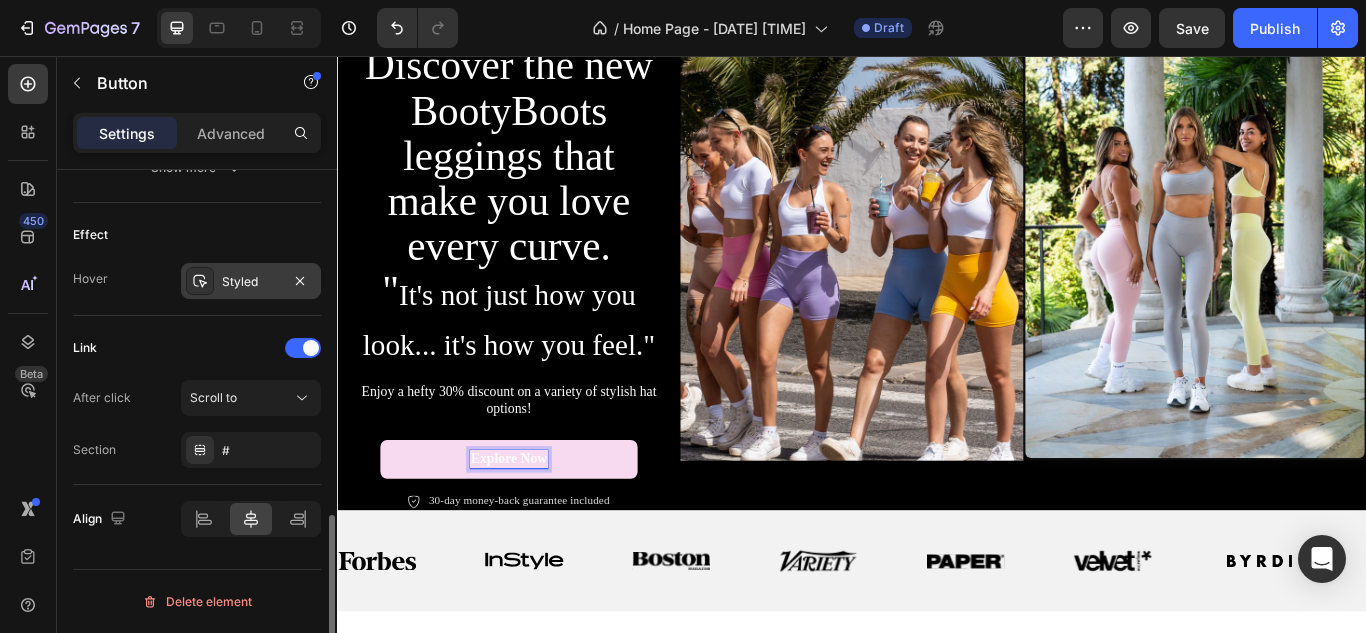 click at bounding box center (200, 281) 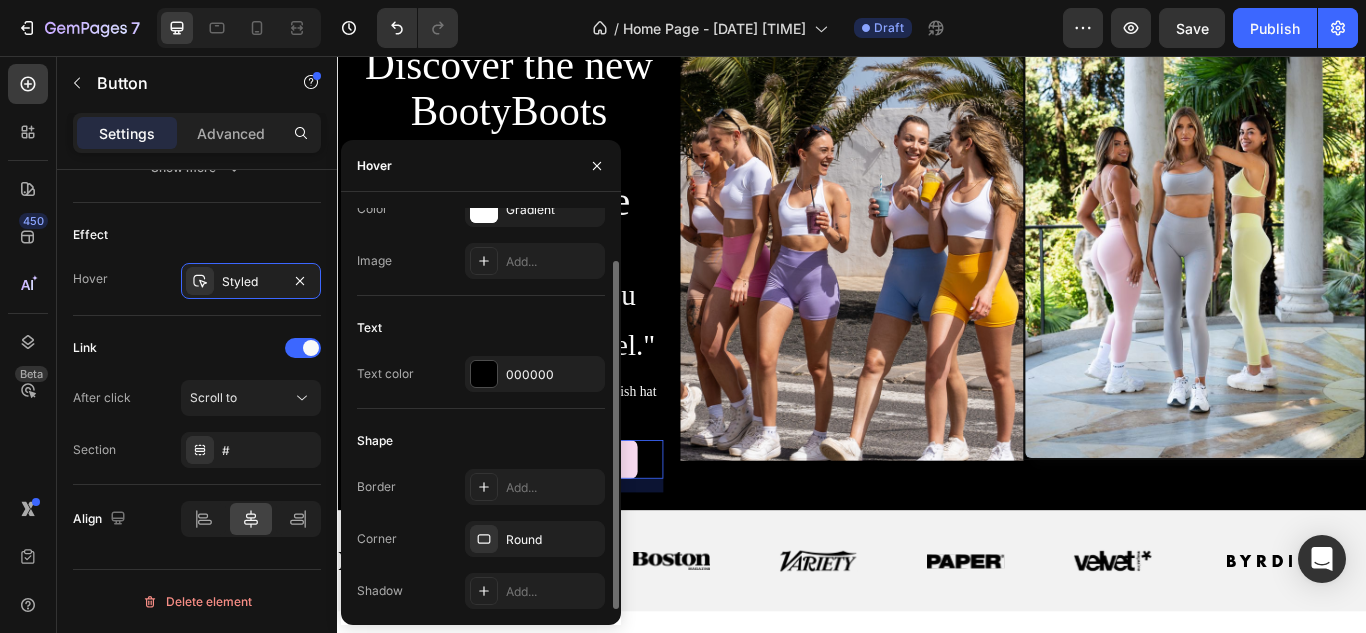 scroll, scrollTop: 59, scrollLeft: 0, axis: vertical 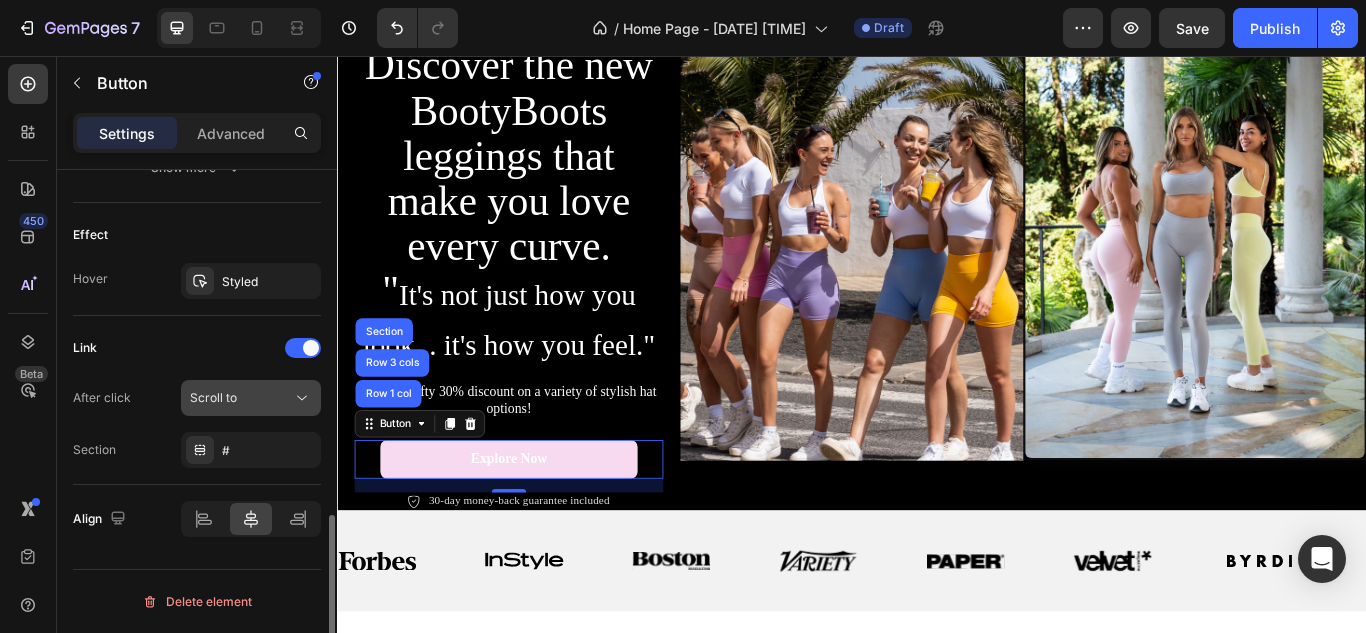 click on "Scroll to" at bounding box center (251, 398) 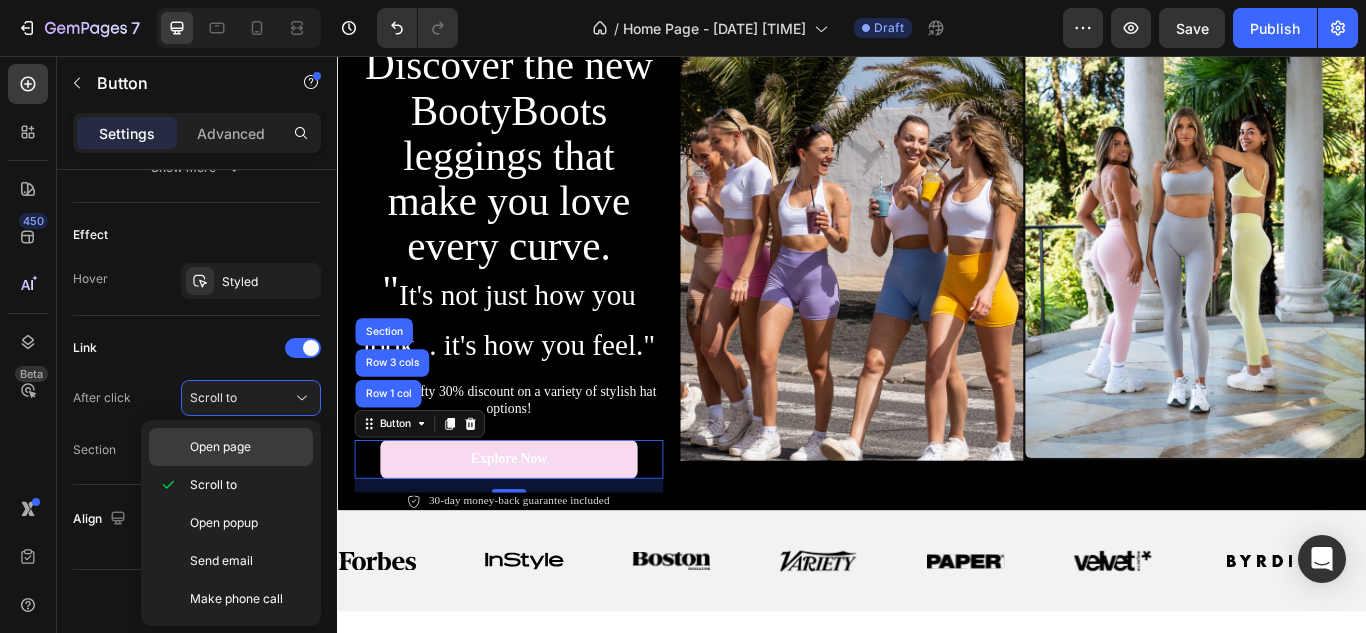 click on "Open page" at bounding box center [220, 447] 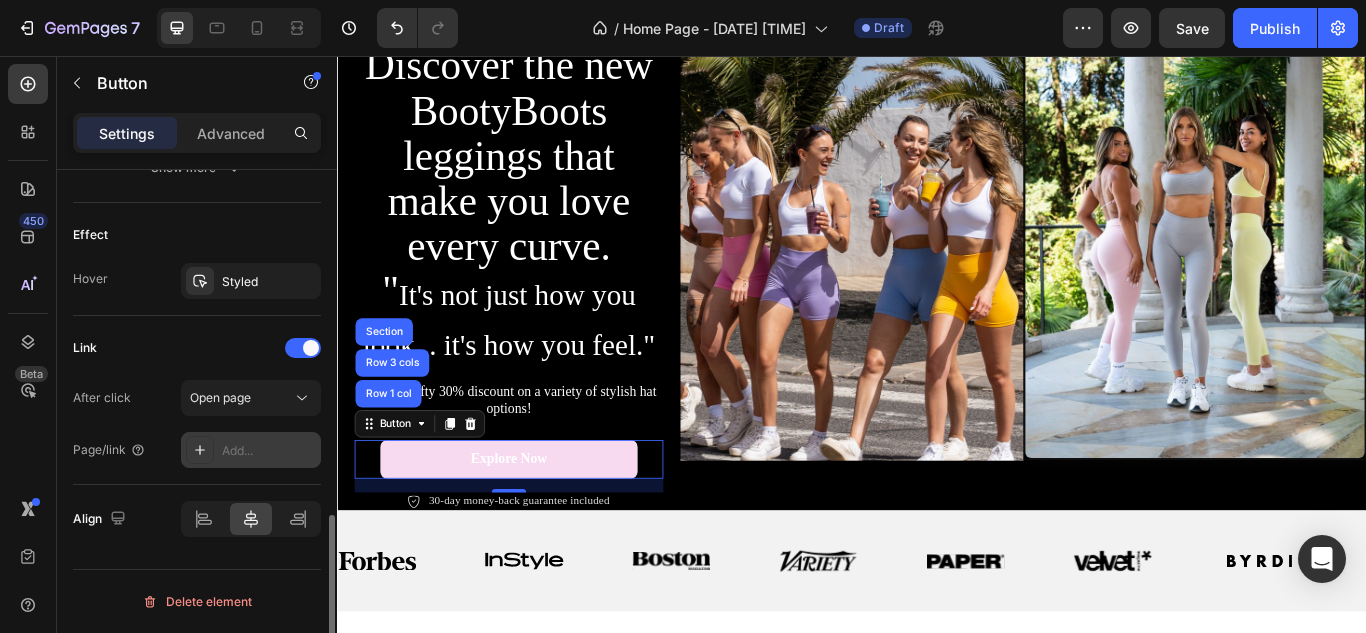 click on "Add..." at bounding box center (251, 450) 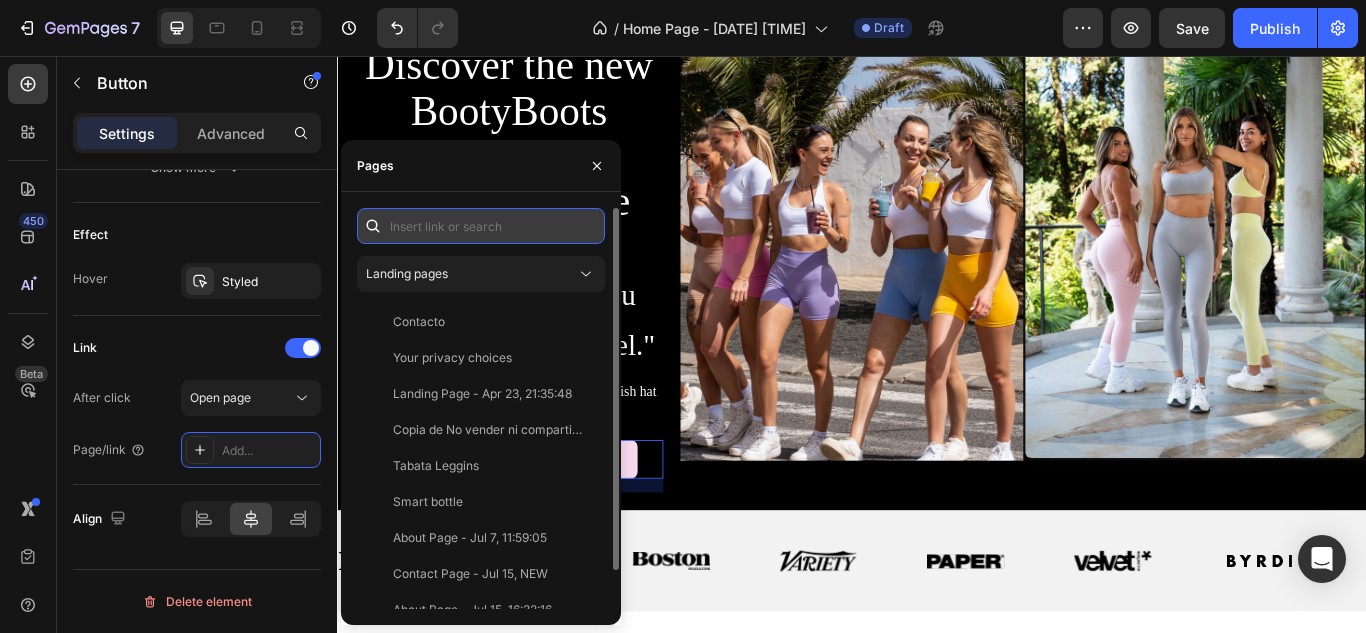 click at bounding box center (481, 226) 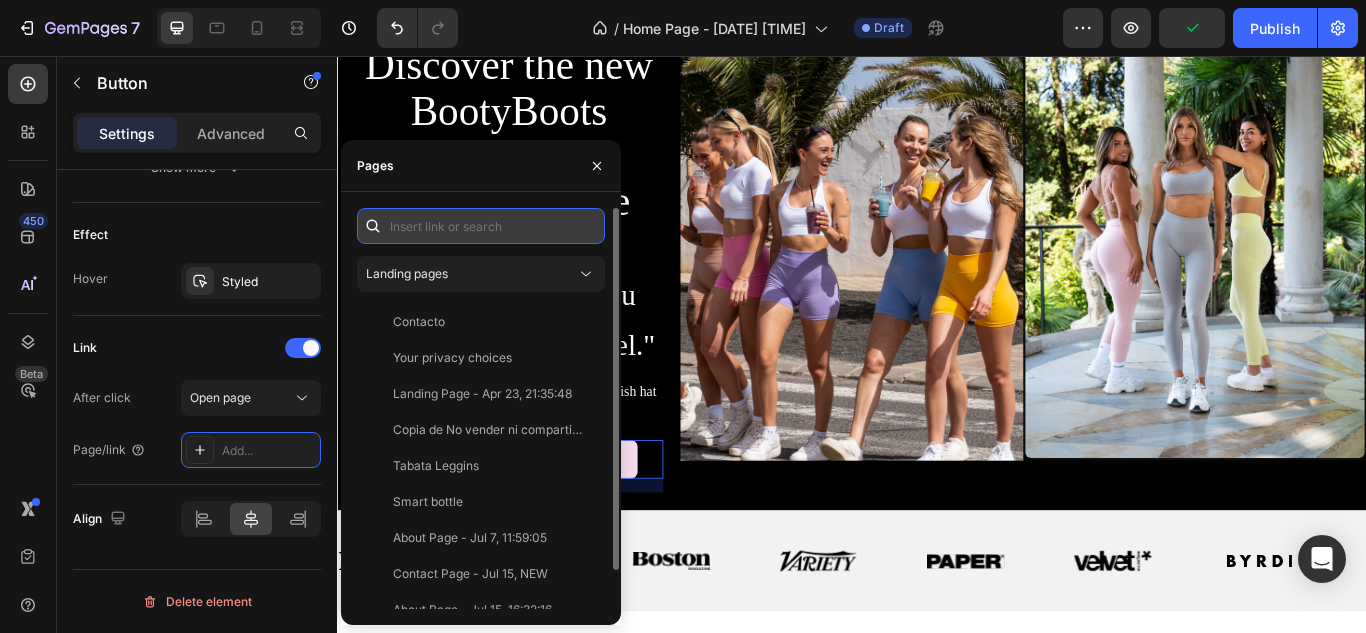 click at bounding box center [481, 226] 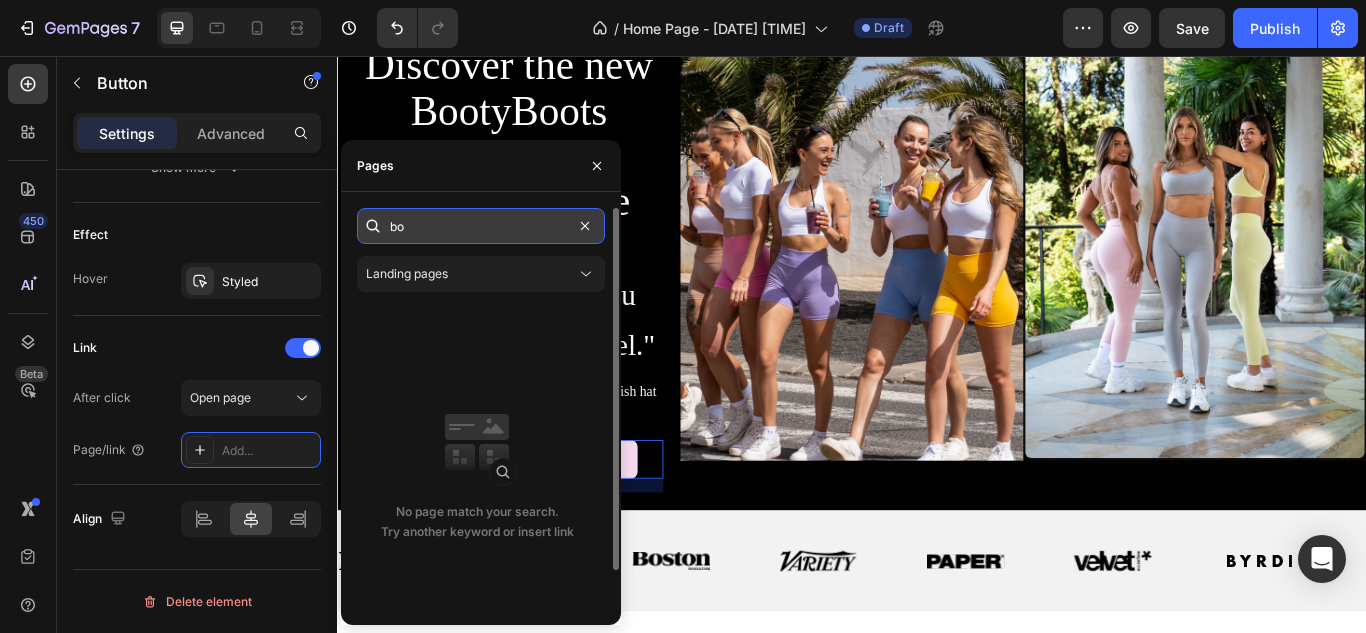 type on "b" 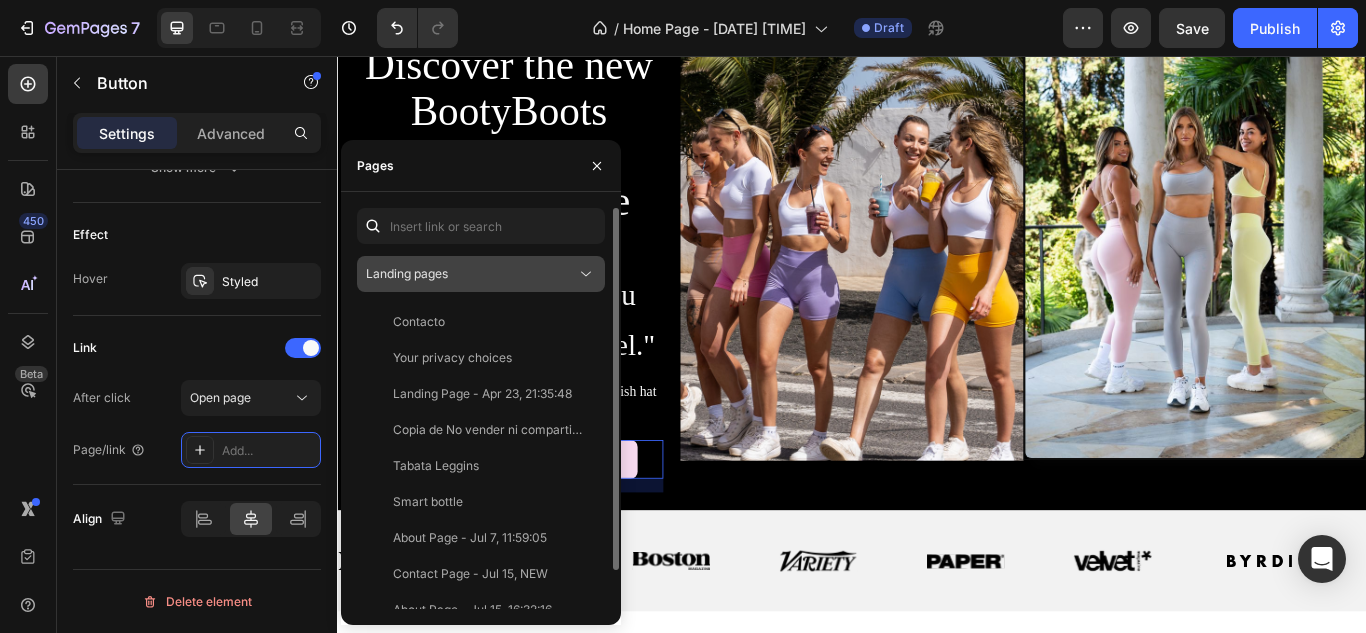 click on "Landing pages" at bounding box center (471, 274) 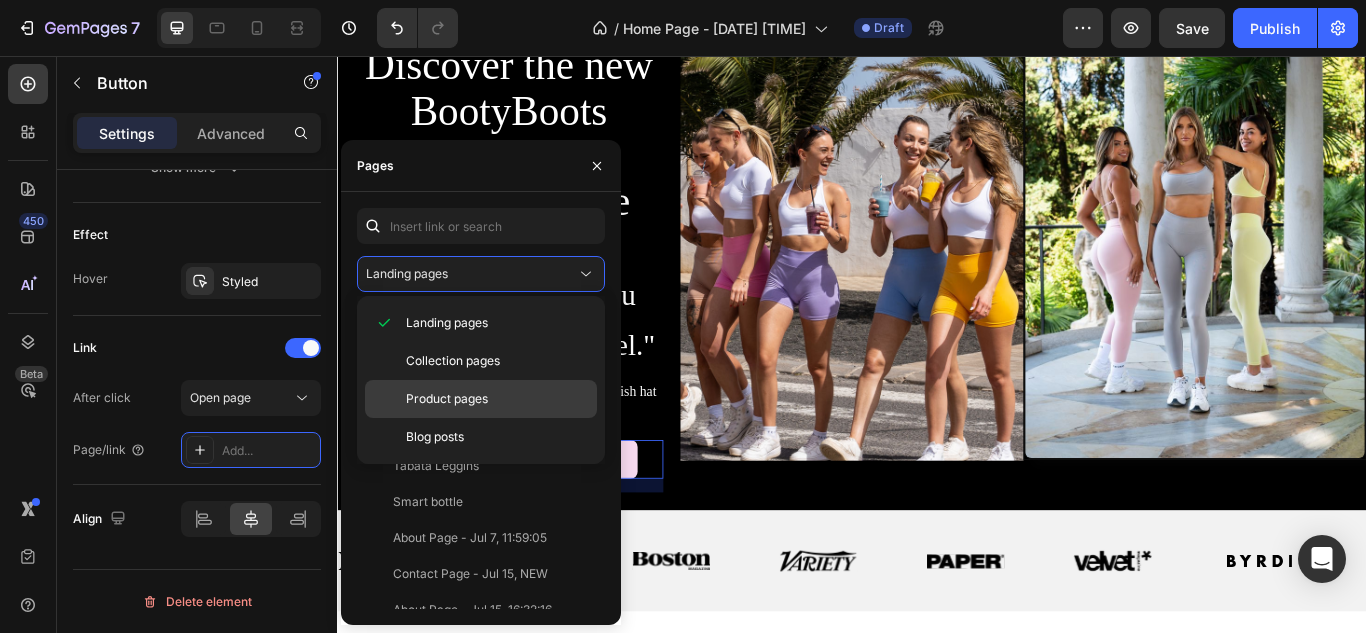 click on "Product pages" at bounding box center [447, 399] 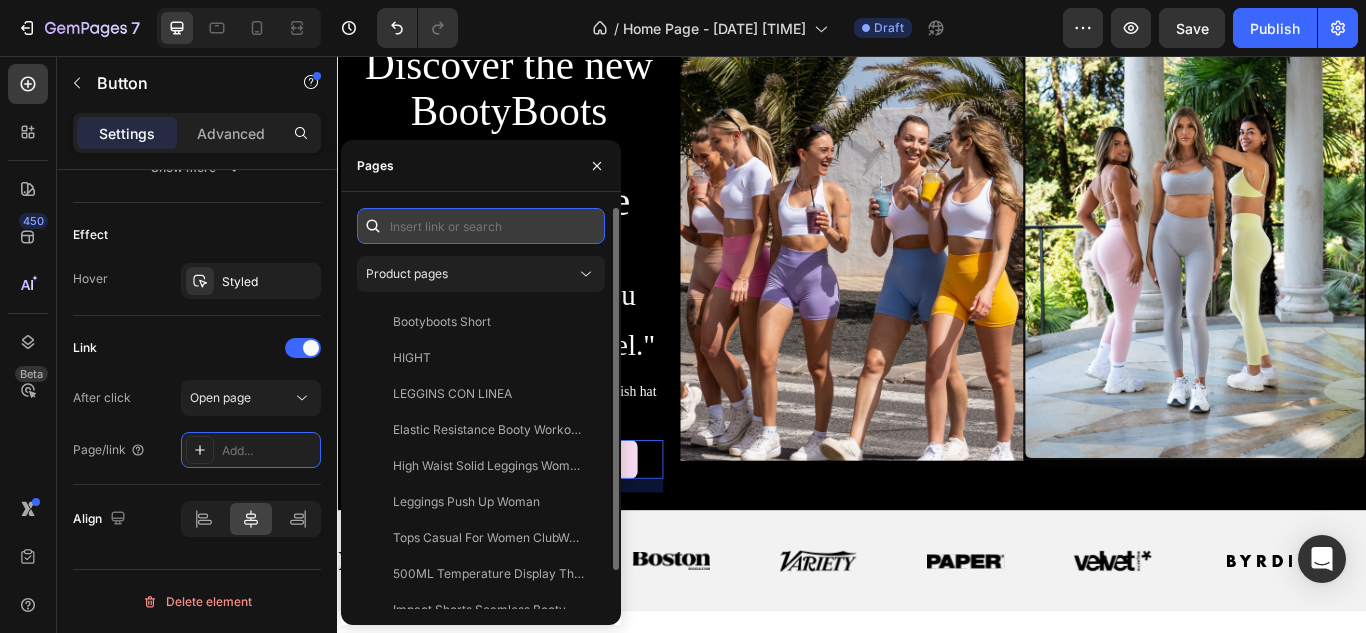 click at bounding box center [481, 226] 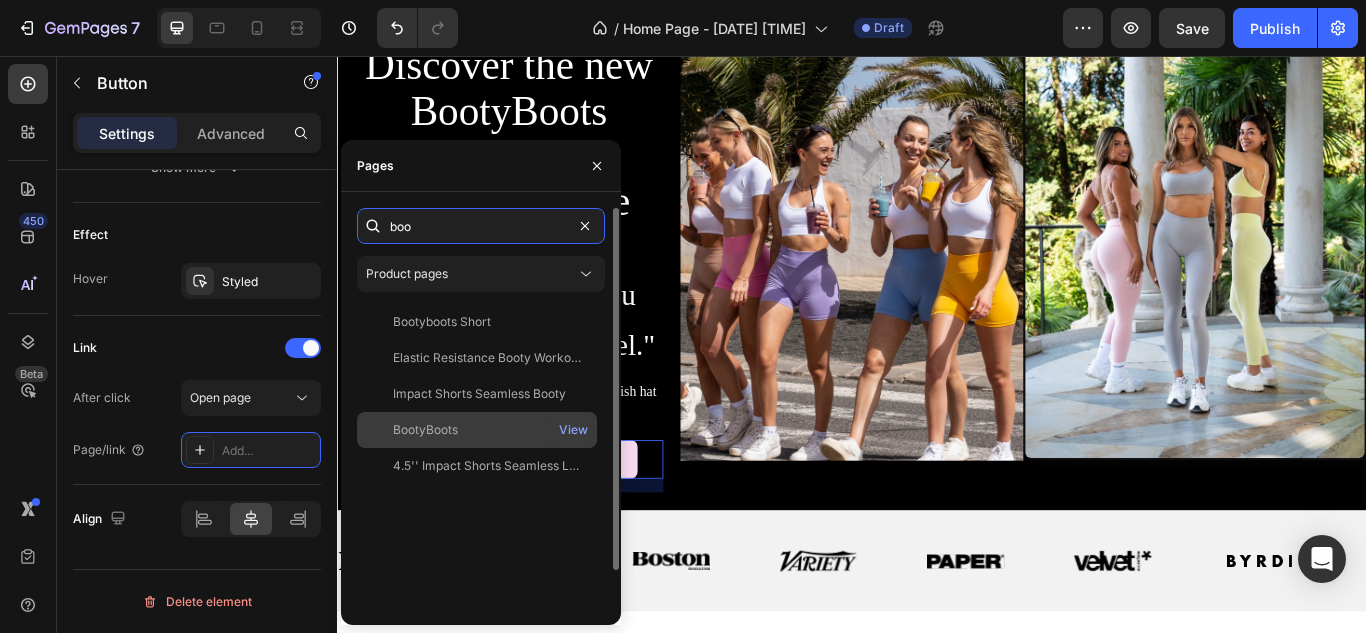 type on "boo" 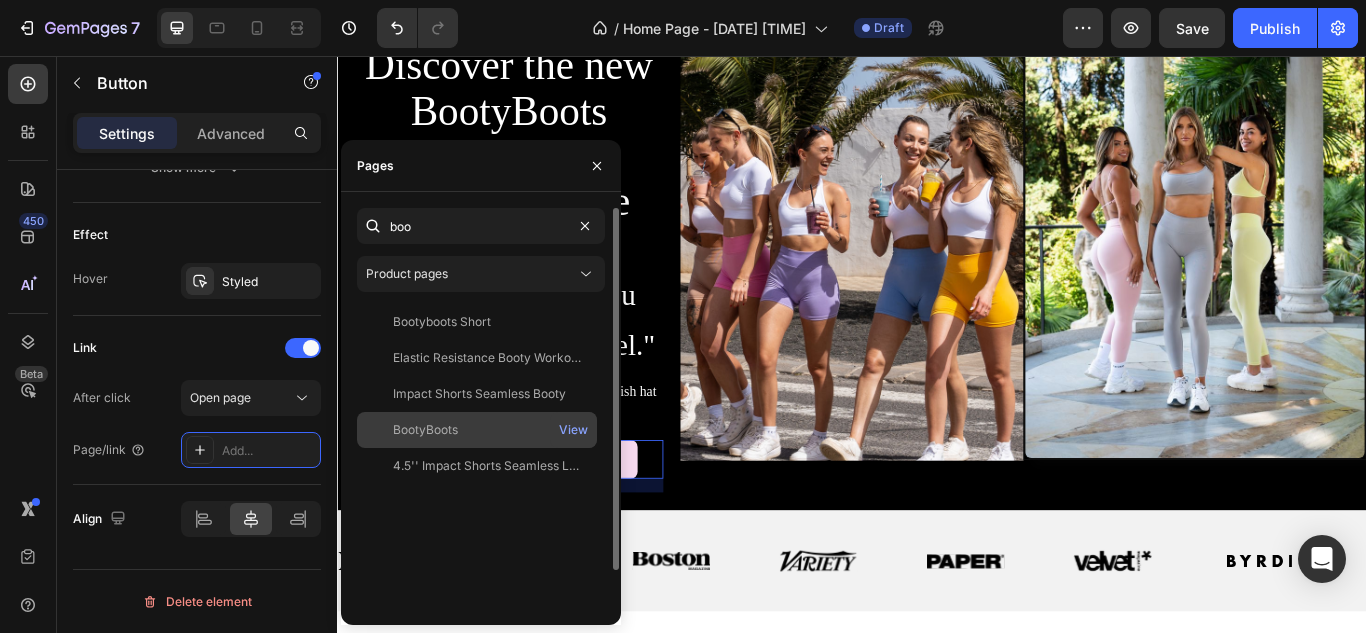 click on "BootyBoots" 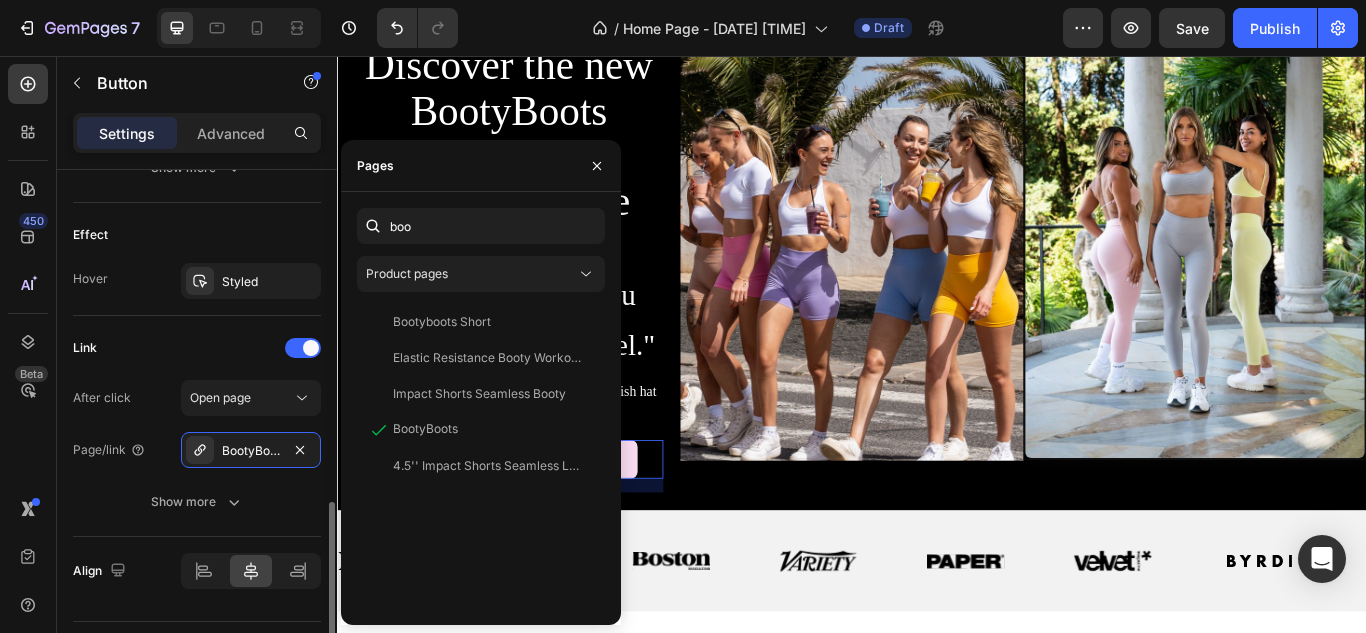 click on "Link" at bounding box center (197, 348) 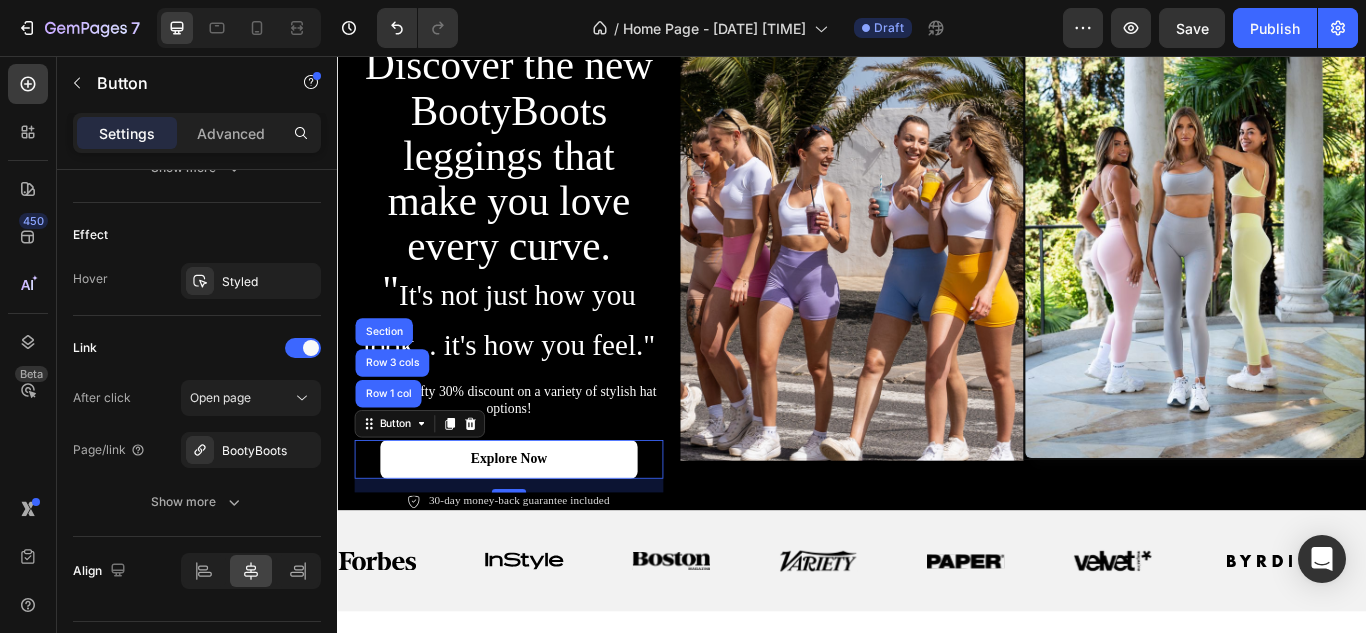 click on "Explore Now" at bounding box center (537, 526) 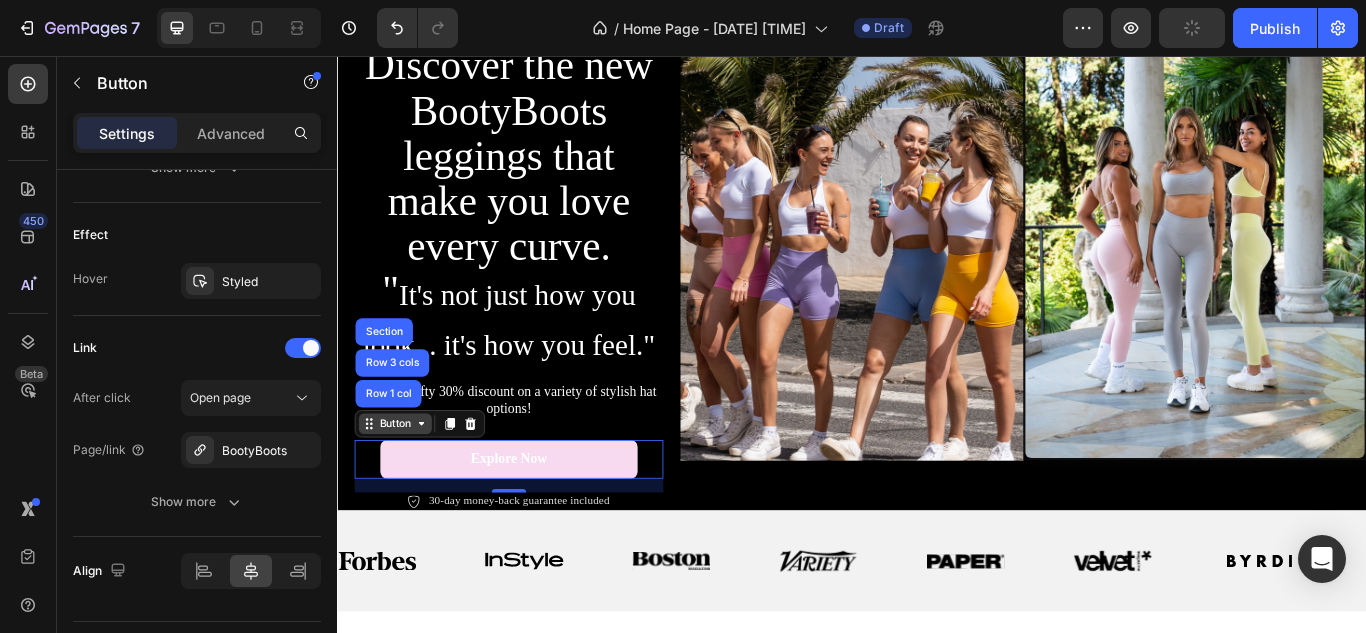 click on "Button" at bounding box center [404, 485] 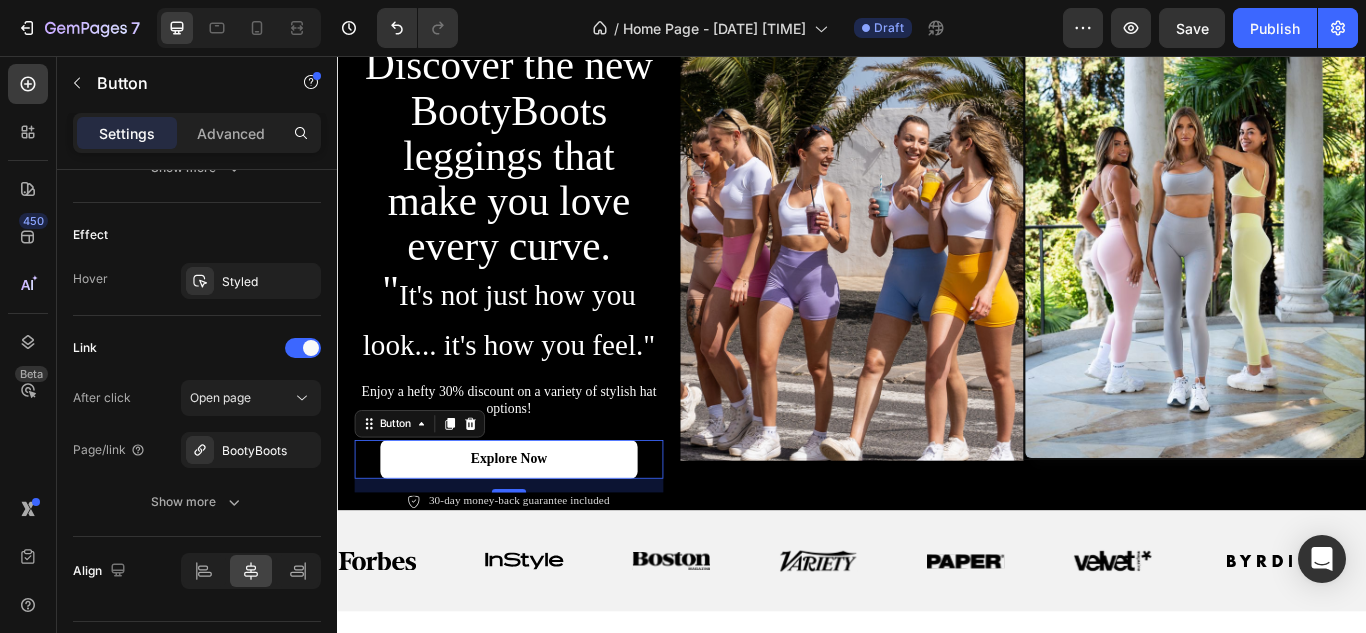 click on "Explore Now" at bounding box center (537, 526) 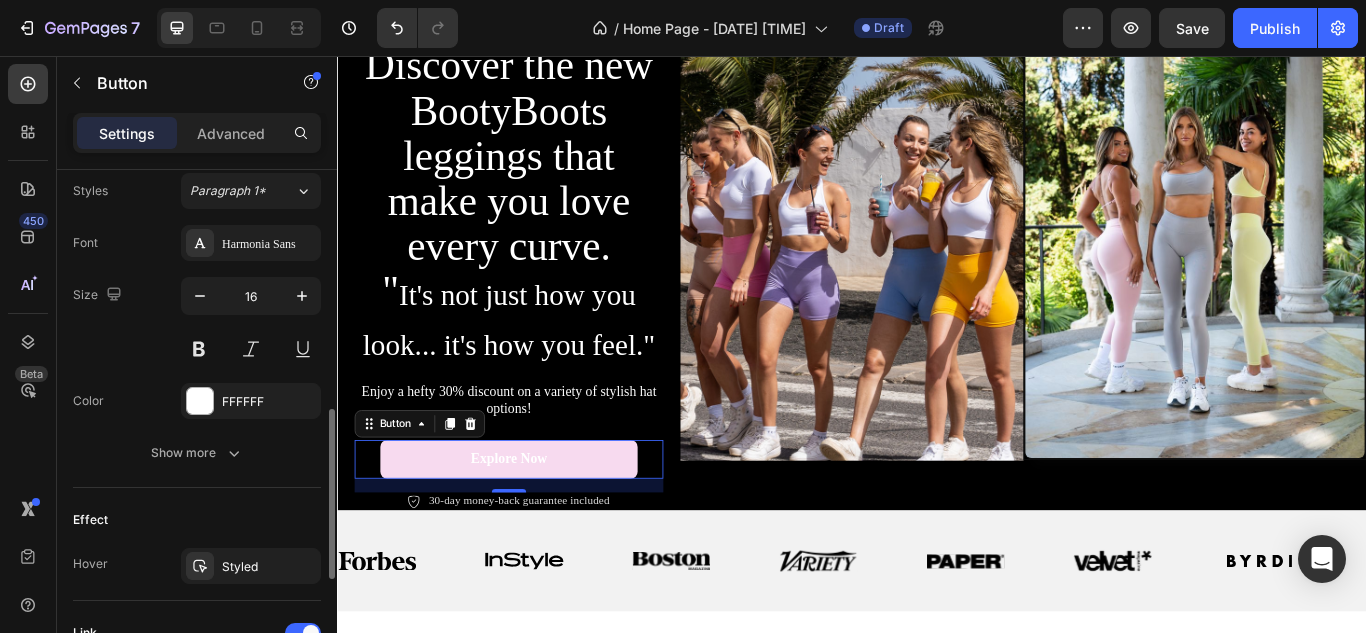 scroll, scrollTop: 732, scrollLeft: 0, axis: vertical 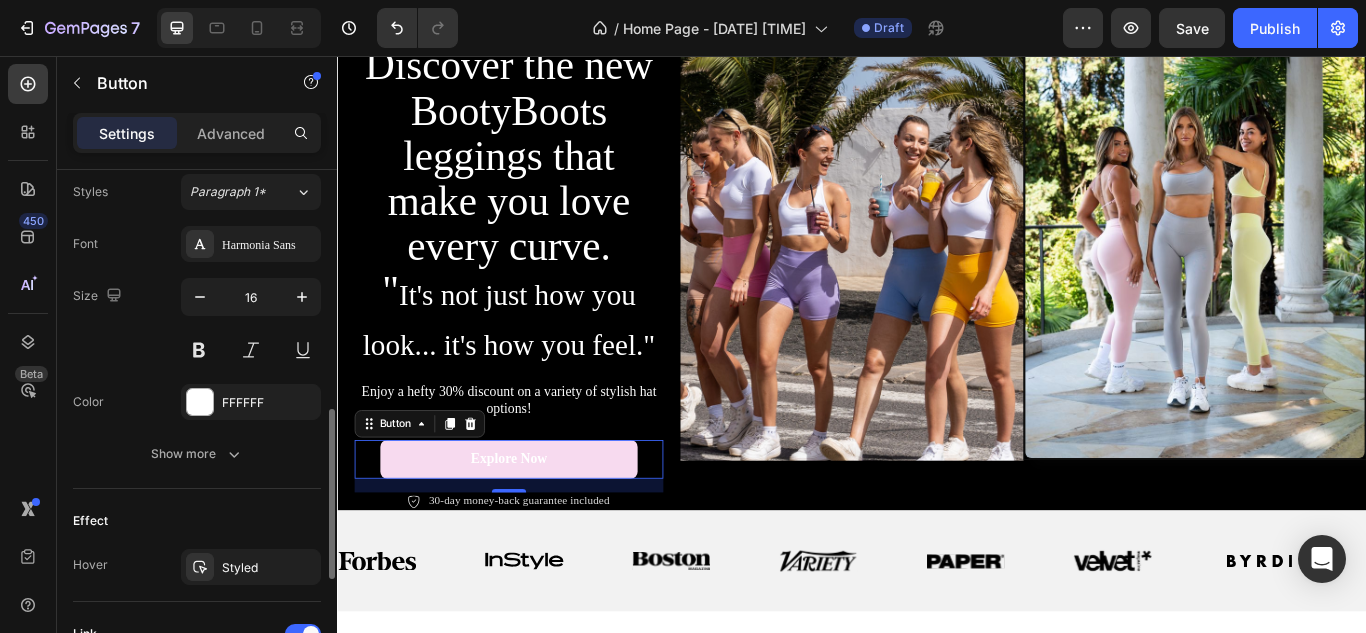 click on "Font Harmonia Sans Size 16 Color FFFFFF Show more" at bounding box center [197, 349] 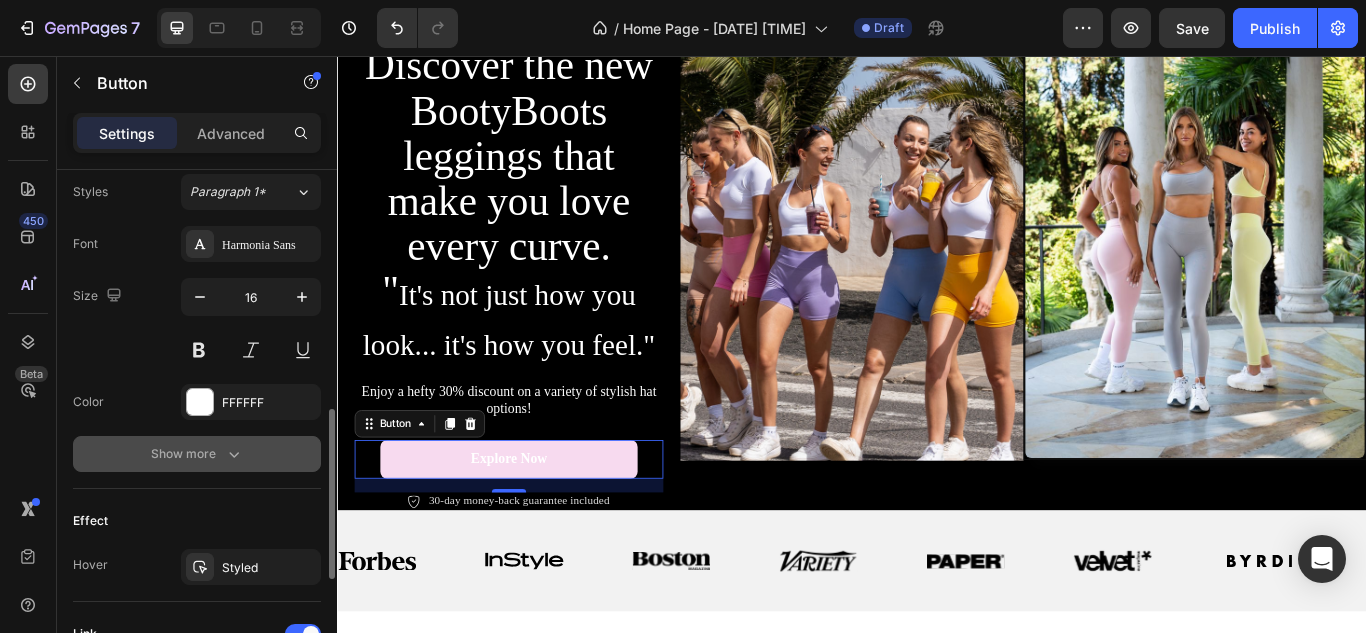 click 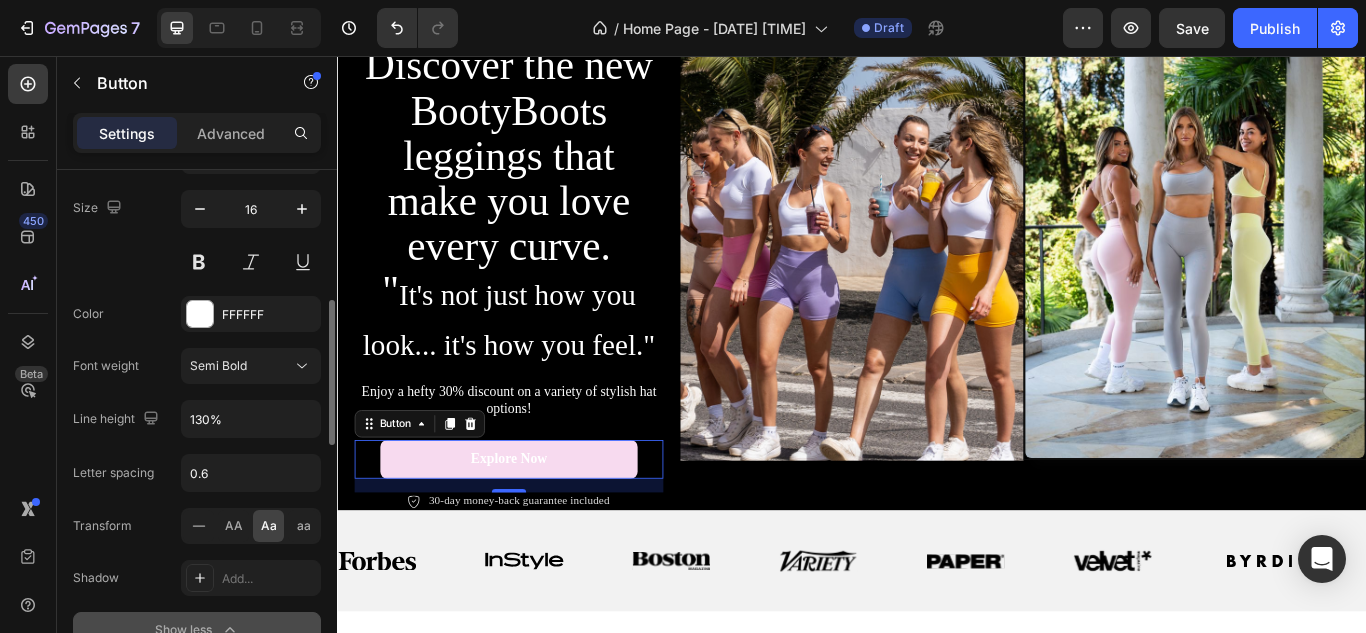 scroll, scrollTop: 742, scrollLeft: 0, axis: vertical 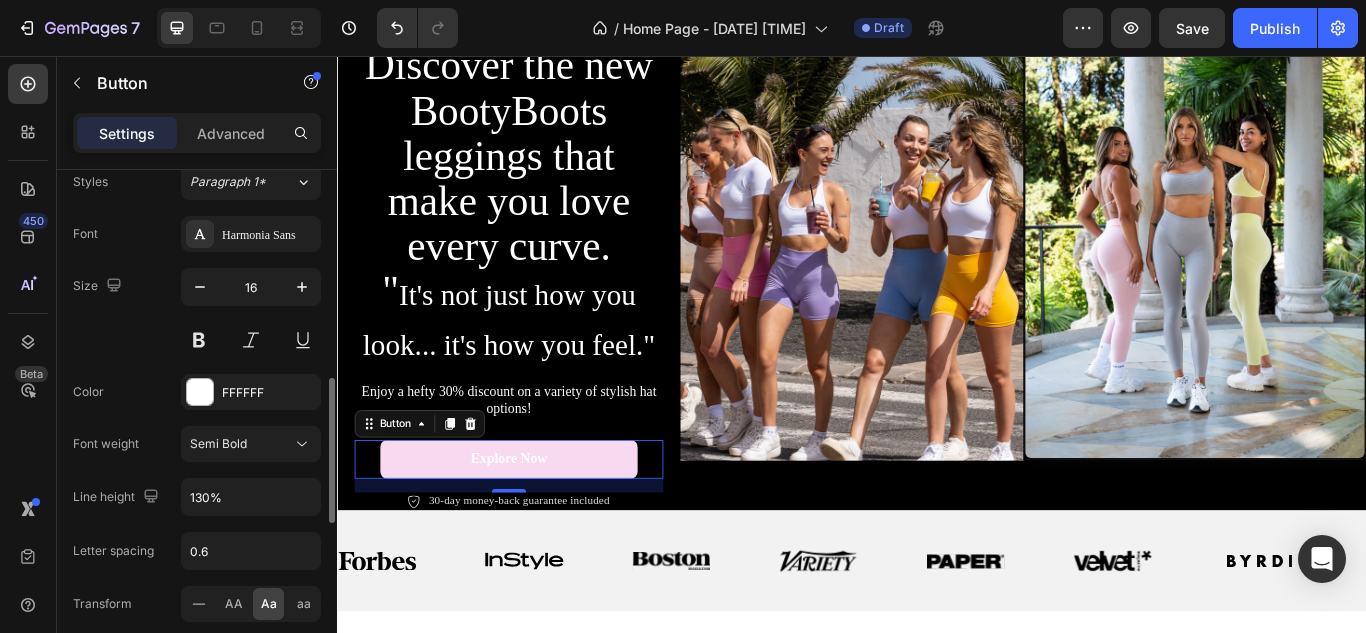 click on "Semi Bold" at bounding box center (218, 443) 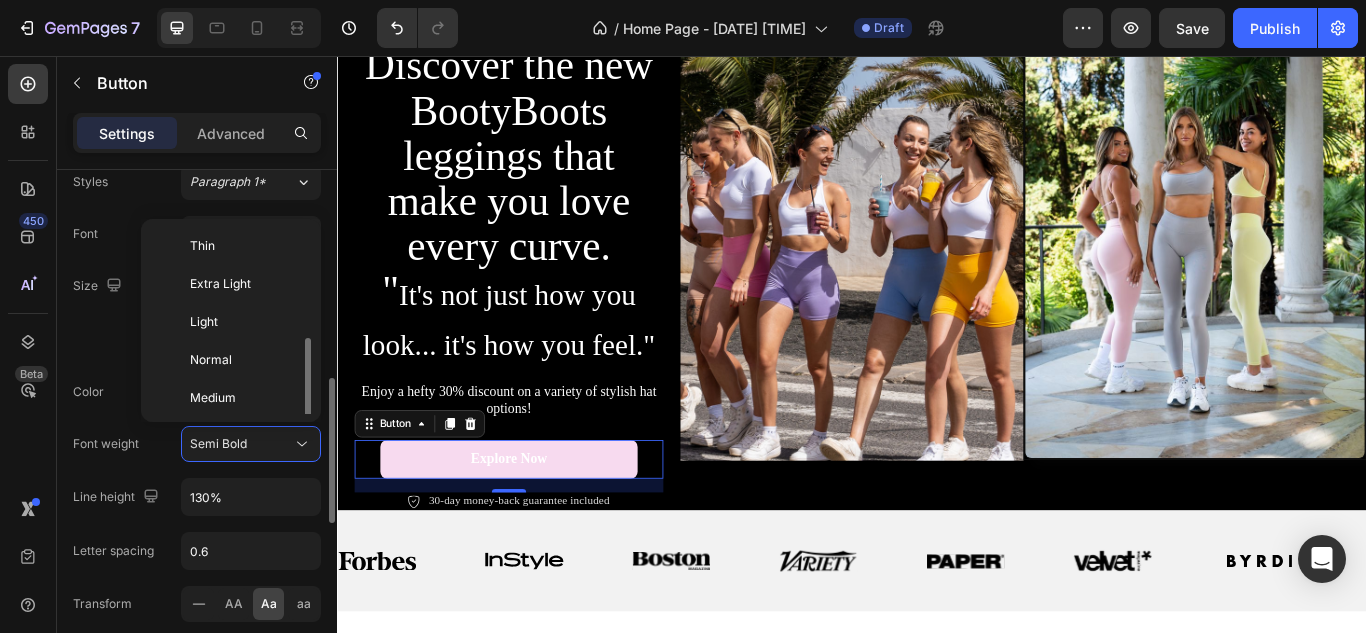 scroll, scrollTop: 72, scrollLeft: 0, axis: vertical 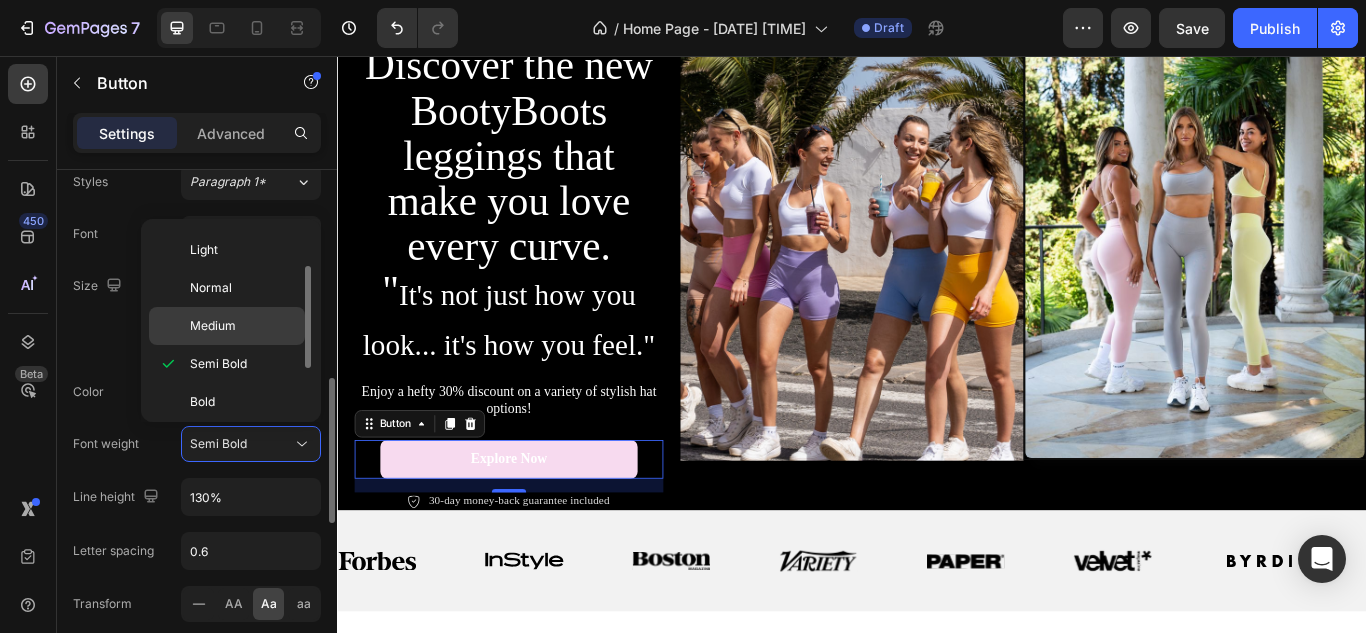 click on "Medium" at bounding box center [243, 326] 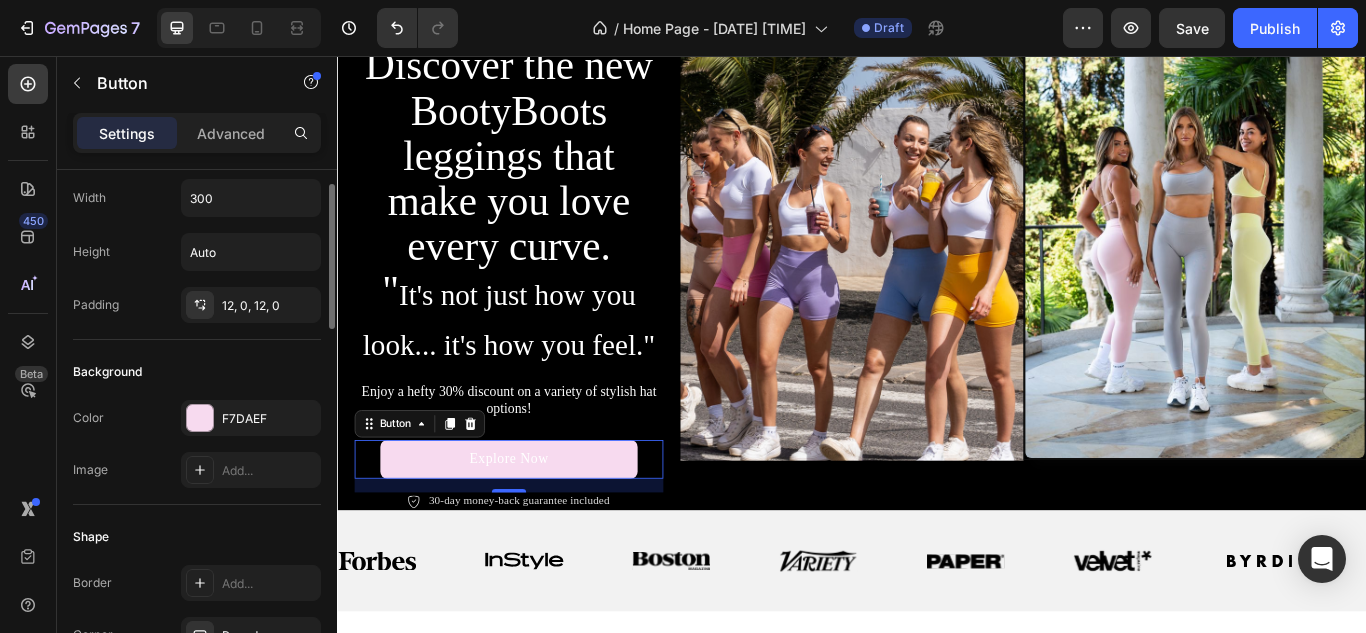 scroll, scrollTop: 50, scrollLeft: 0, axis: vertical 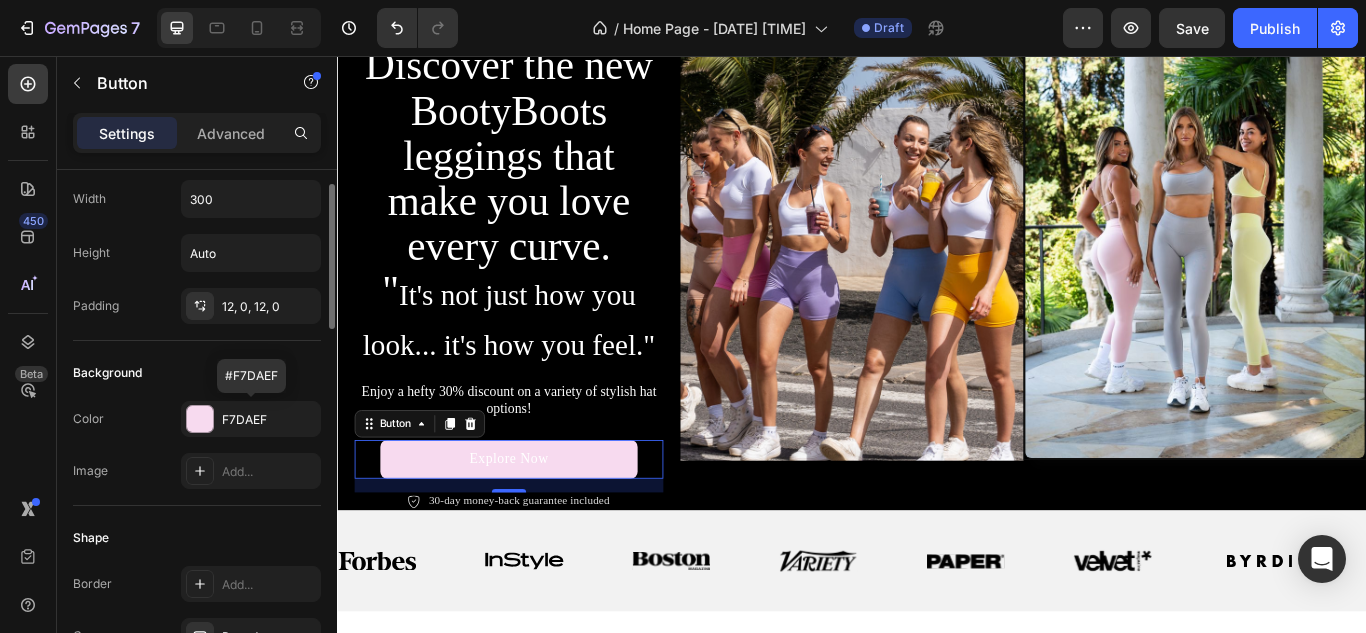 click on "F7DAEF" at bounding box center [251, 419] 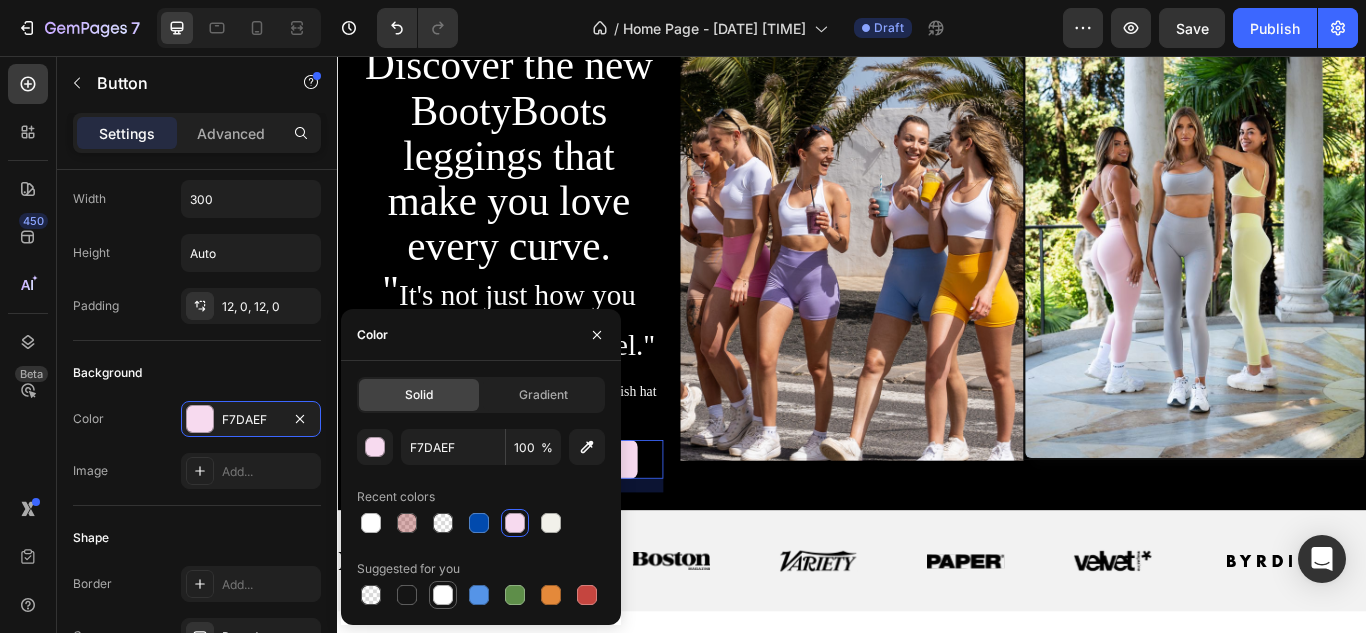 click at bounding box center [443, 595] 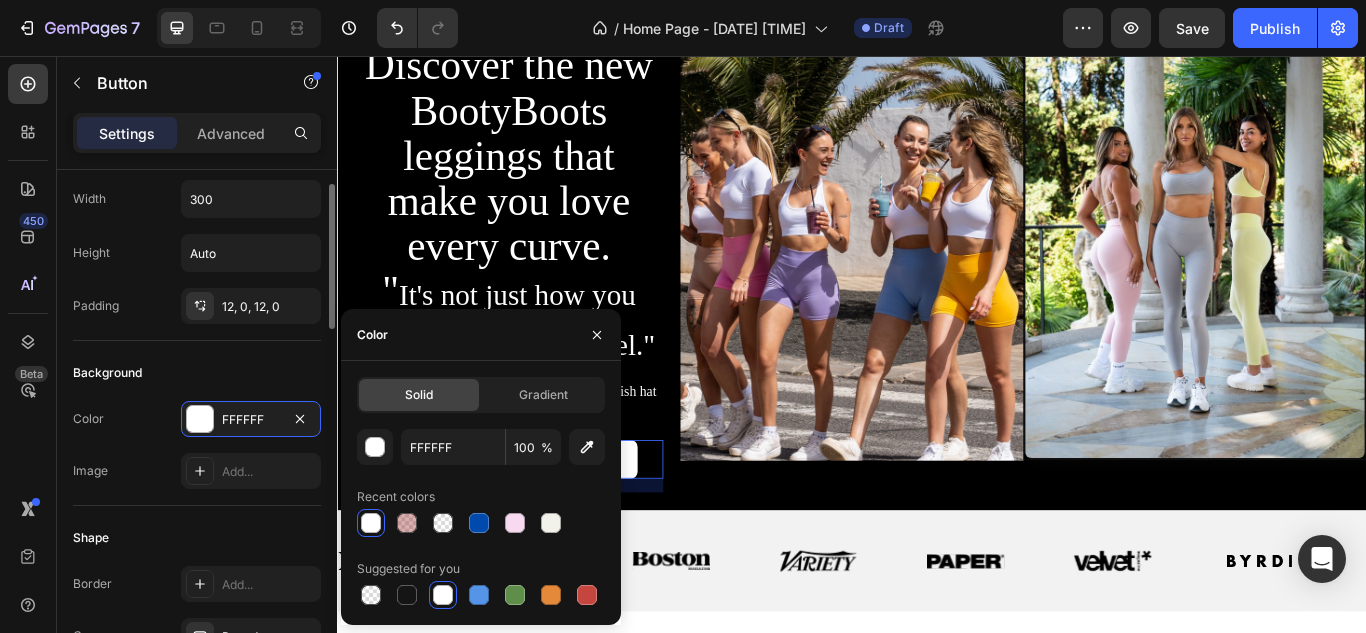 click on "Shape Border Add... Corner Round Shadow Add..." 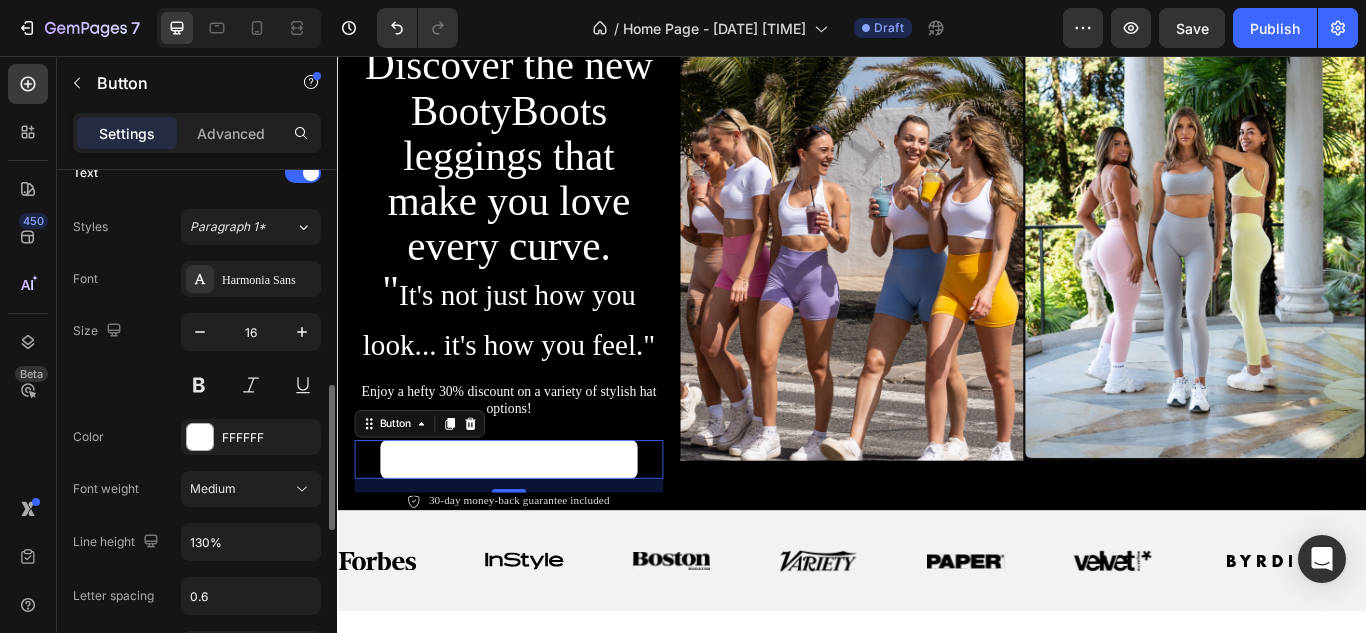 scroll, scrollTop: 713, scrollLeft: 0, axis: vertical 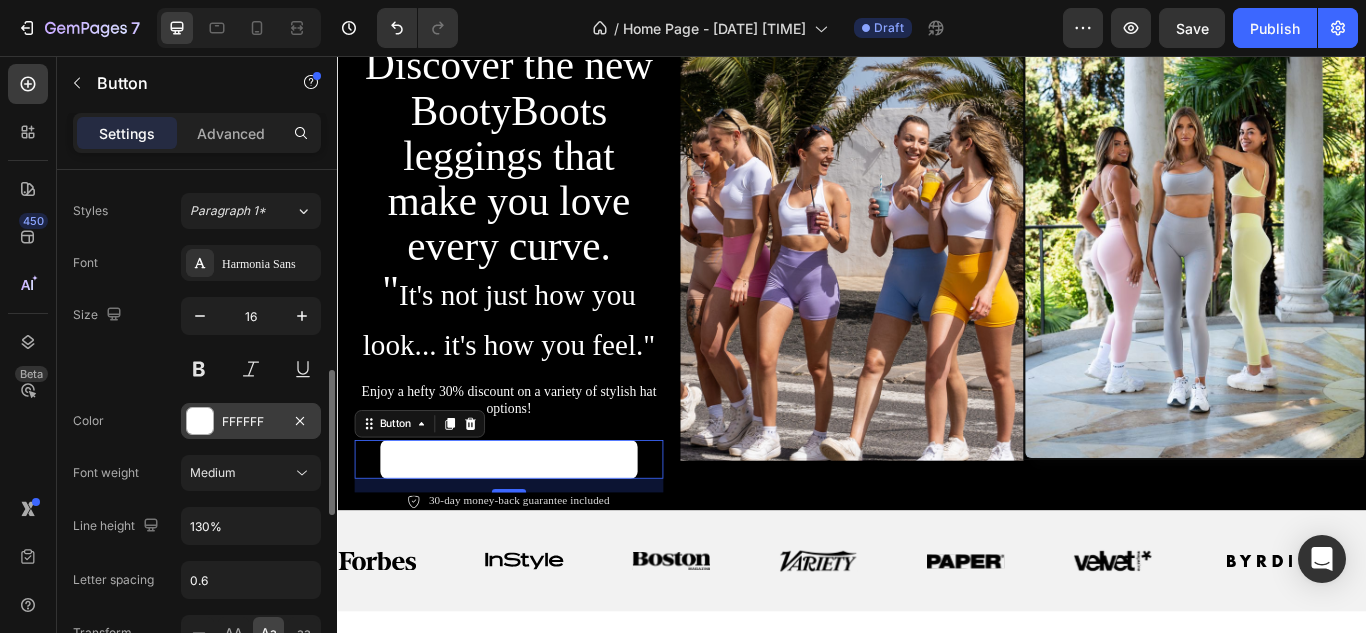 click at bounding box center (200, 421) 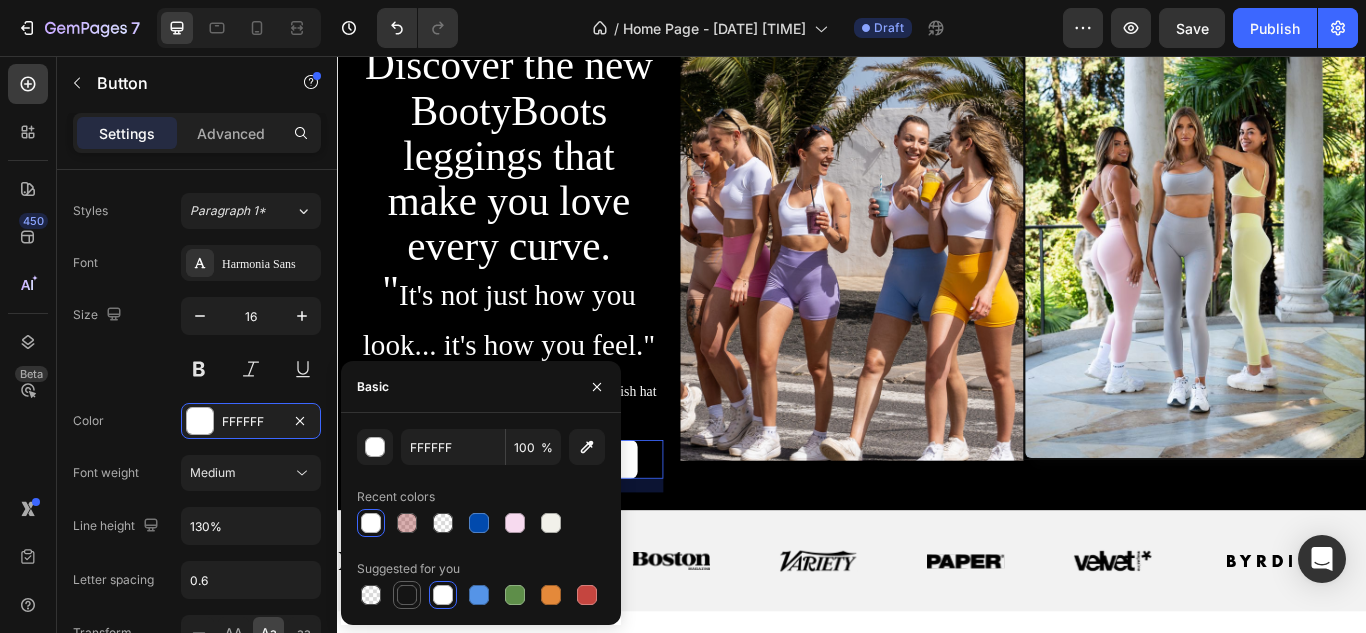 click at bounding box center (407, 595) 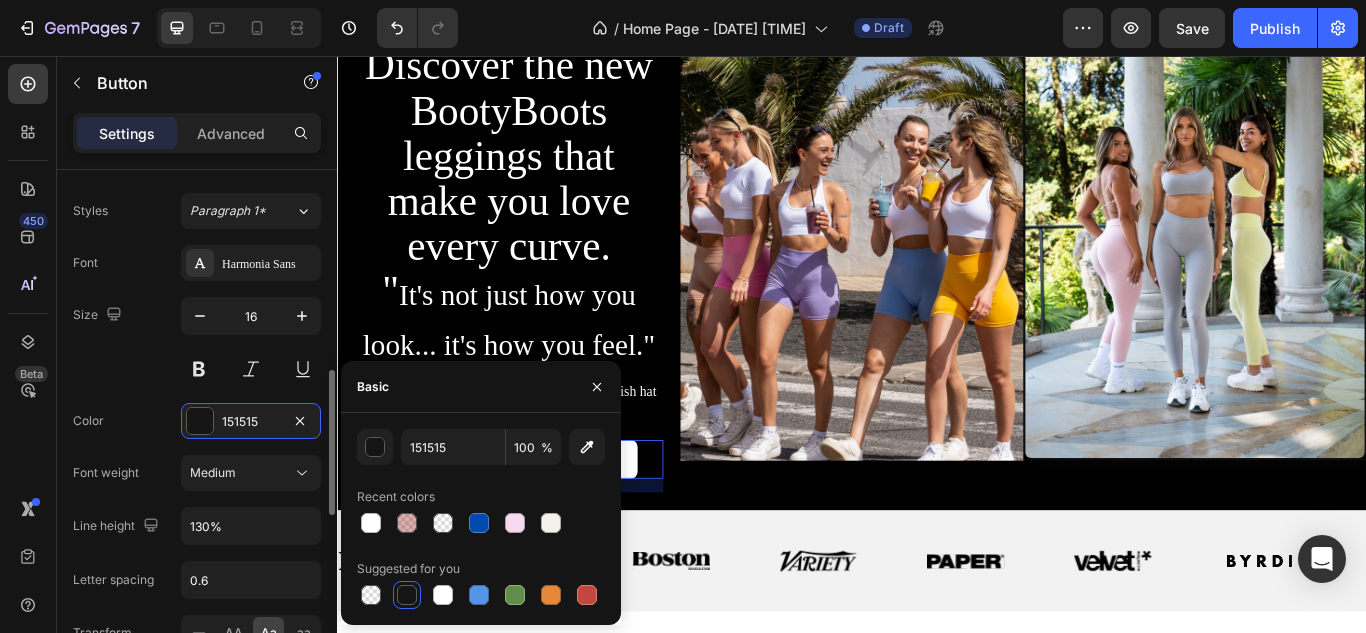 click on "Size 16" at bounding box center (197, 342) 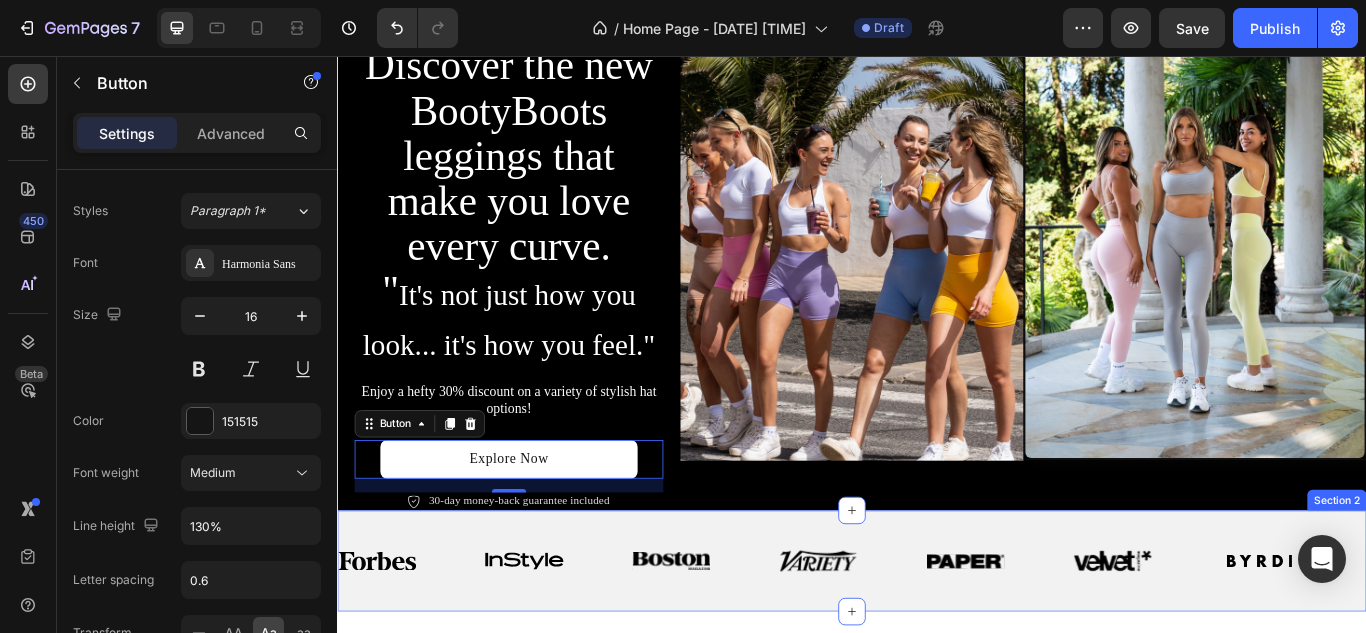 click on "Image Image Image Image Image Image Image Image Image Image Image Image Image Image Marquee Section 2" at bounding box center [937, 645] 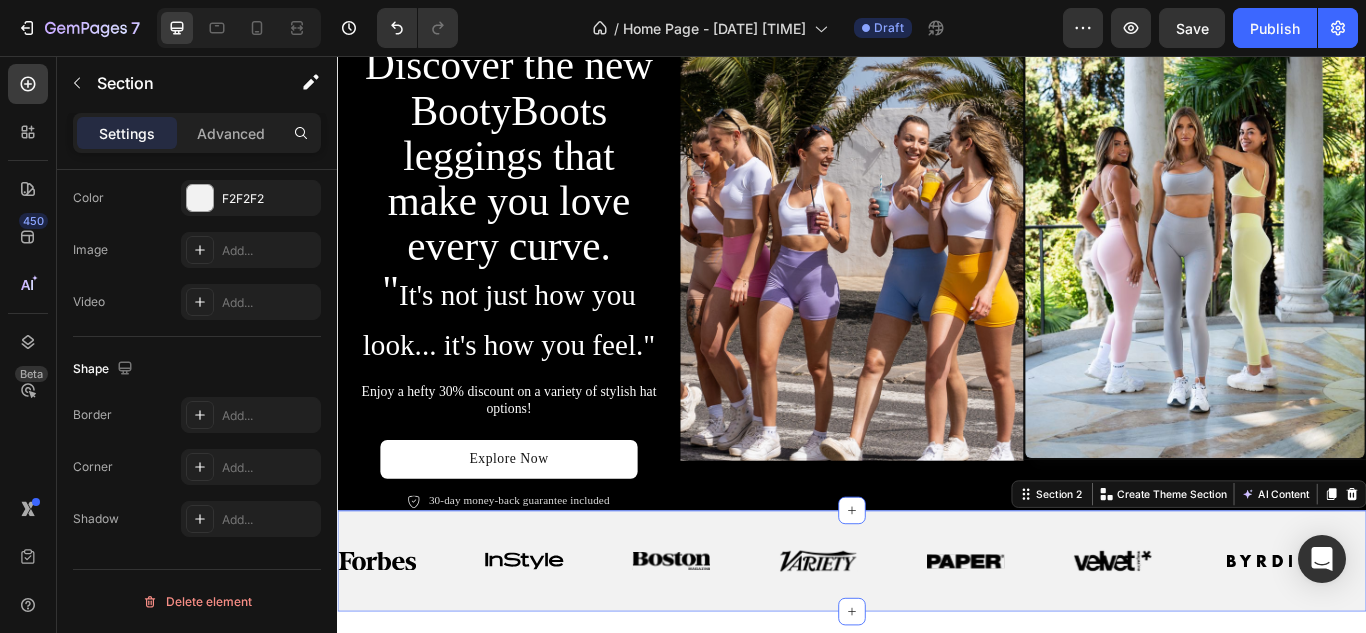 scroll, scrollTop: 0, scrollLeft: 0, axis: both 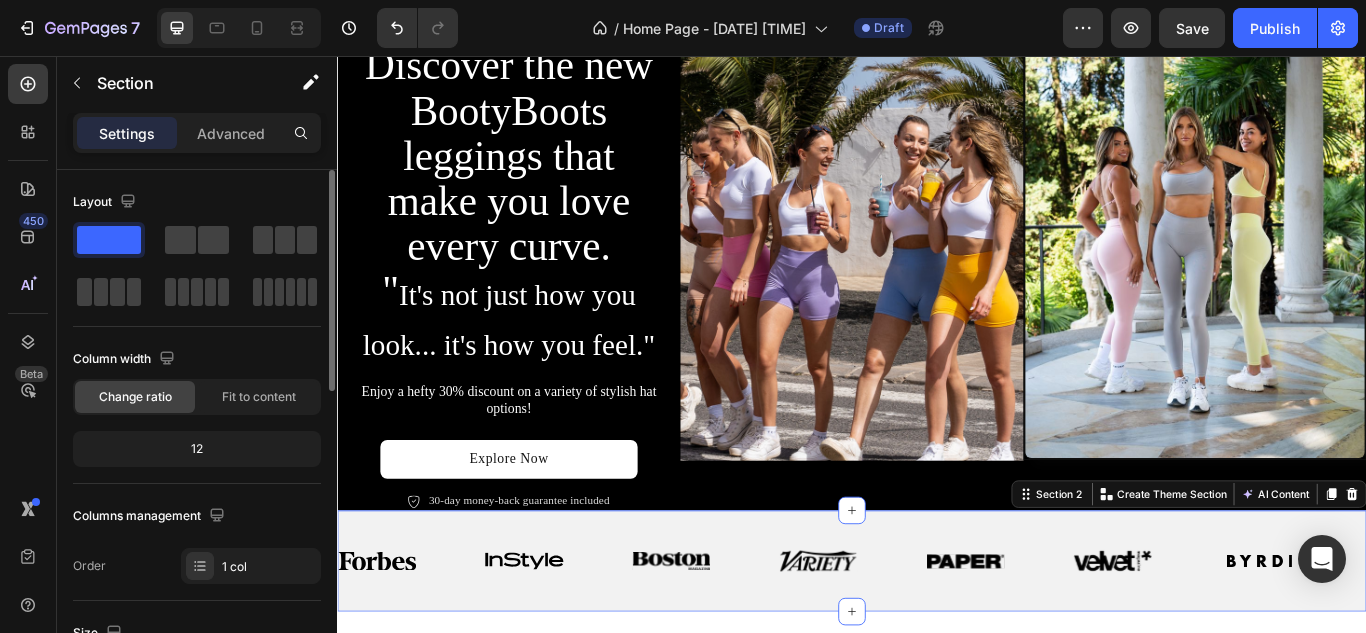 click on "Image Image Image Image Image Image Image Image Image Image Image Image Image Image Marquee Section 2   Create Theme Section AI Content Write with GemAI What would you like to describe here? Tone and Voice Persuasive Product Getting products... Show more Generate" at bounding box center (937, 645) 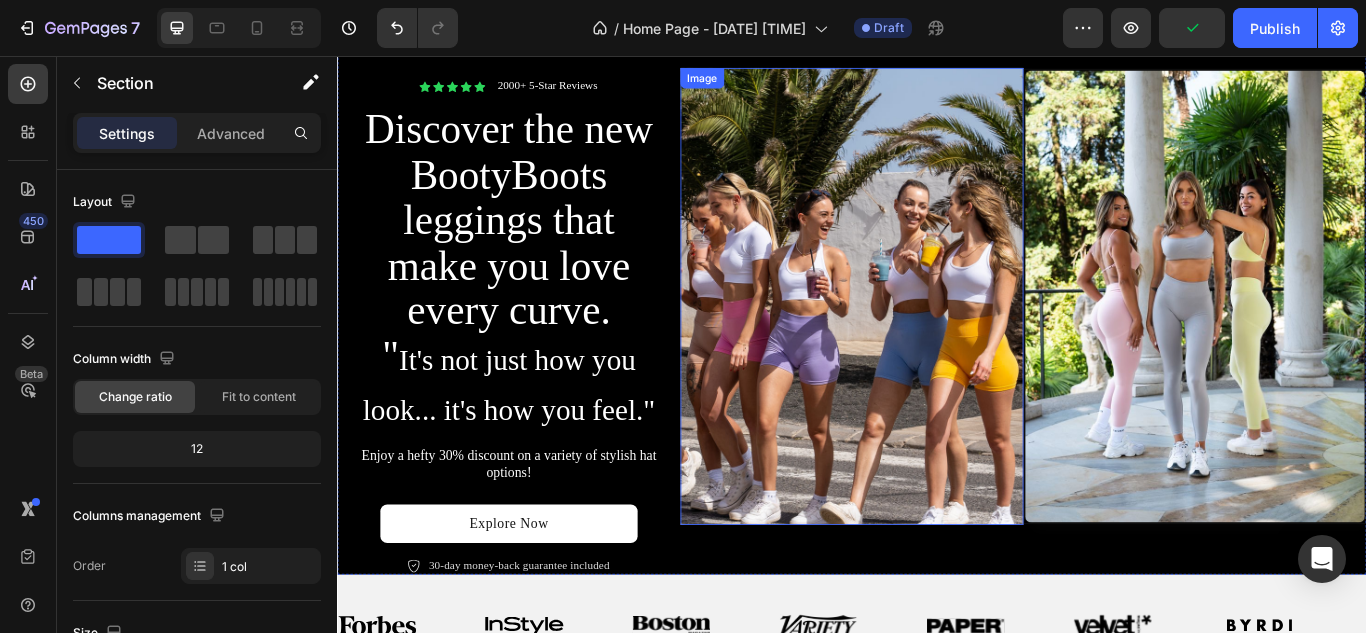 scroll, scrollTop: 130, scrollLeft: 0, axis: vertical 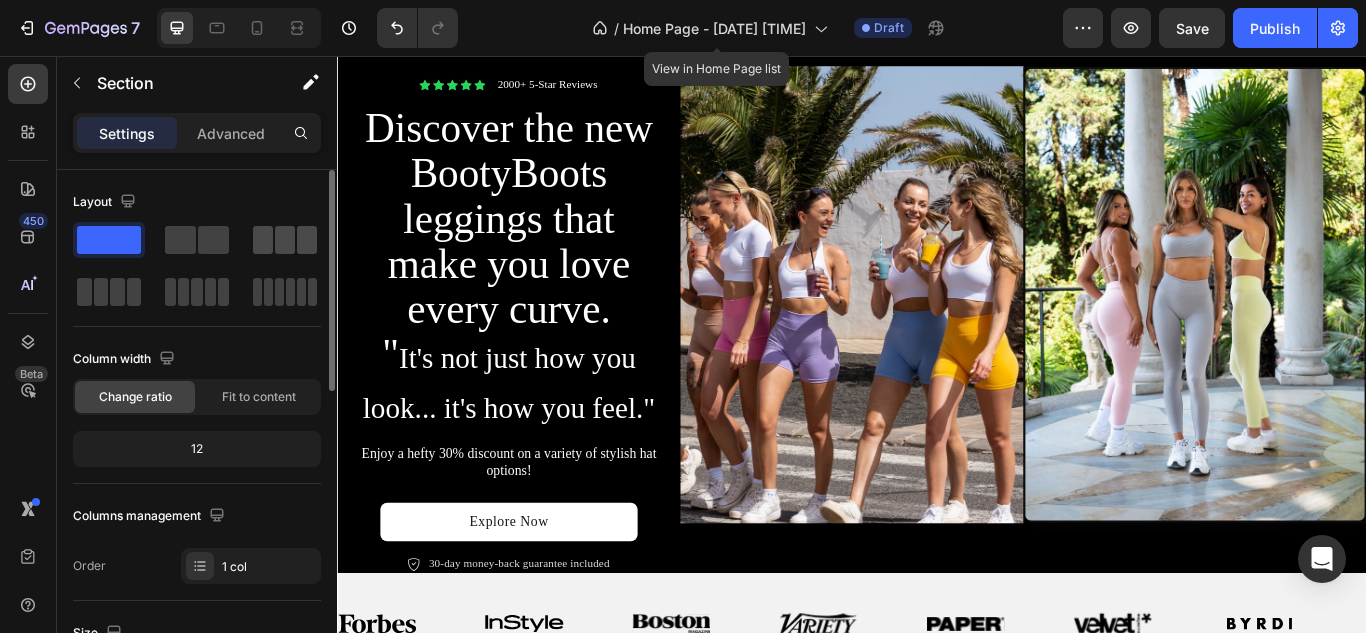 click at bounding box center (285, 240) 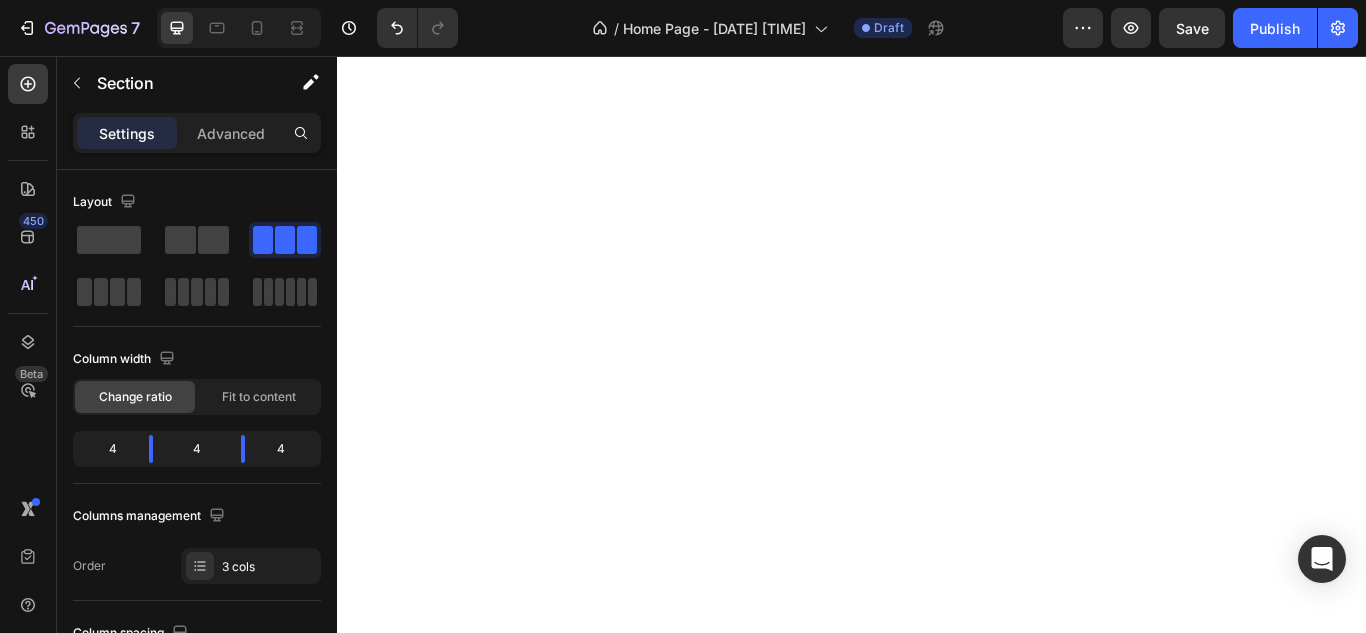 scroll, scrollTop: 0, scrollLeft: 0, axis: both 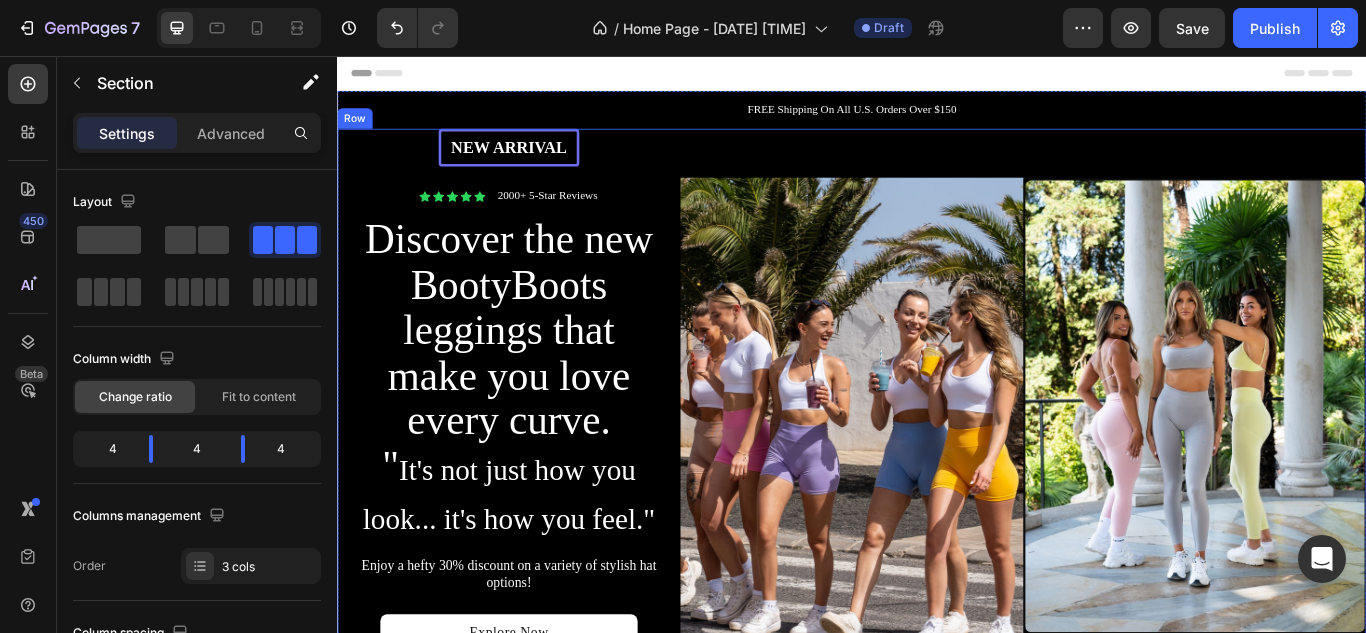 click on "Image" at bounding box center (937, 465) 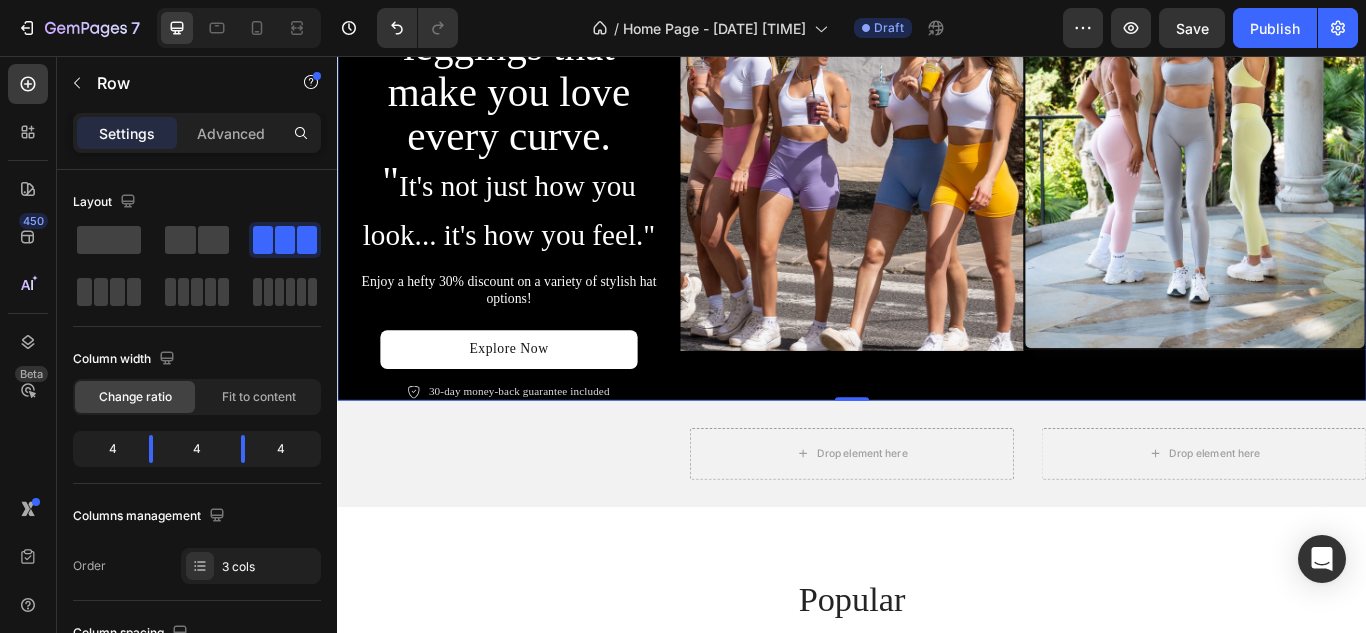 scroll, scrollTop: 270, scrollLeft: 0, axis: vertical 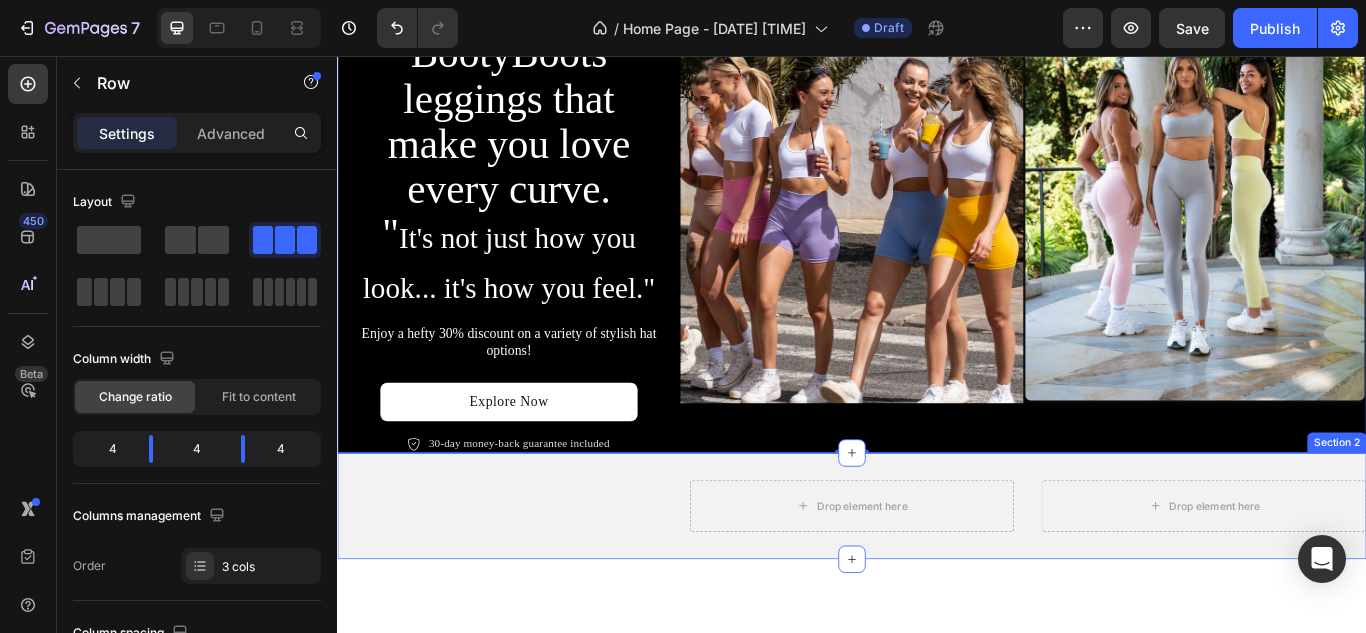 click on "Image Image Image Image Image Image Image Image Image Image Image Image Image Image Marquee
Drop element here
Drop element here Section 2" at bounding box center (937, 581) 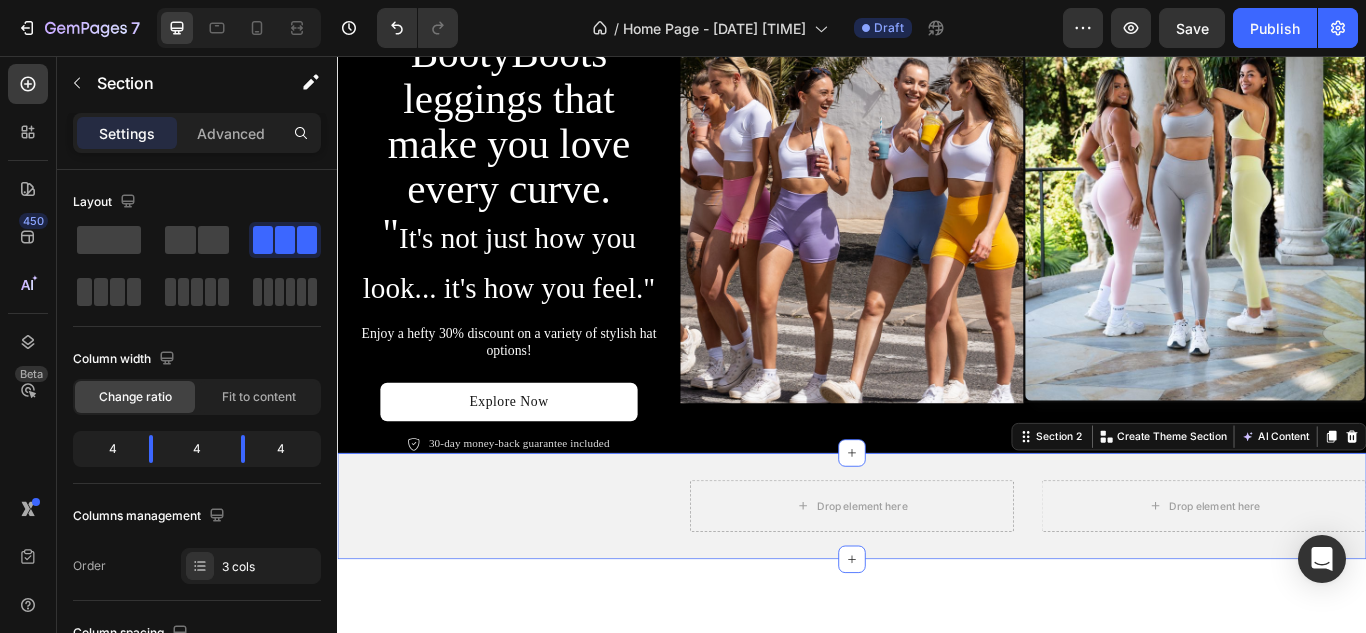 click on "Image Image Image Image Image Image Image Image Image Image Image Image Image Image Marquee
Drop element here
Drop element here Section 2   Create Theme Section AI Content Write with GemAI What would you like to describe here? Tone and Voice Persuasive Product Bootyboots Short Show more Generate" at bounding box center (937, 581) 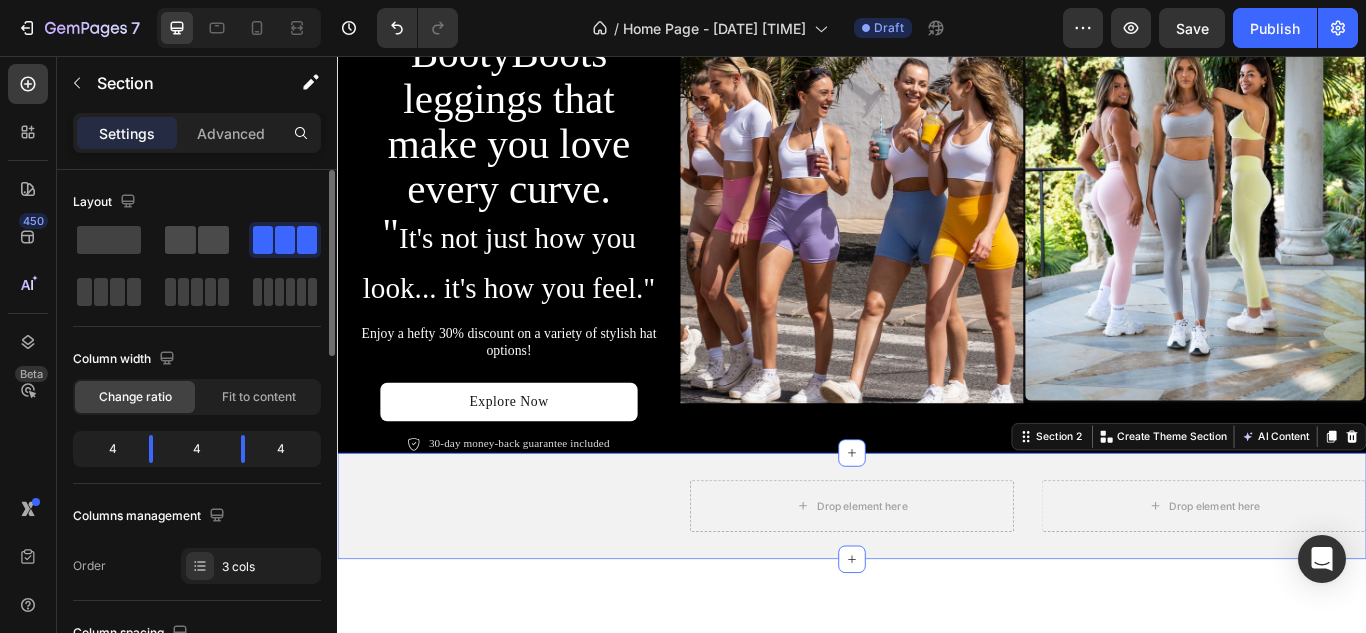 click 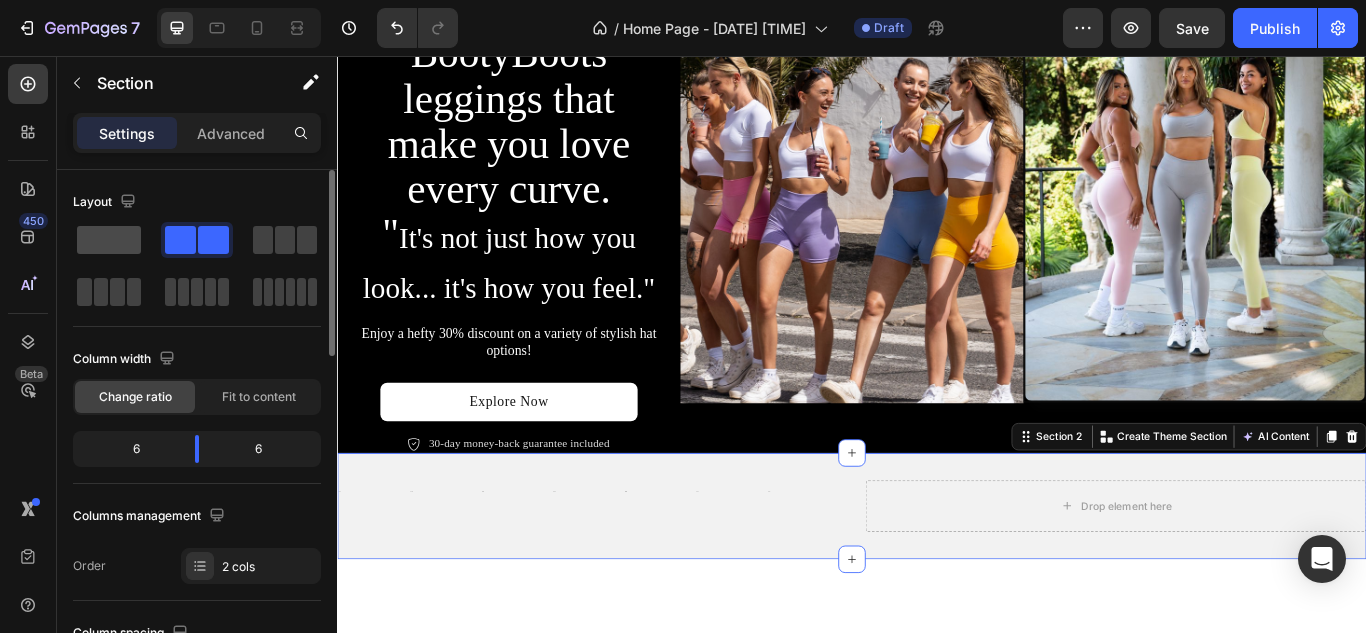 click 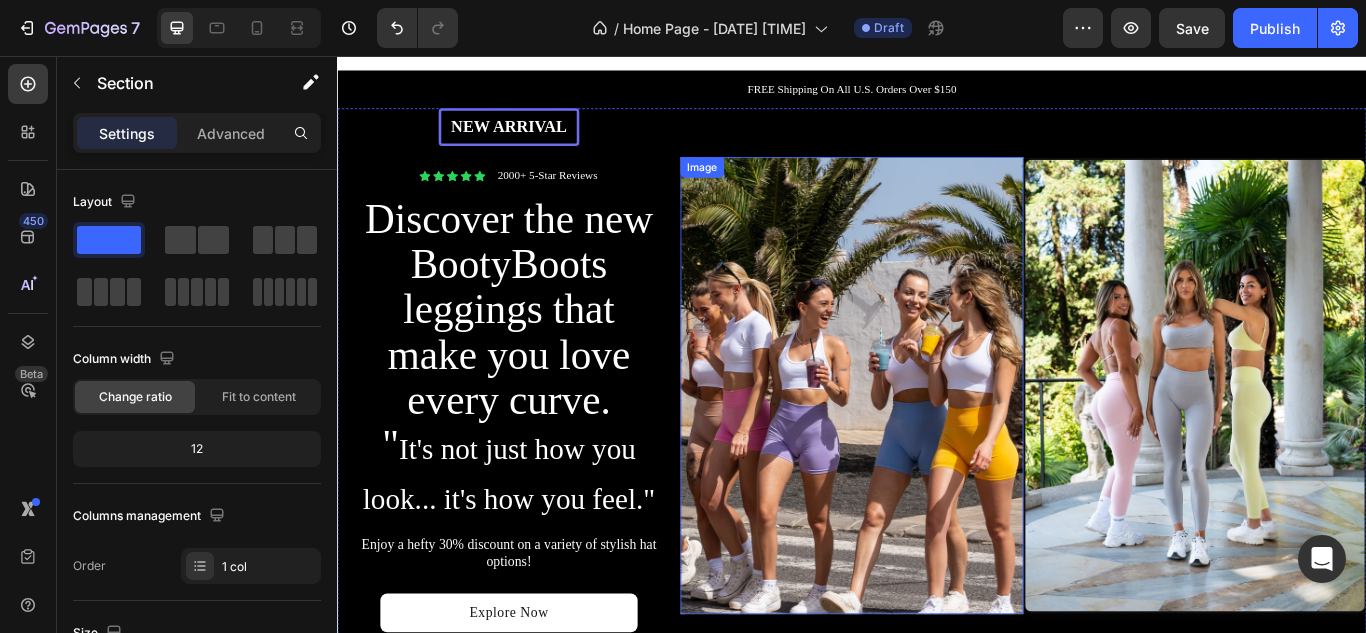 scroll, scrollTop: 22, scrollLeft: 0, axis: vertical 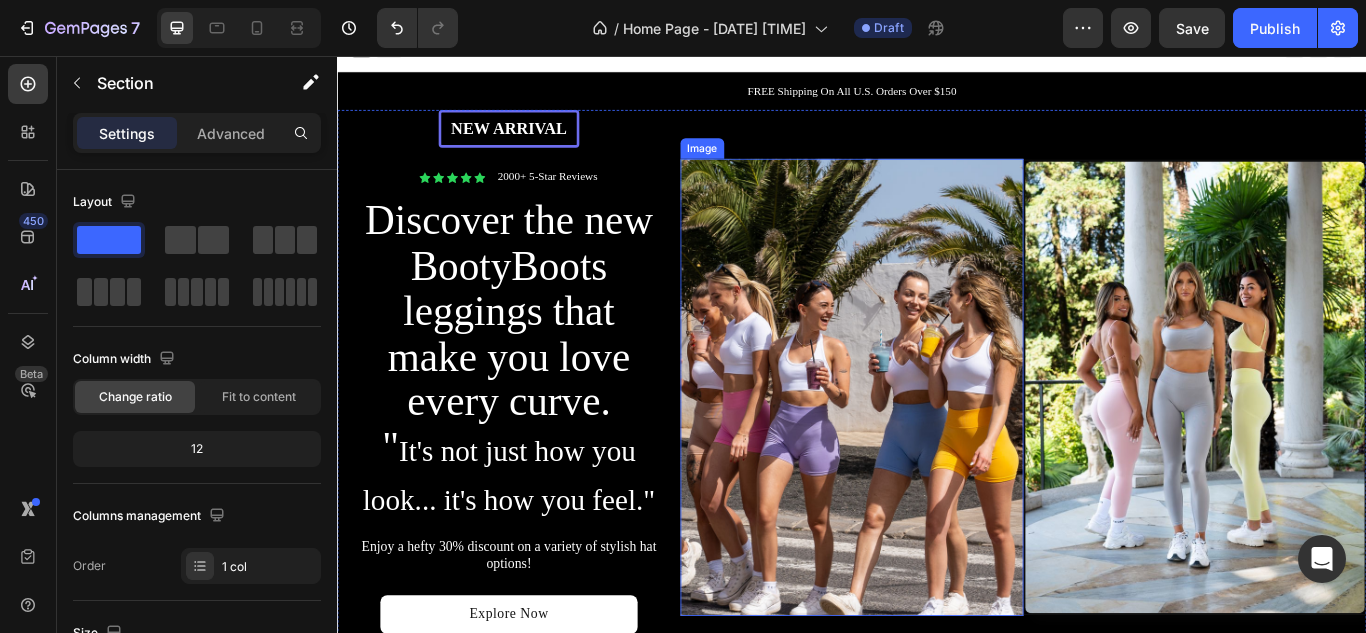 click at bounding box center (937, 442) 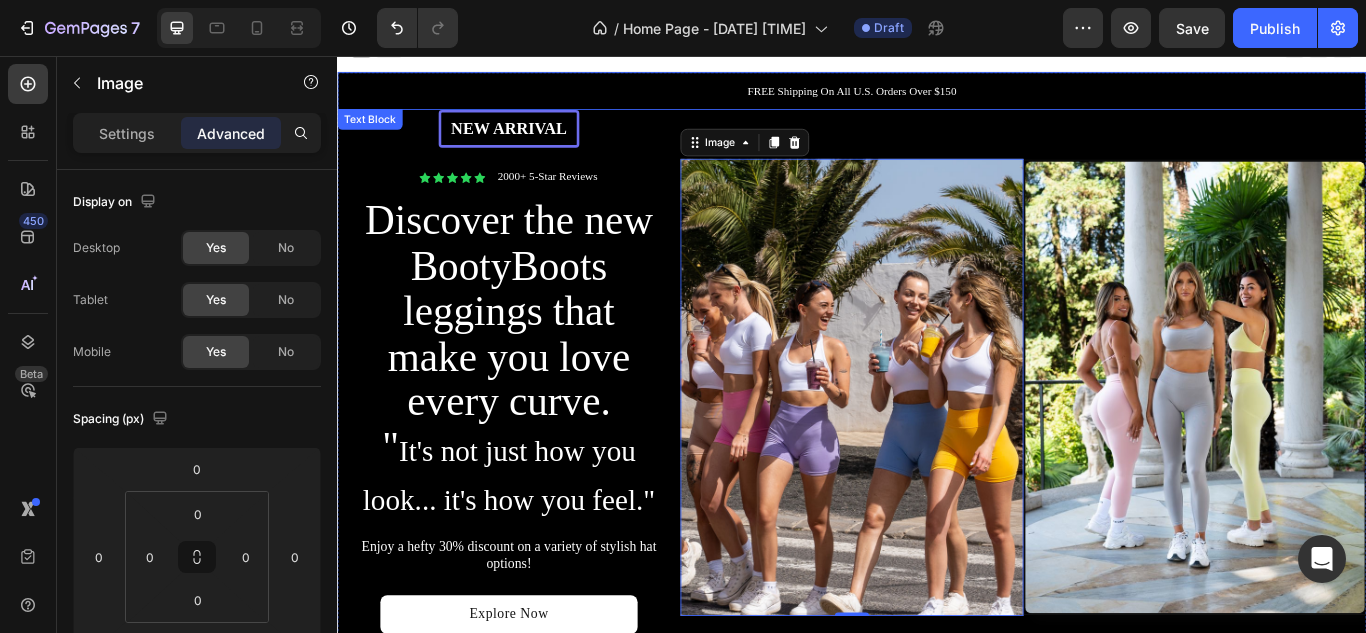 click on "FREE Shipping On All U.S. Orders Over $150" at bounding box center (937, 97) 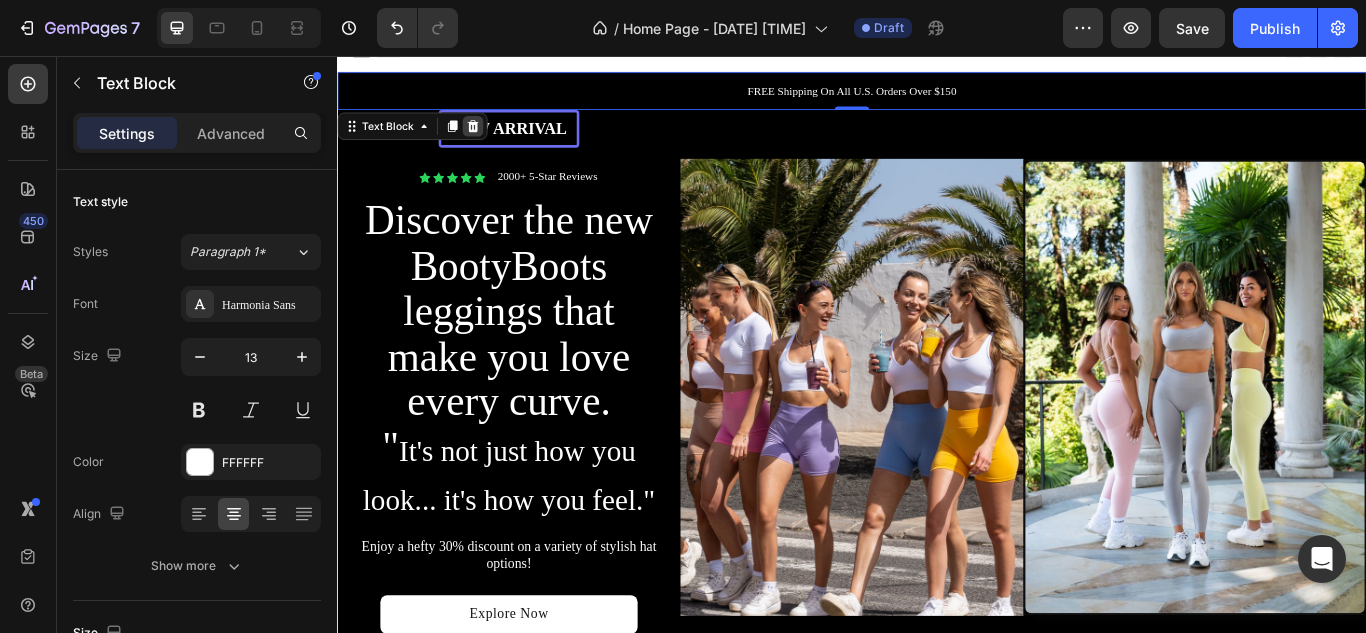 click 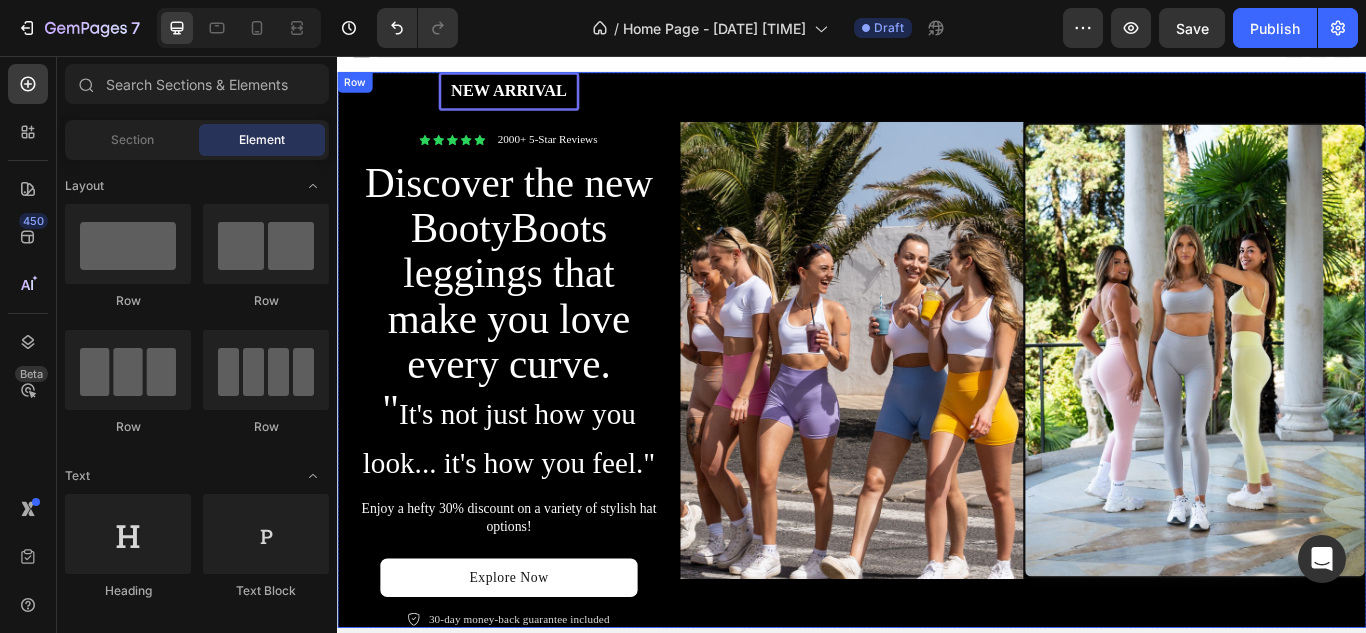 click on "Image" at bounding box center (937, 399) 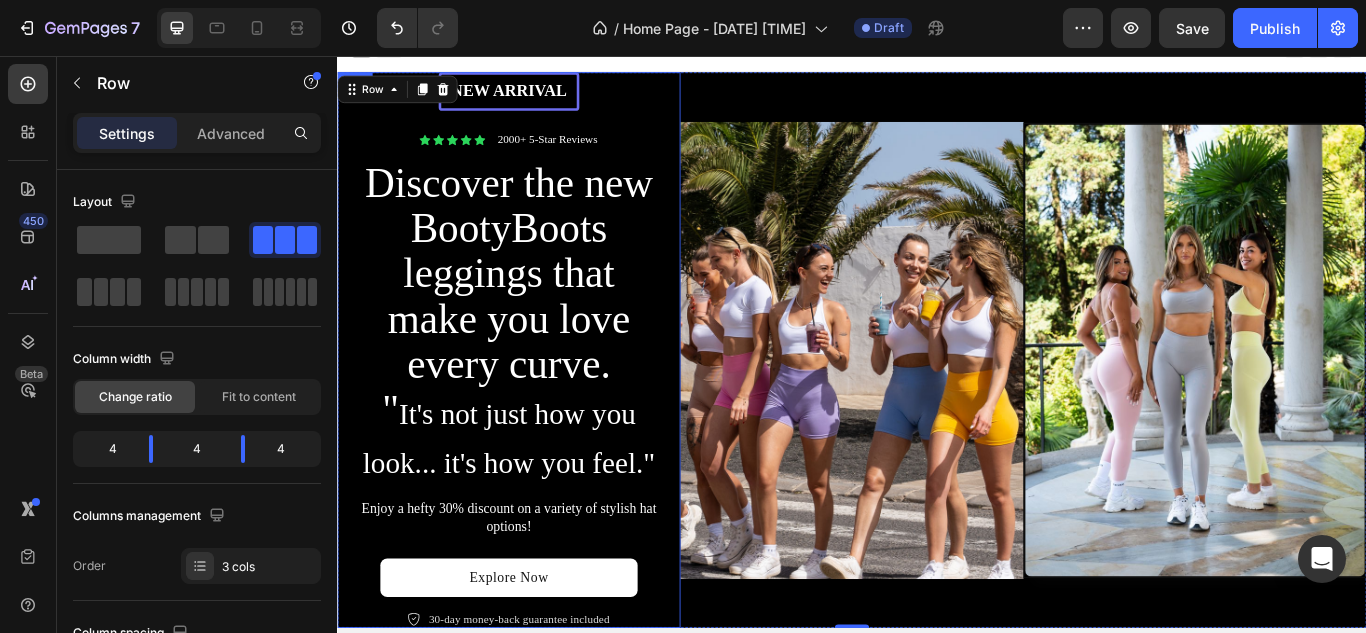 click on "New arrival Text Block Row
Icon
Icon
Icon
Icon
Icon Icon List 2000+ 5-Star Reviews Text Block Row
Discover the new BootyBoots leggings that make you love every curve. " It's not just how you look... it's how you feel." Heading Enjoy a hefty 30% discount on a variety of stylish hat options! Text Block Explore Now Button
Icon 30-day money-back guarantee included  Text Block Row" at bounding box center [537, 399] 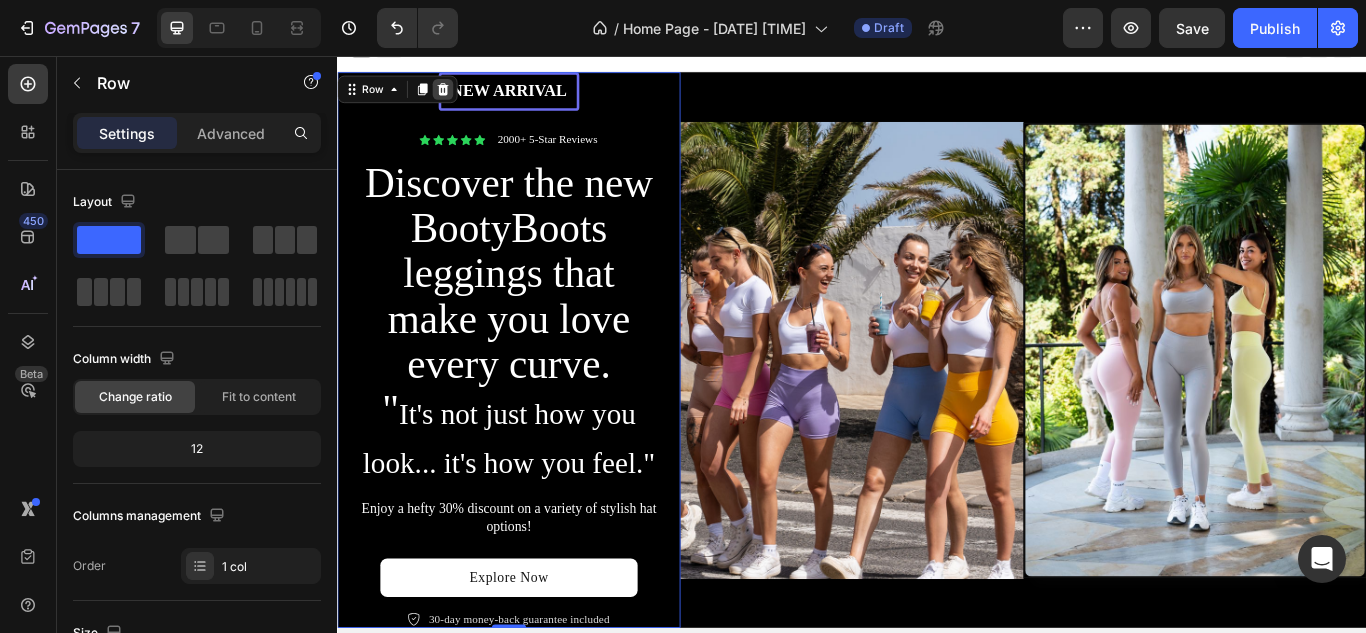 click at bounding box center (460, 95) 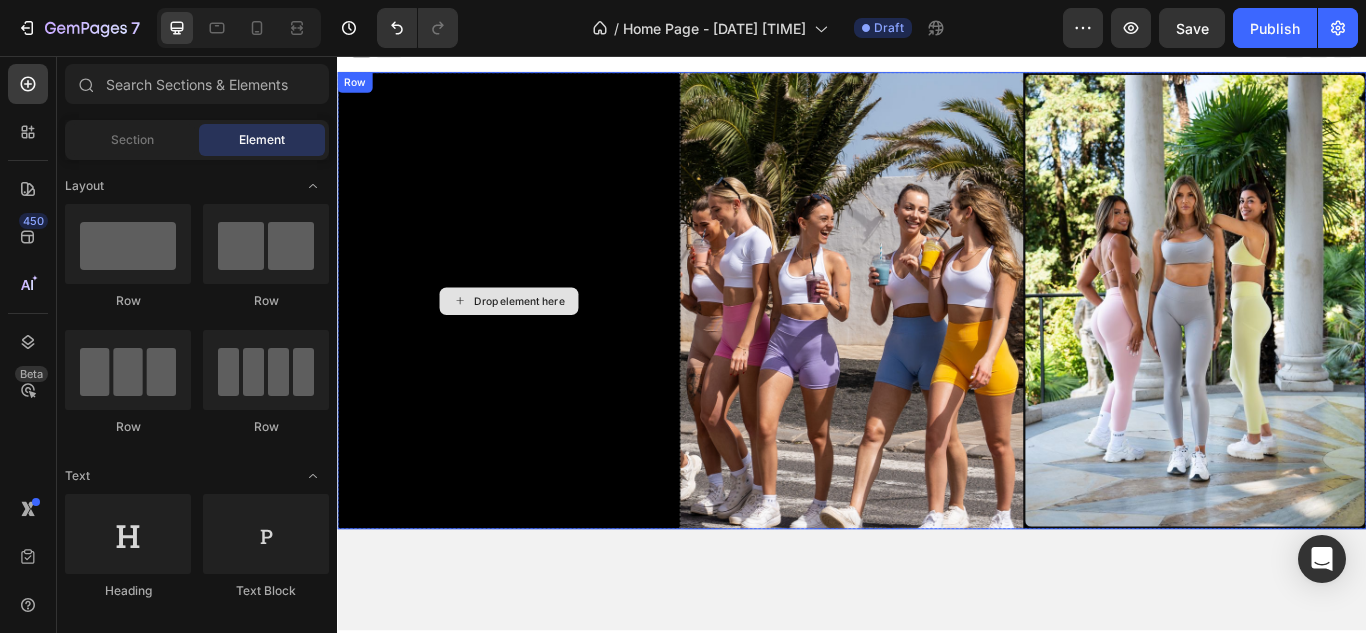 click on "Drop element here" at bounding box center (537, 341) 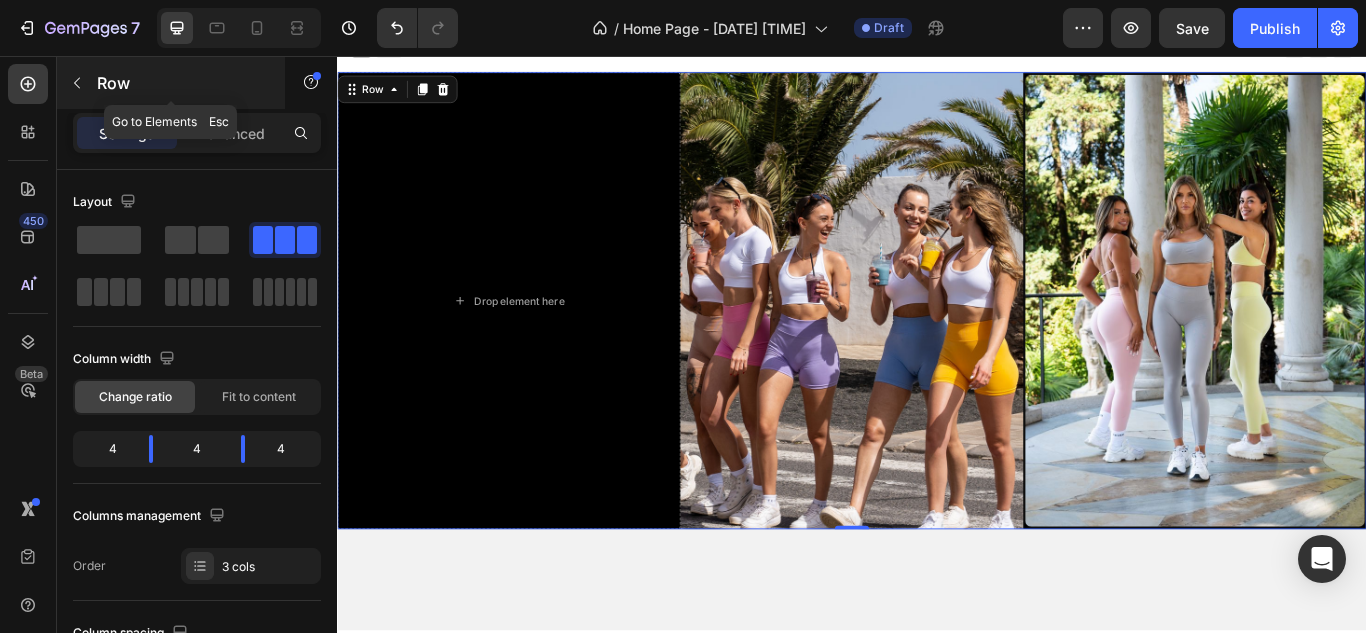 click 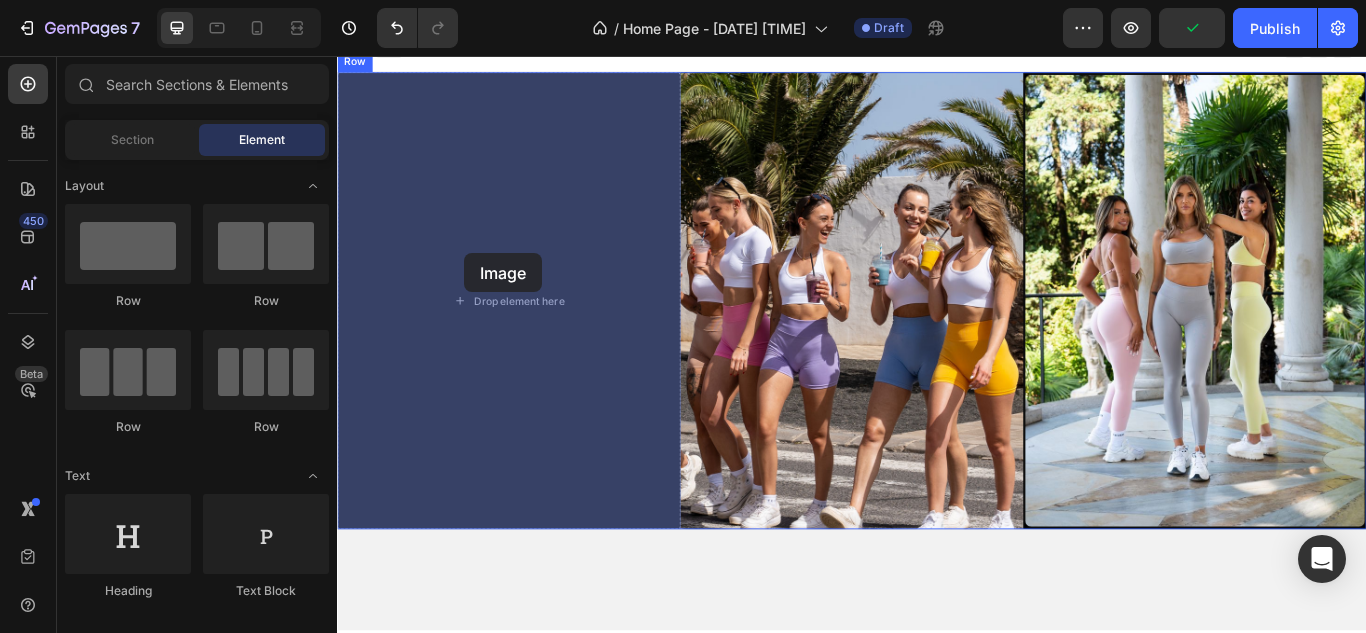 drag, startPoint x: 482, startPoint y: 339, endPoint x: 487, endPoint y: 284, distance: 55.226807 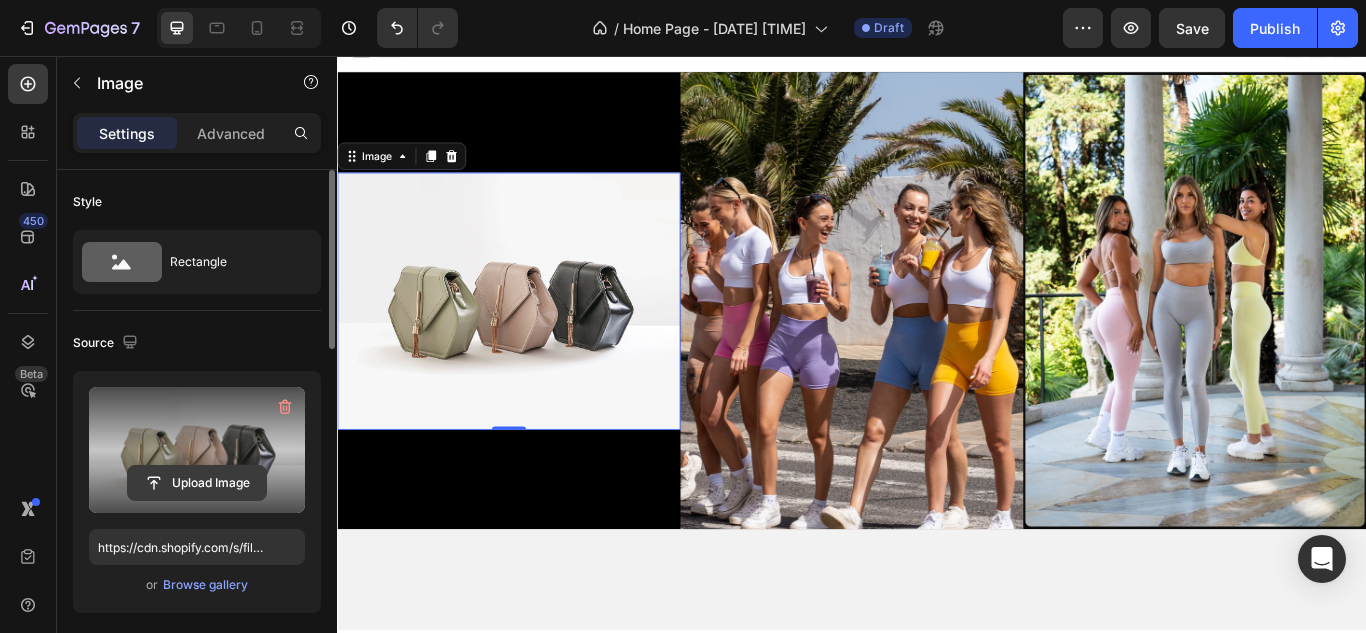 click 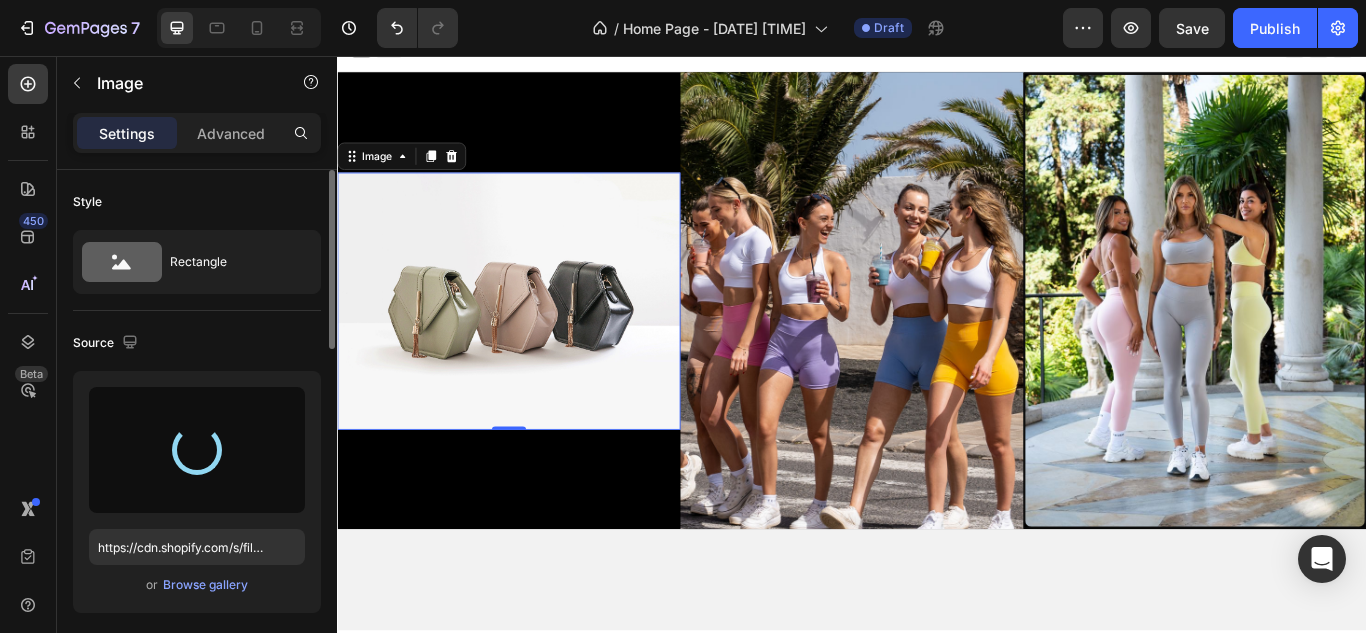 type on "https://cdn.shopify.com/s/files/1/0929/2365/8515/files/gempages_563465570620539666-12f1f541-2b98-4905-8f05-bf2e5cba734c.png" 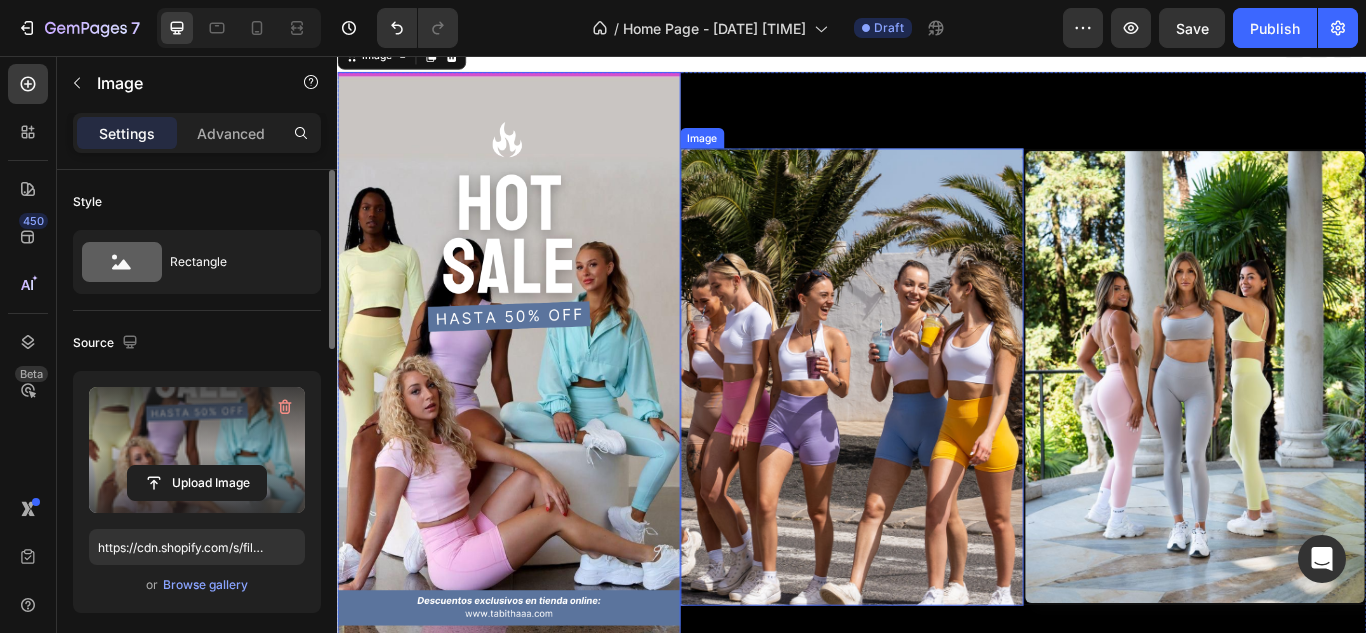 click at bounding box center [937, 430] 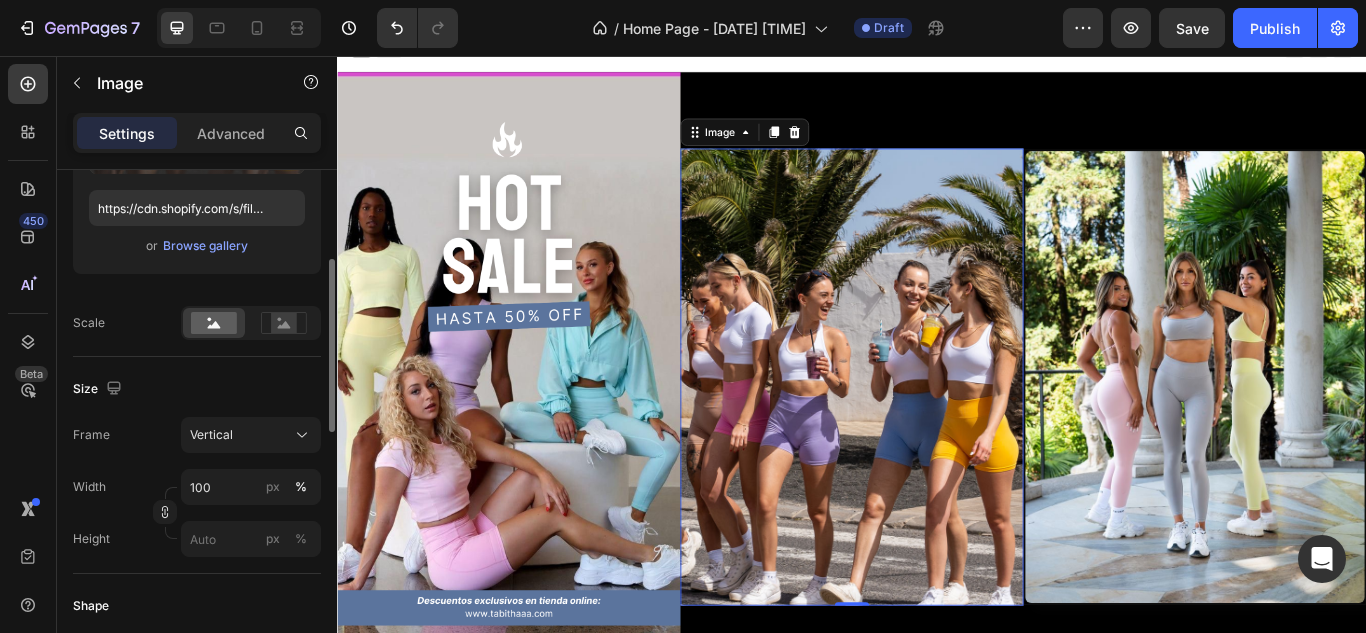 scroll, scrollTop: 342, scrollLeft: 0, axis: vertical 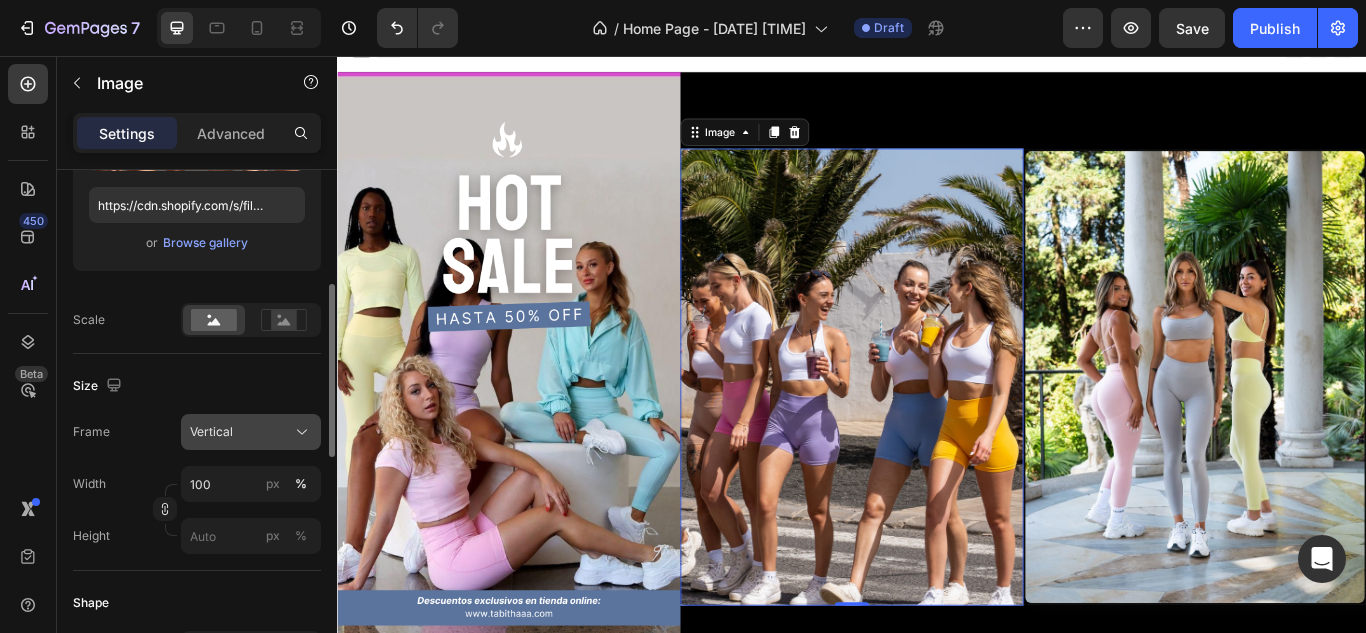 click on "Vertical" at bounding box center [211, 432] 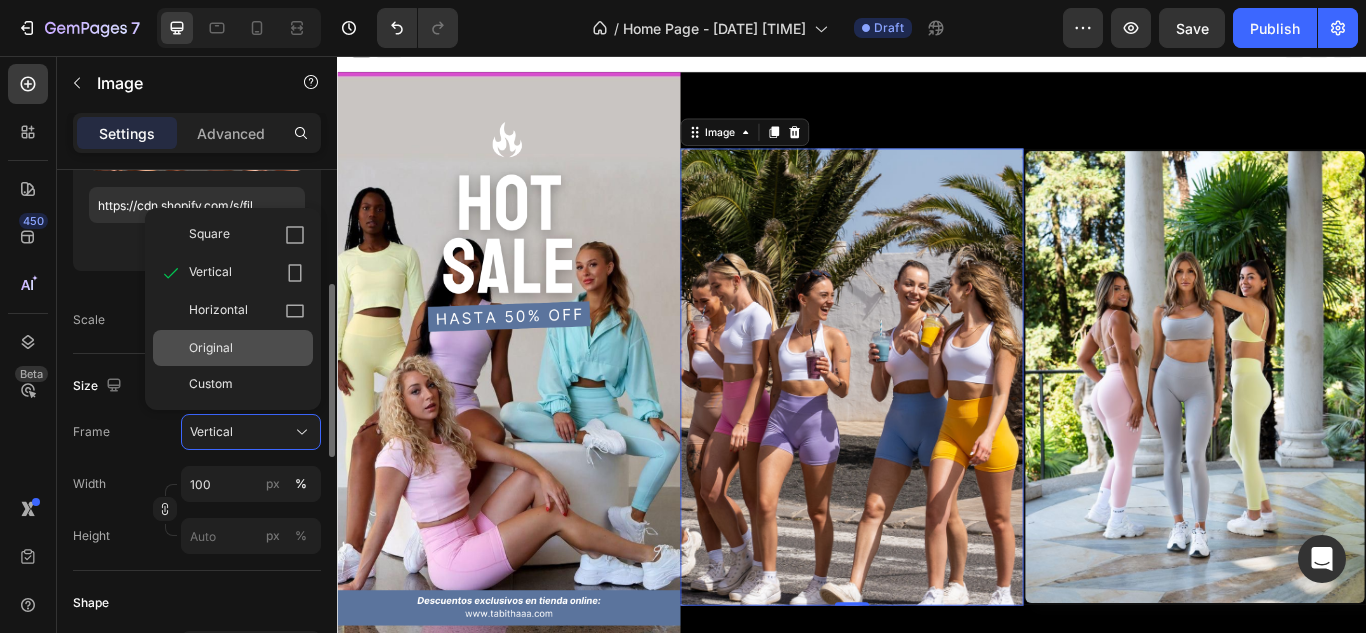 click on "Original" at bounding box center [211, 348] 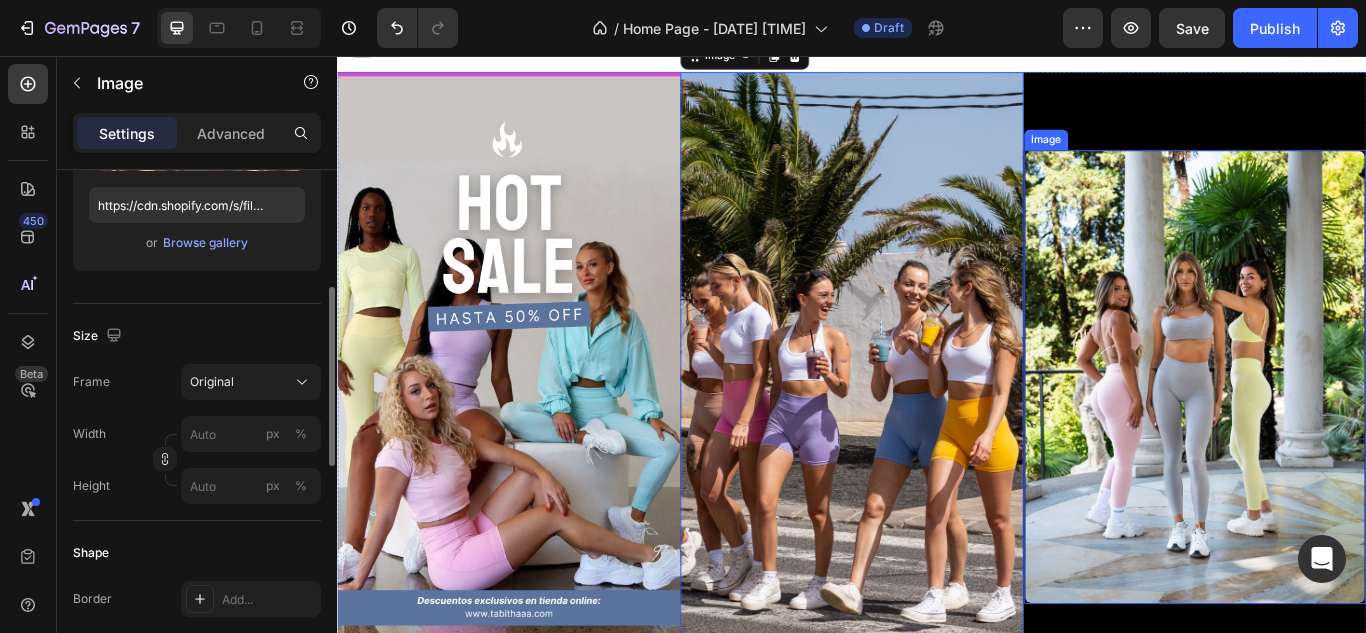 click at bounding box center [1337, 430] 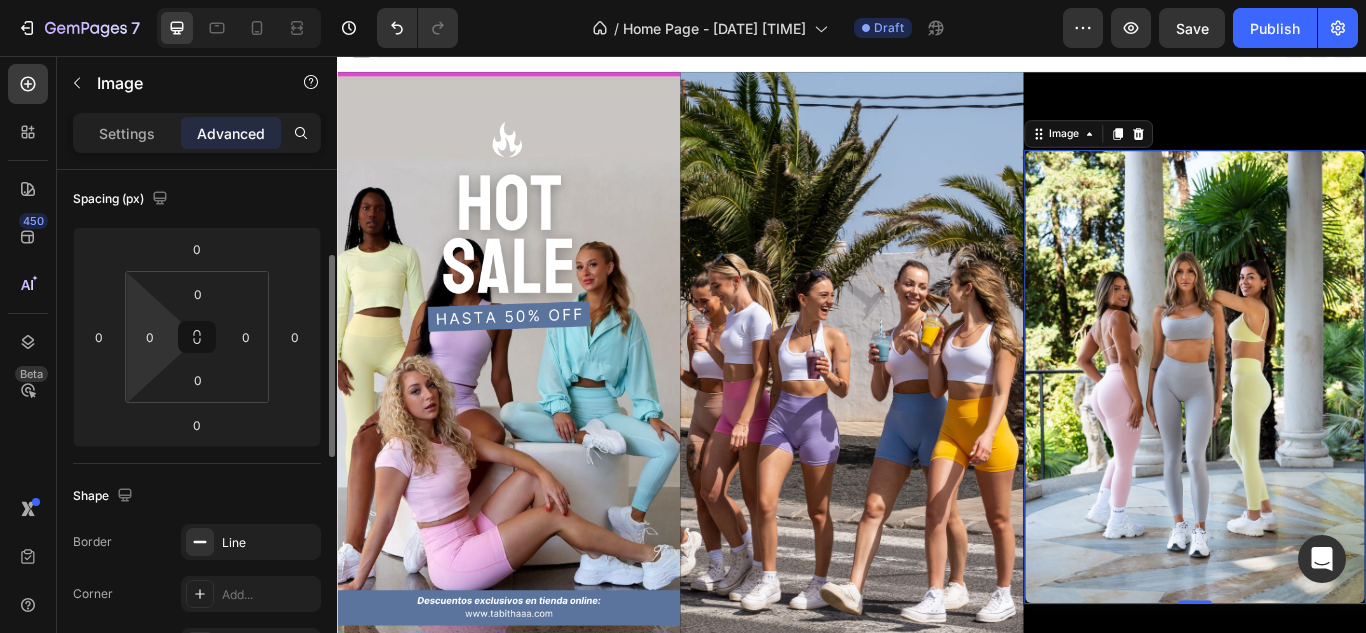 scroll, scrollTop: 0, scrollLeft: 0, axis: both 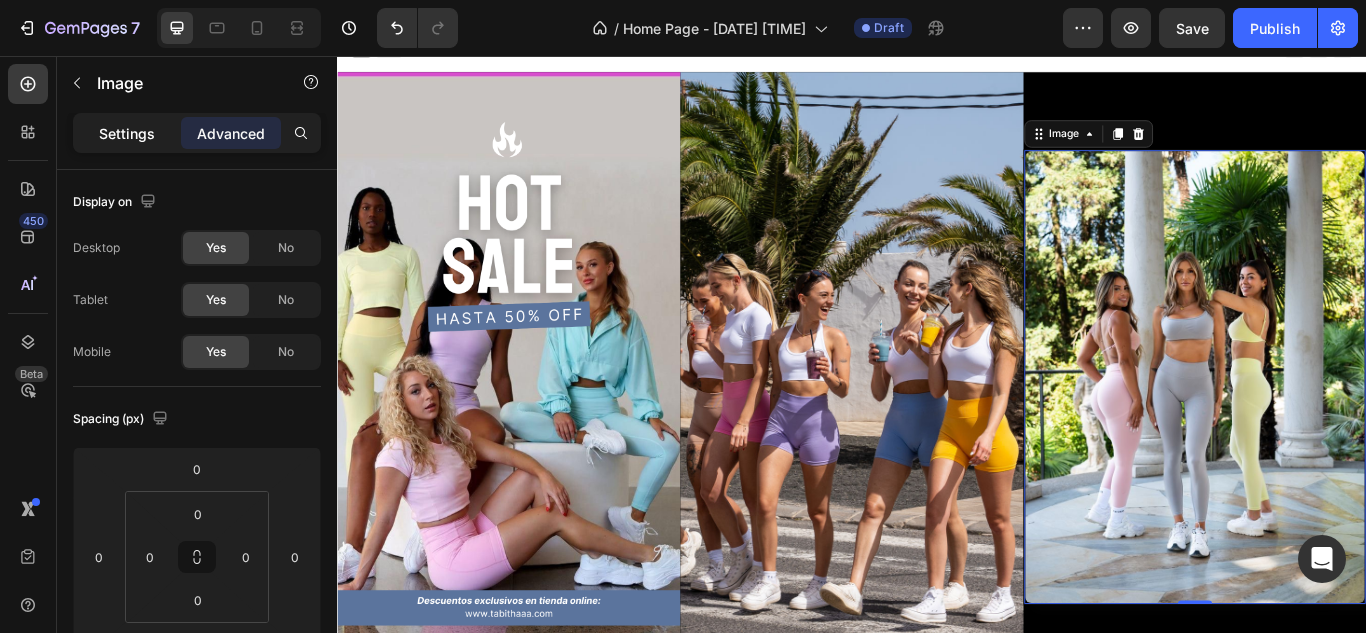 click on "Settings" at bounding box center [127, 133] 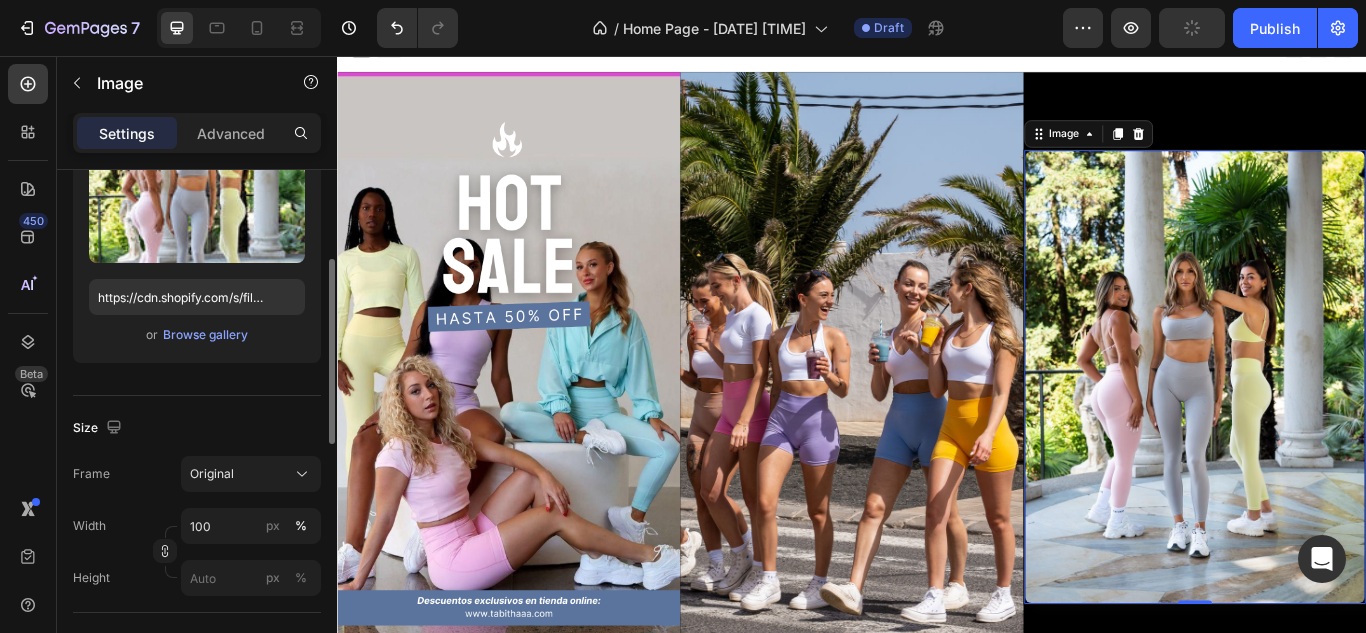 scroll, scrollTop: 407, scrollLeft: 0, axis: vertical 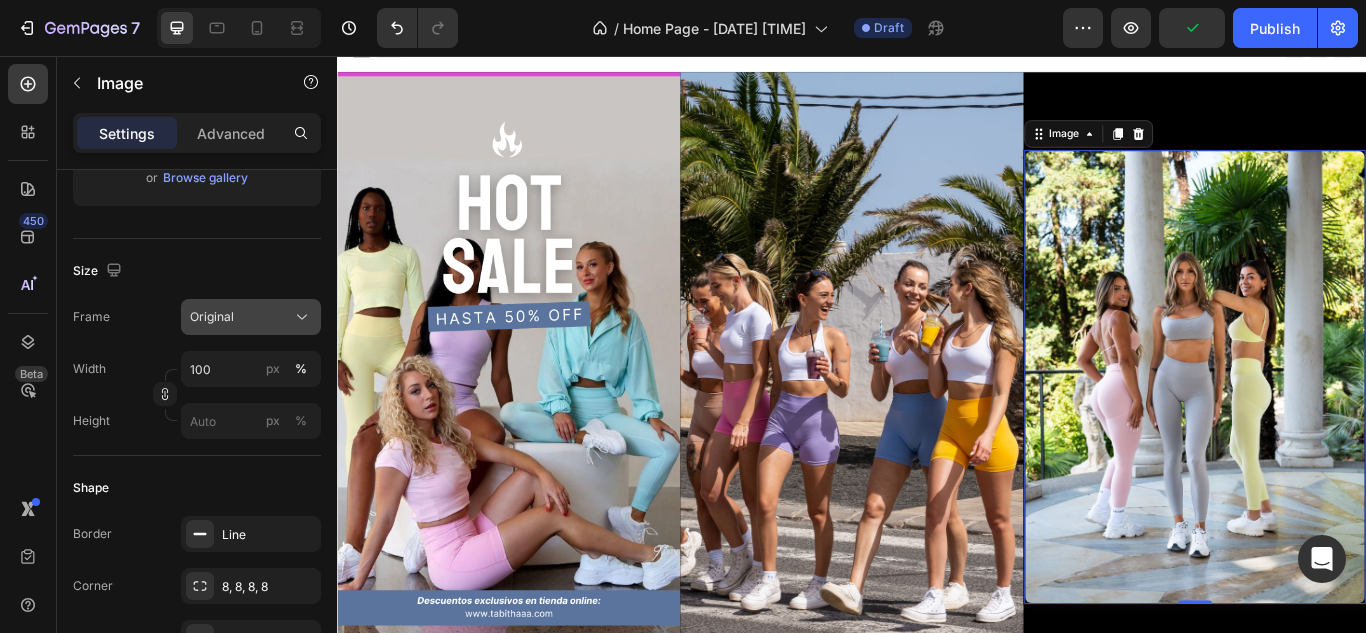 click on "Original" 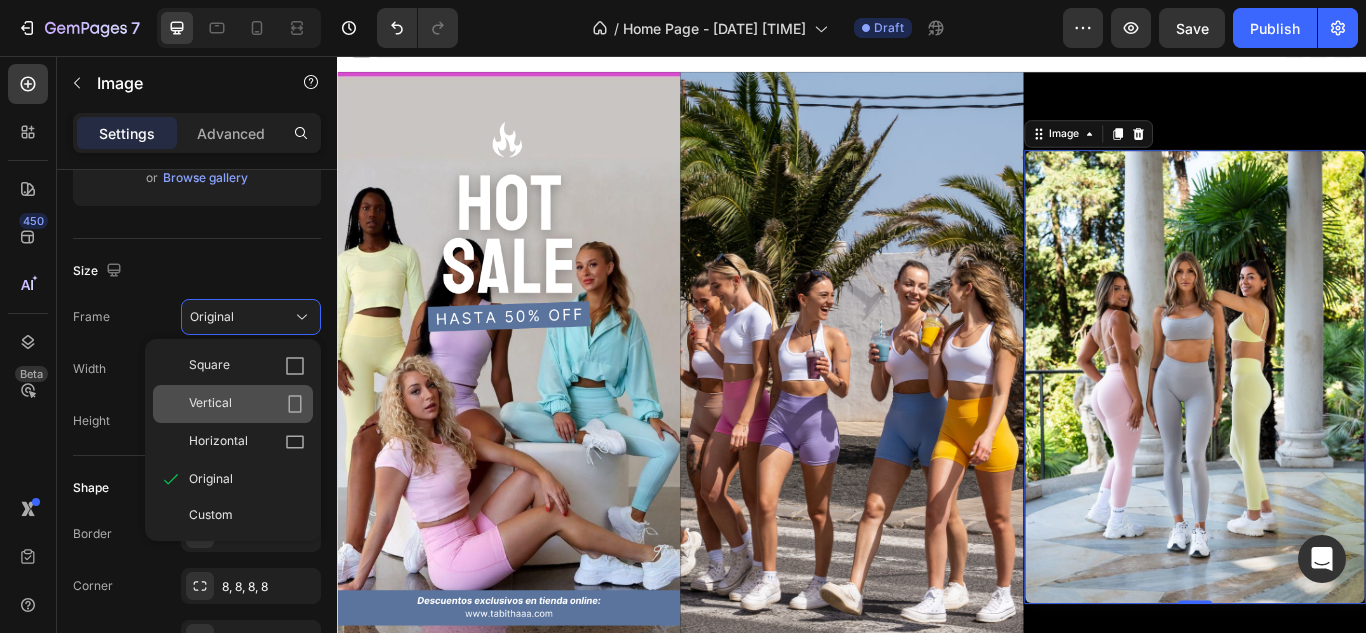 click on "Vertical" at bounding box center [247, 404] 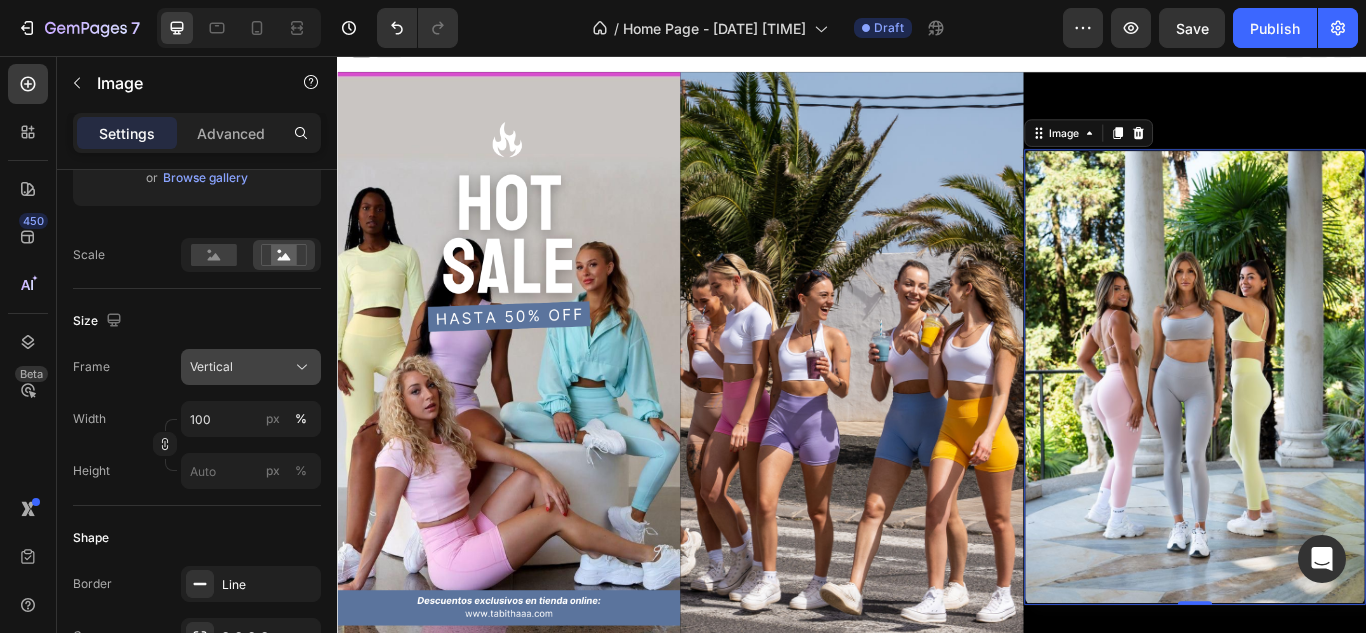 click on "Vertical" 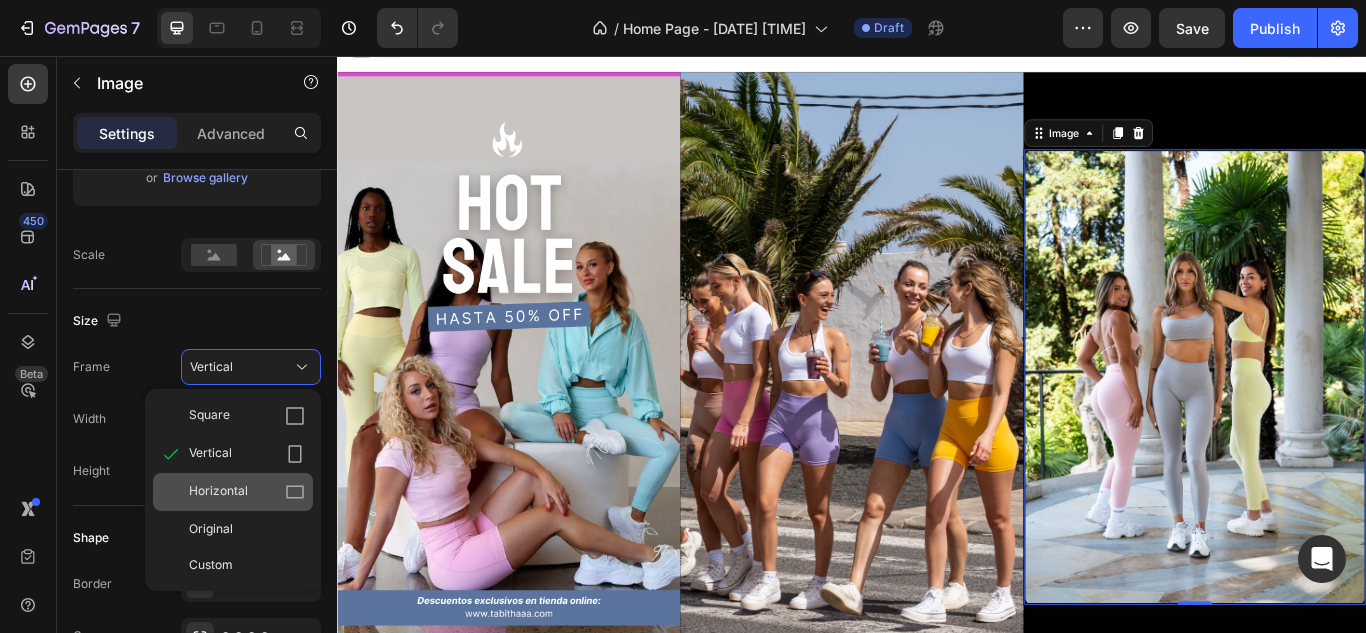 click on "Horizontal" 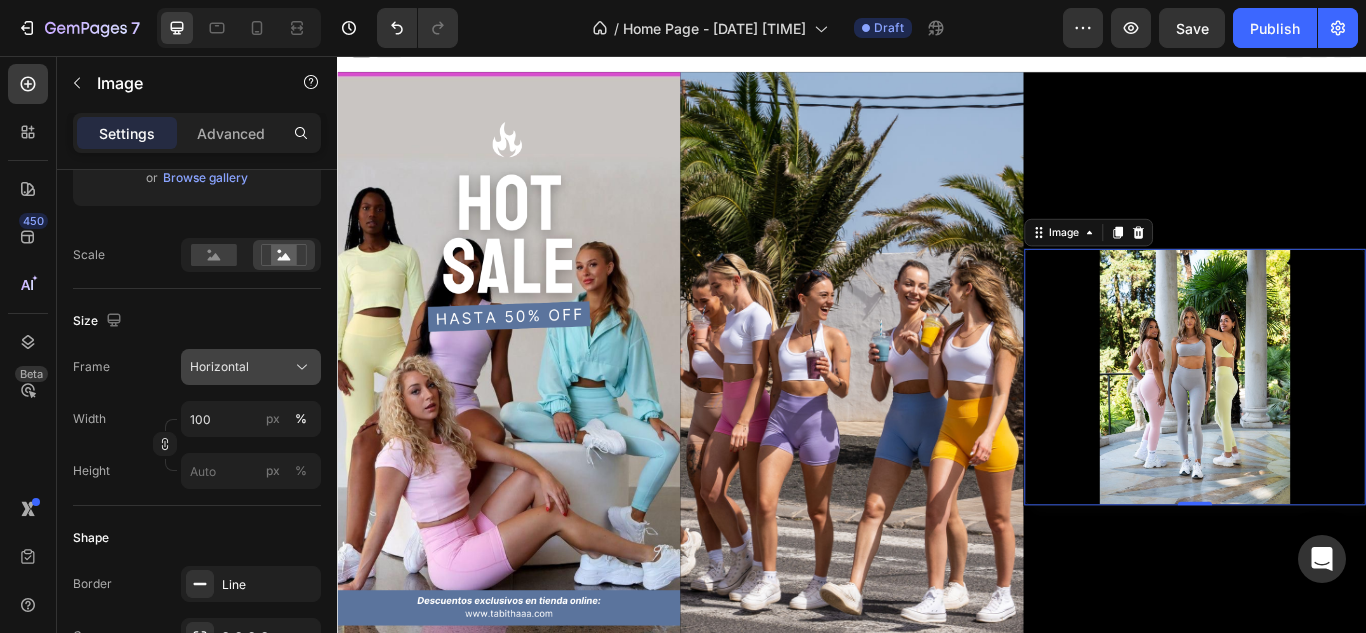 click on "Horizontal" 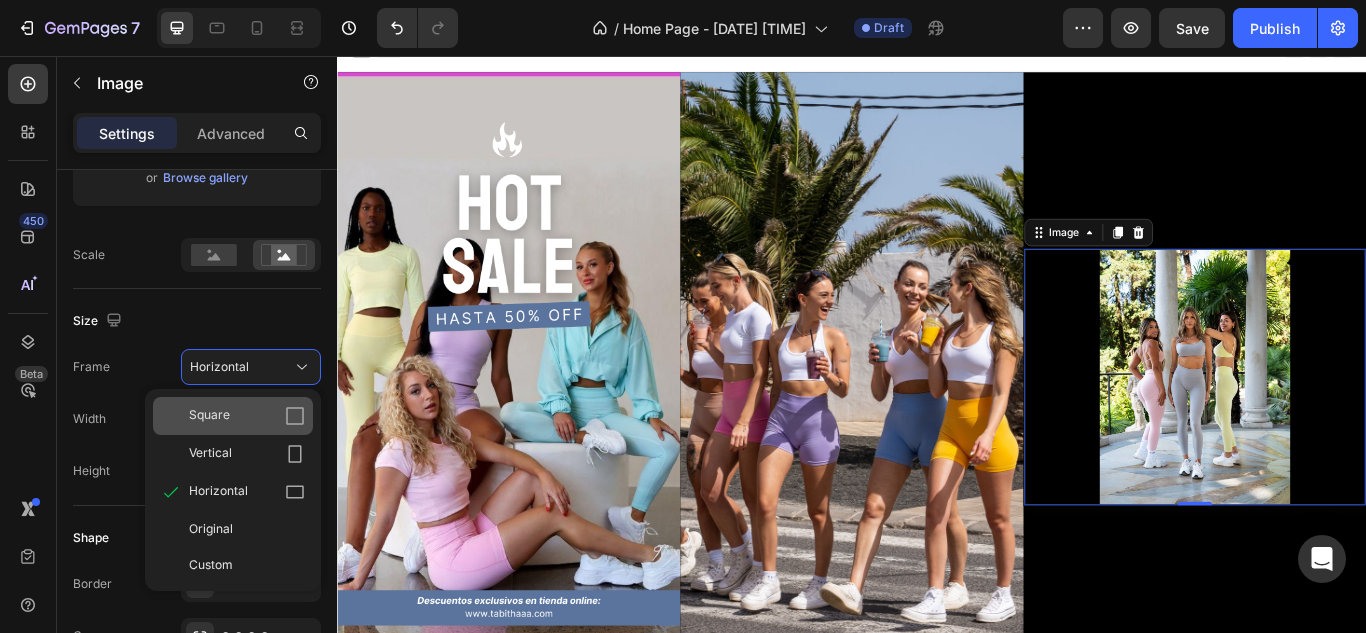 click on "Square" at bounding box center (247, 416) 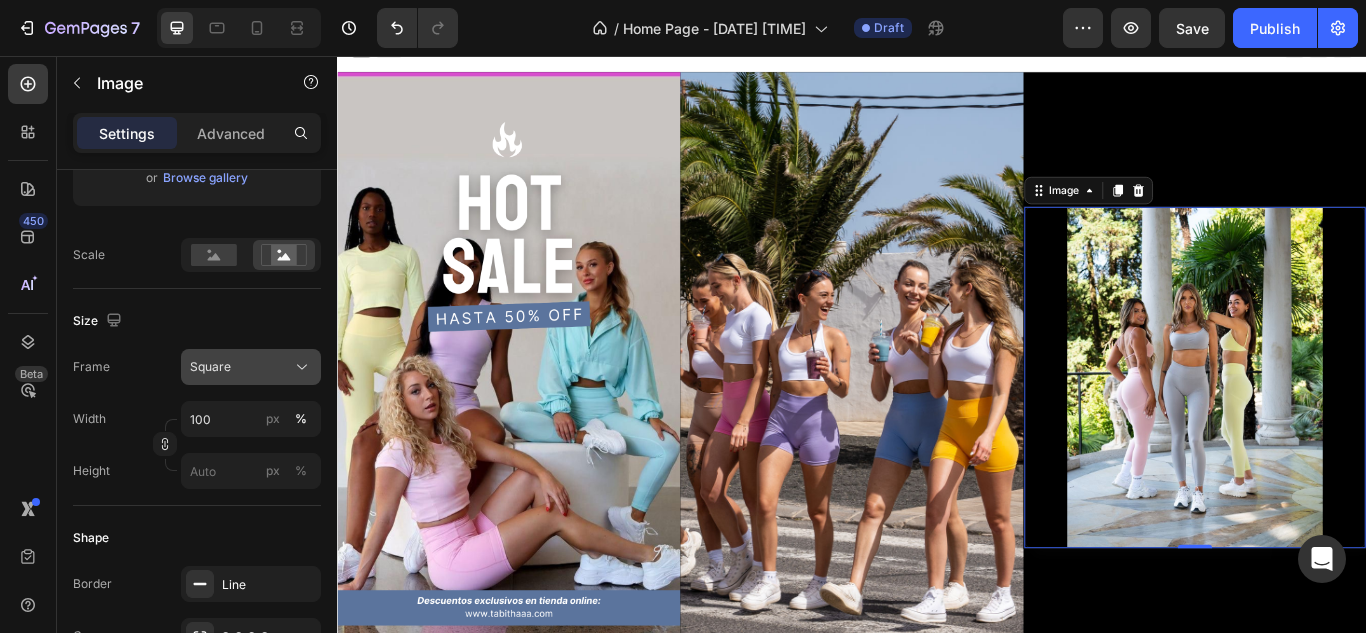 click 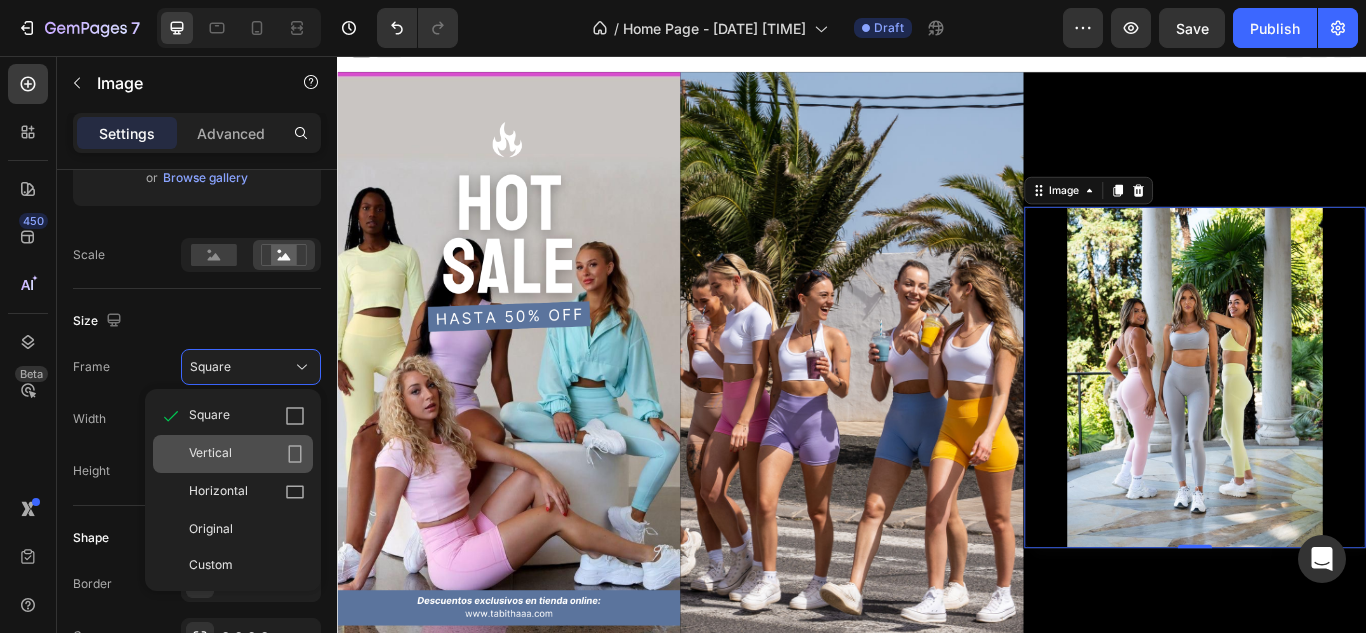 click on "Vertical" at bounding box center [247, 454] 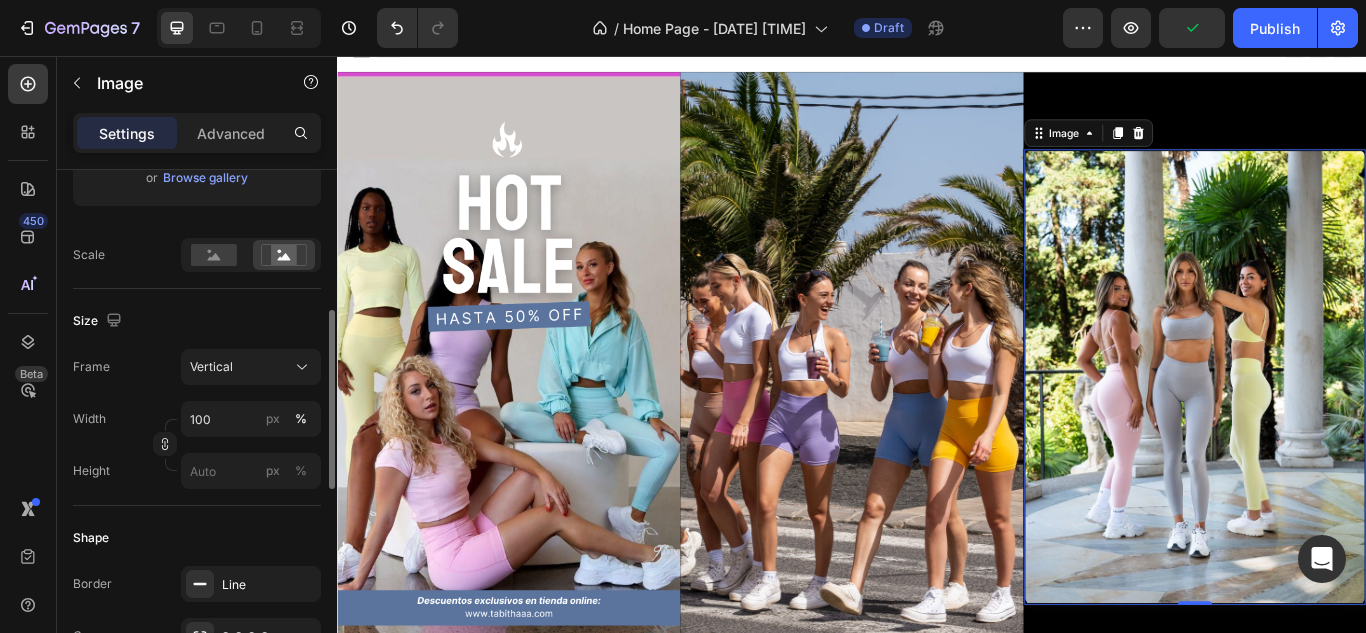 click on "Upload Image https://cdn.shopify.com/s/files/1/0929/2365/8515/files/gempages_563465570620539666-18aaf3be-2d04-4ac7-9ba8-523665d4b946.jpg or  Browse gallery  Scale" at bounding box center (197, 118) 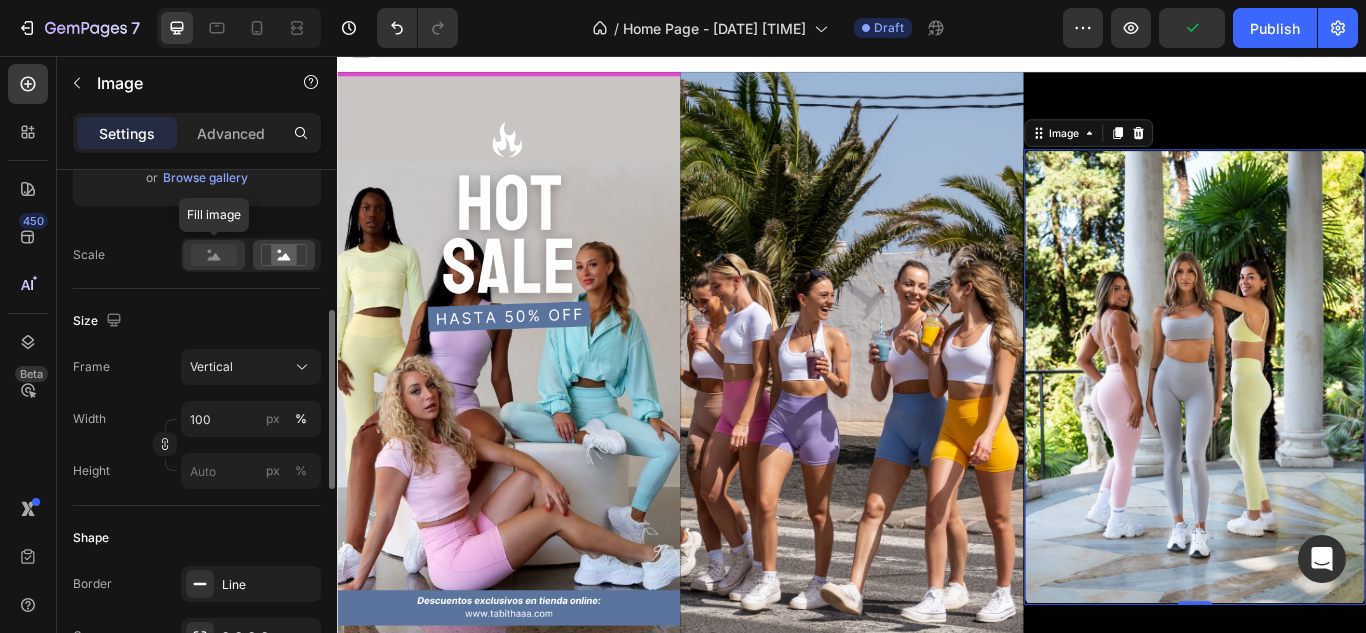 click 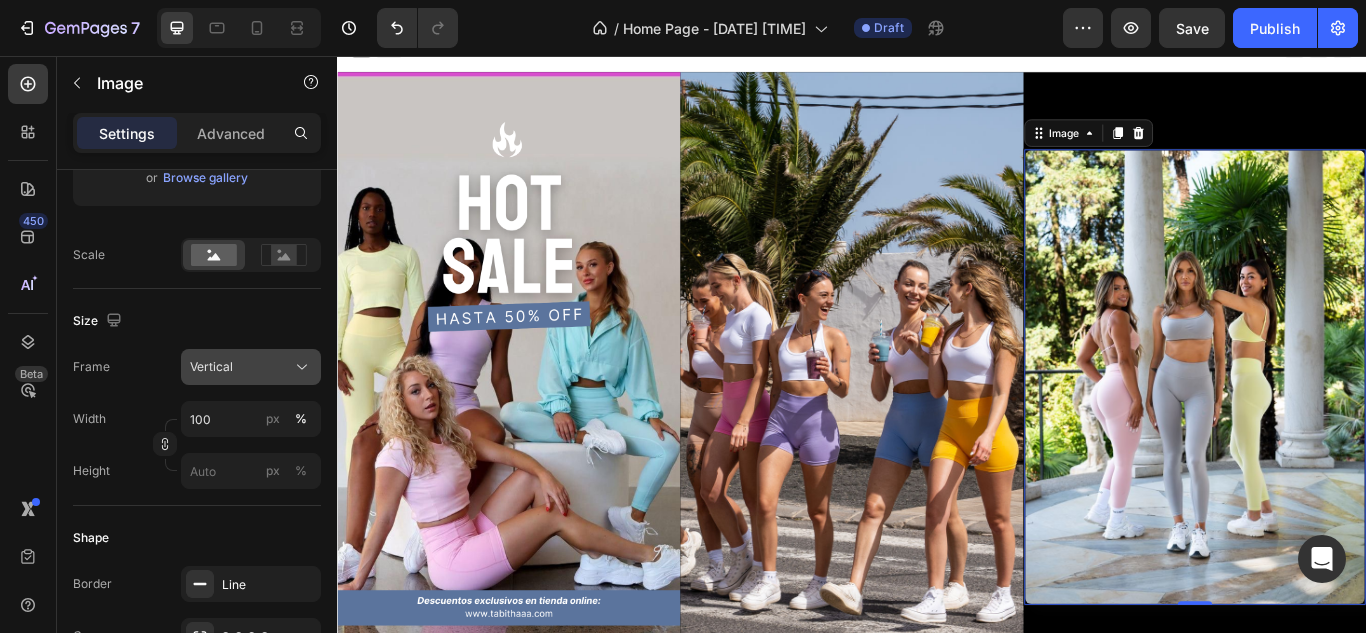 click on "Vertical" 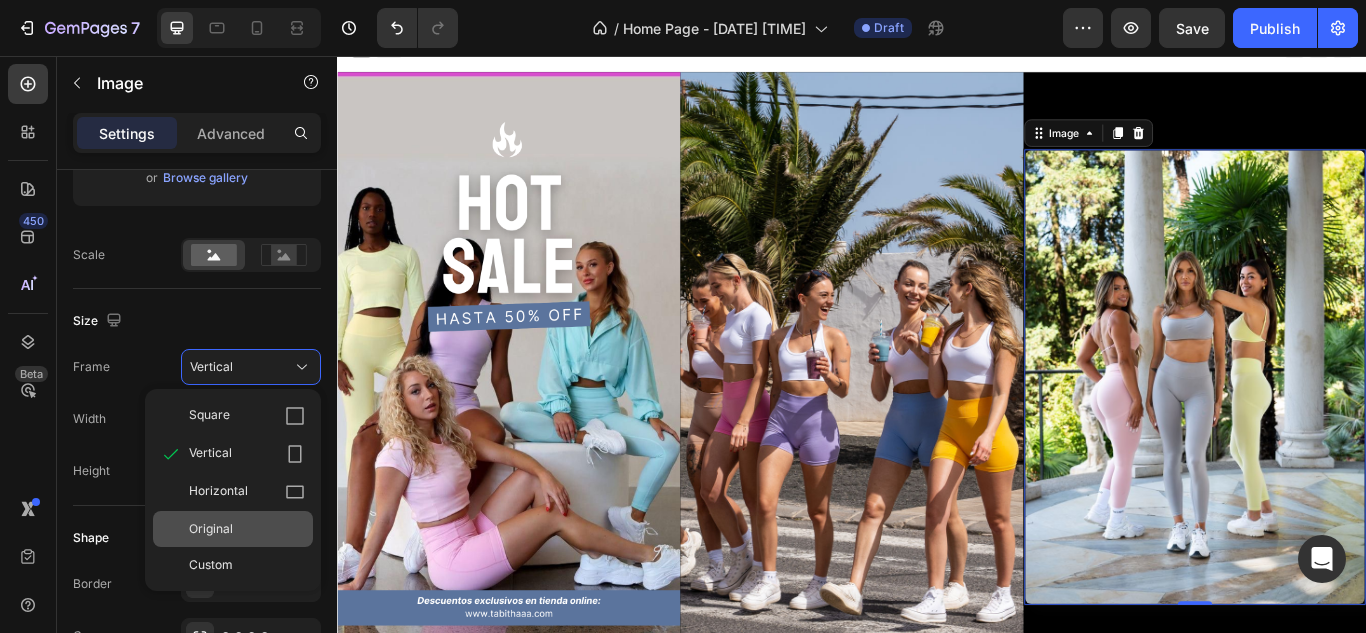 click on "Original" at bounding box center (247, 529) 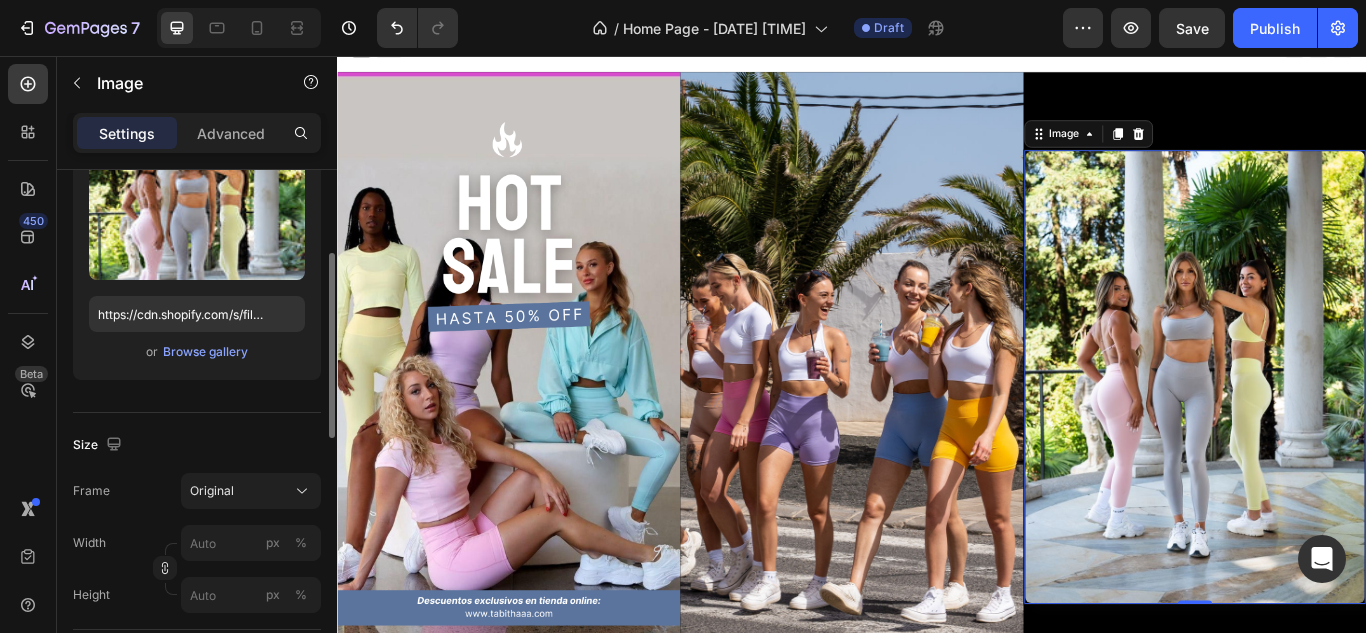 scroll, scrollTop: 0, scrollLeft: 0, axis: both 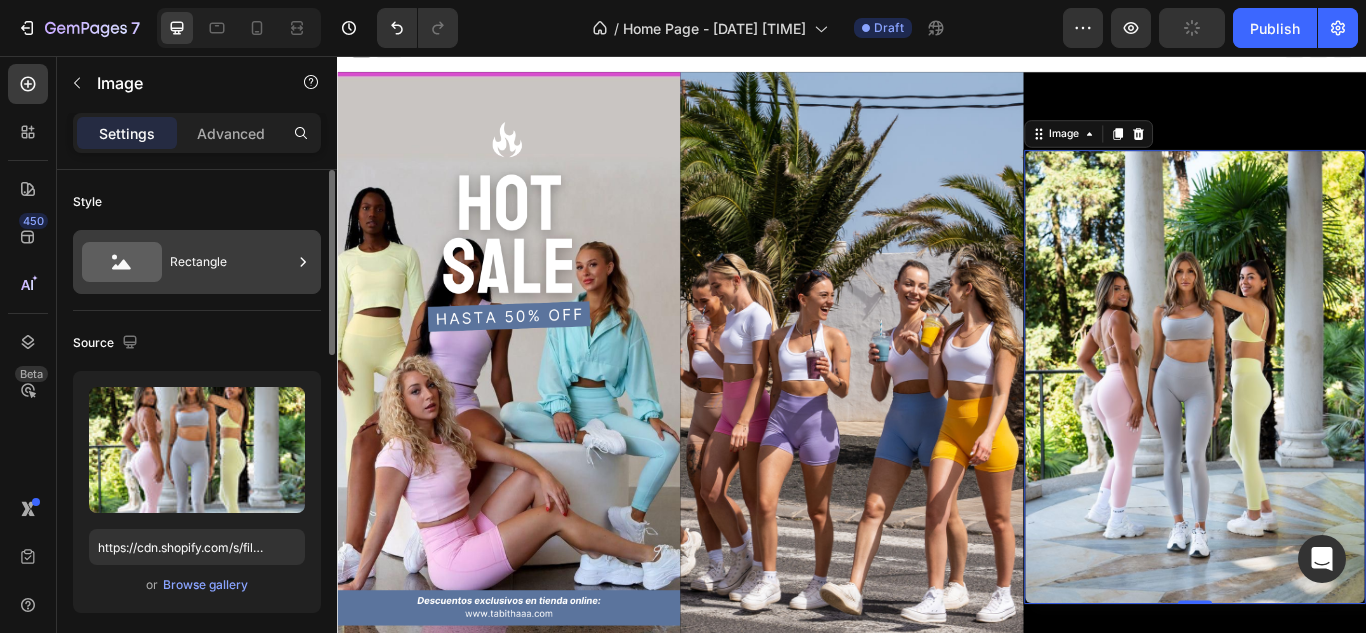 click on "Rectangle" at bounding box center [231, 262] 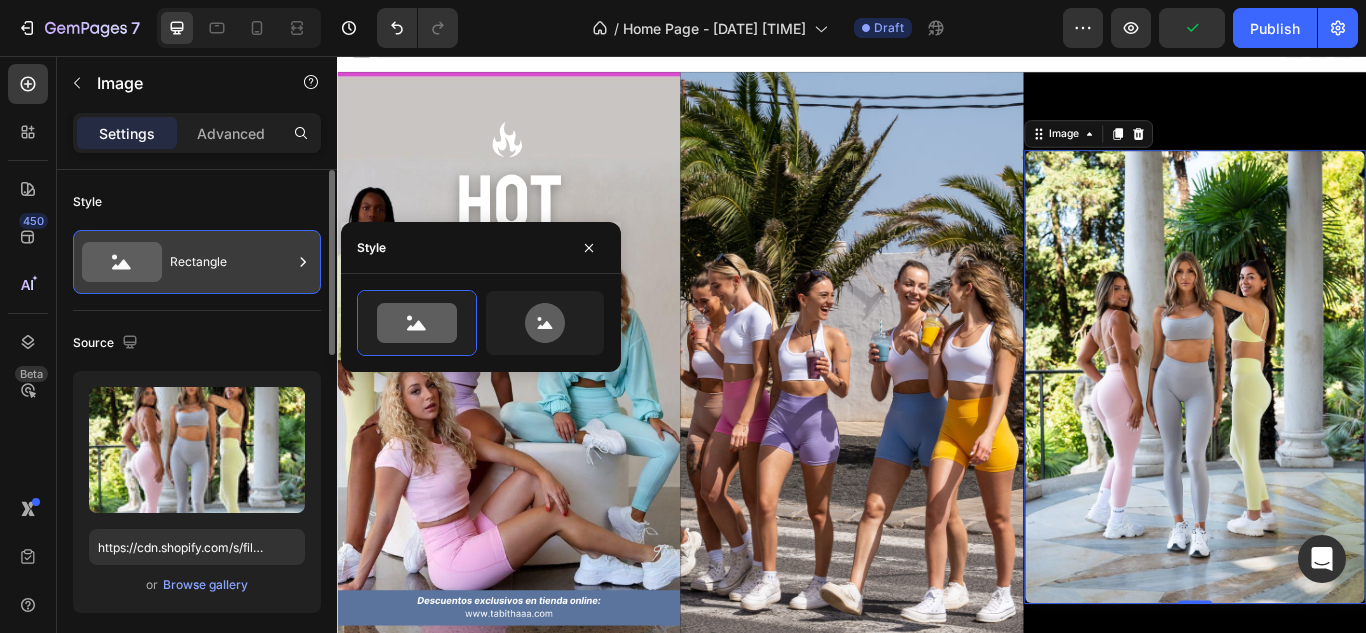 click on "Rectangle" at bounding box center [231, 262] 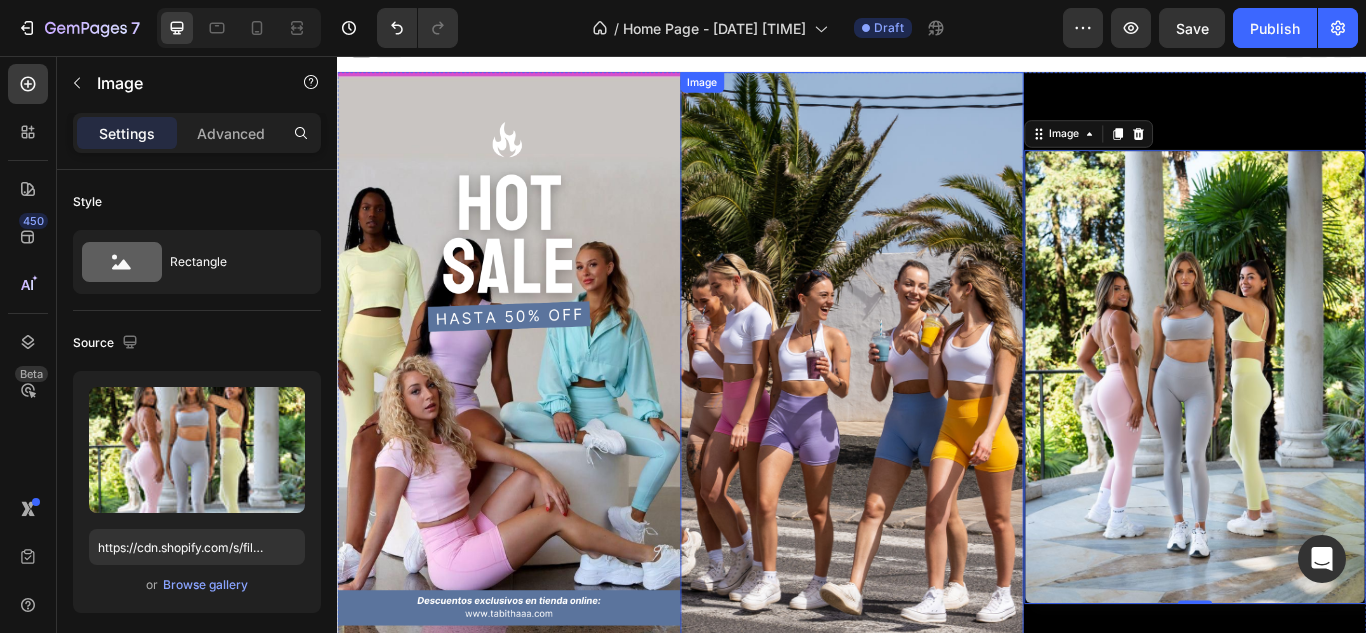 click at bounding box center (937, 430) 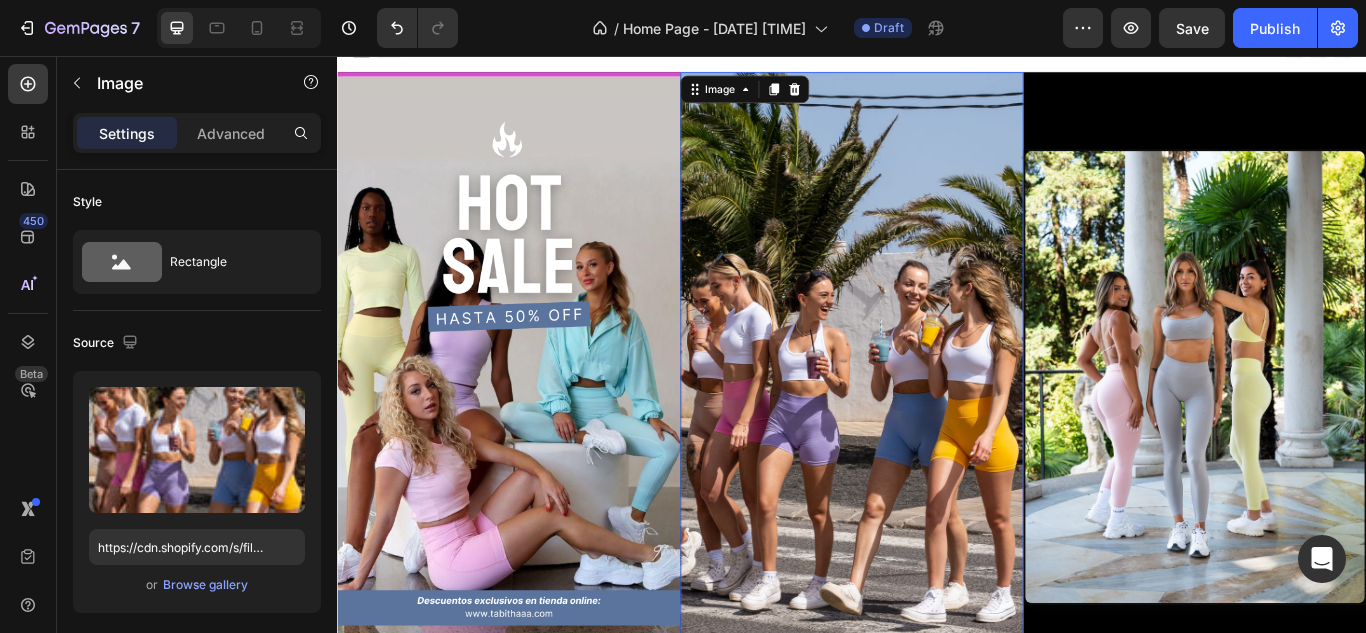 click at bounding box center [937, 430] 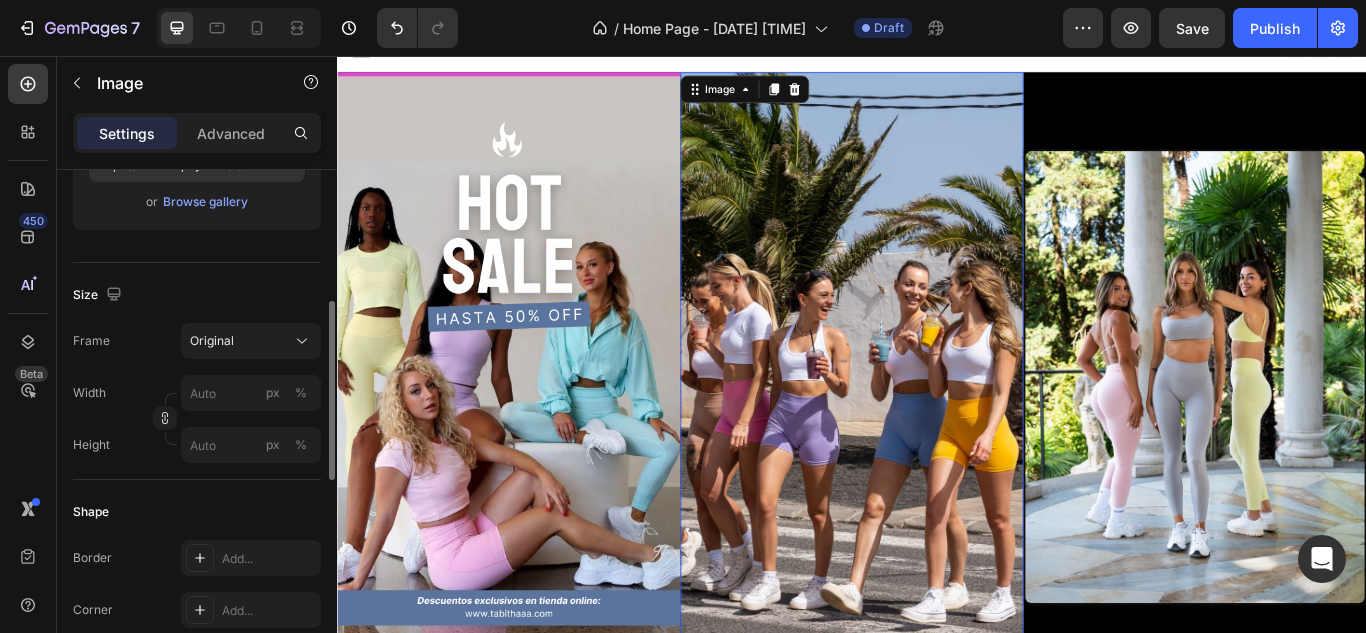scroll, scrollTop: 380, scrollLeft: 0, axis: vertical 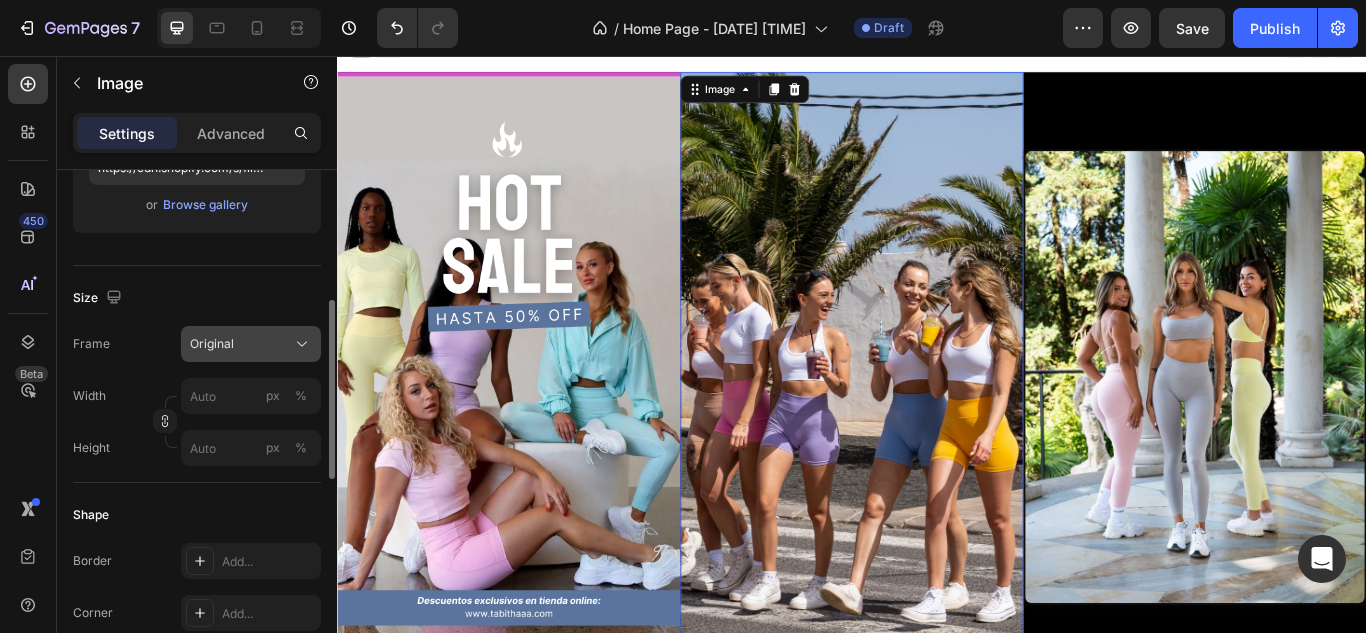 click on "Original" at bounding box center [212, 344] 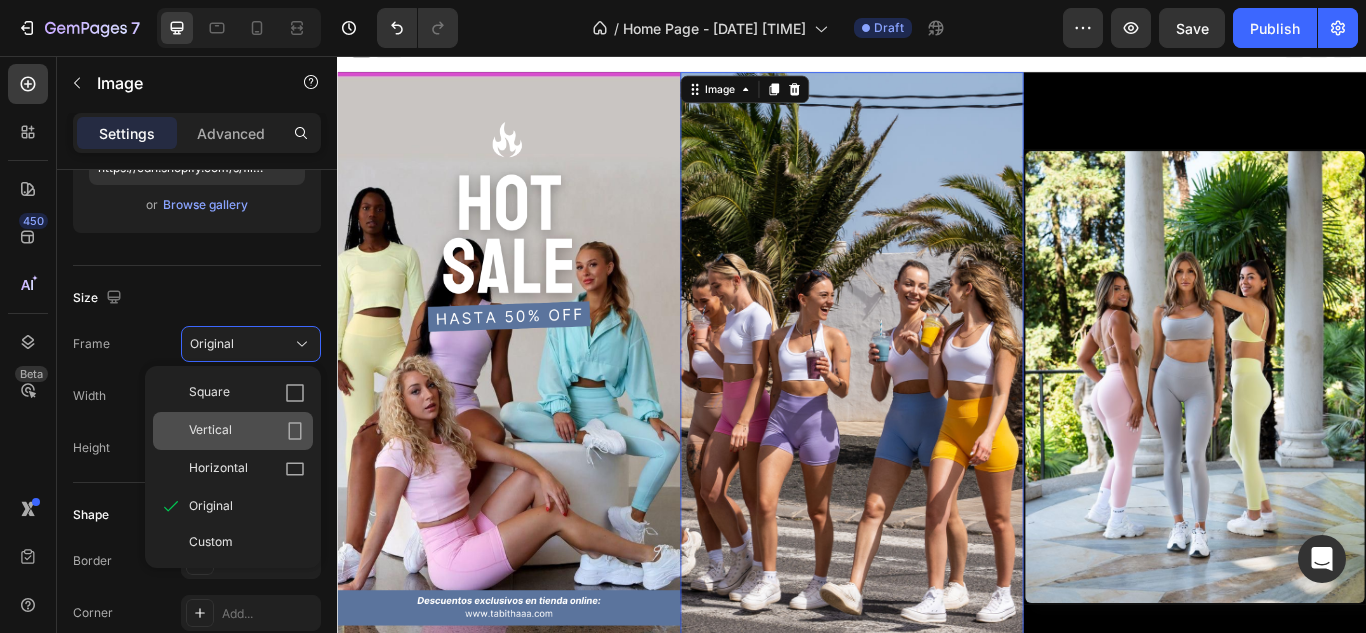 click on "Vertical" at bounding box center (247, 431) 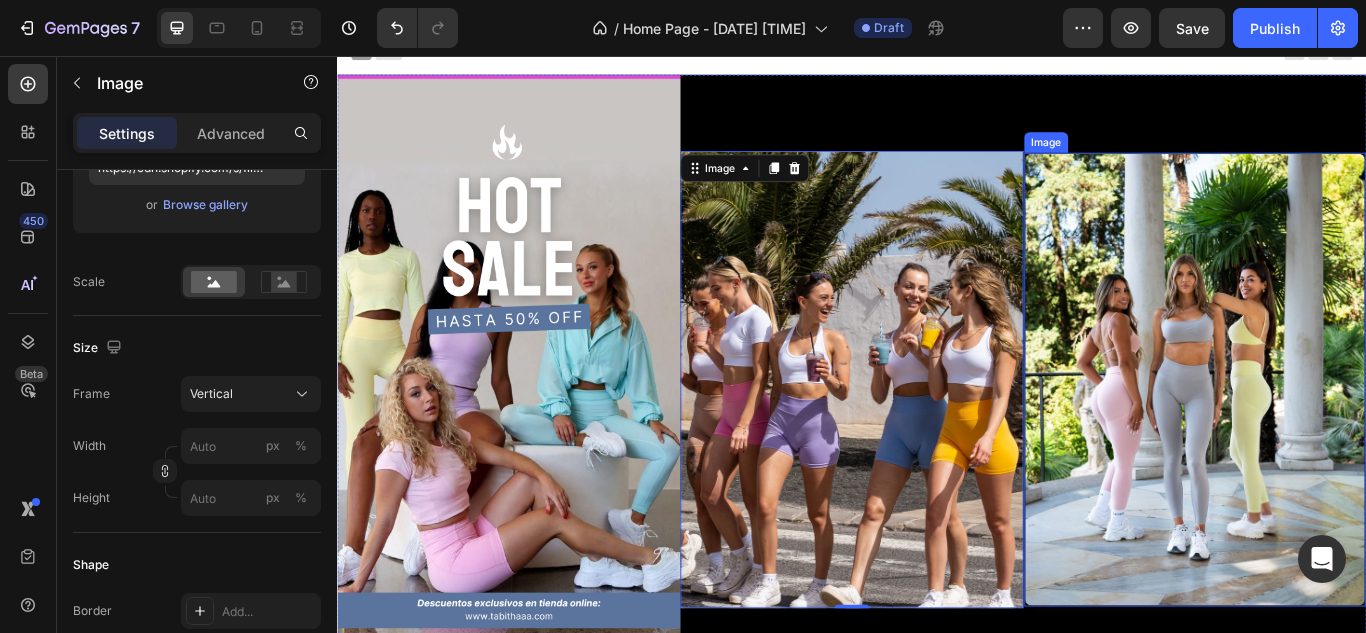scroll, scrollTop: 41, scrollLeft: 0, axis: vertical 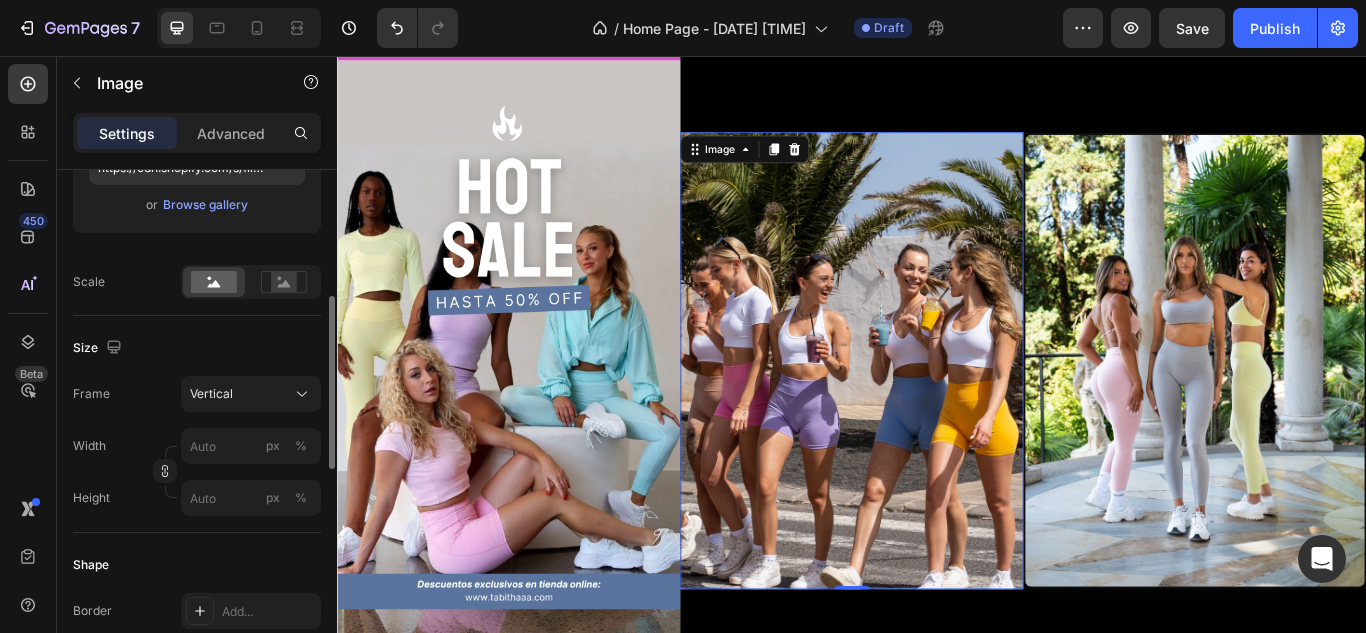 click on "Scale" at bounding box center (197, 282) 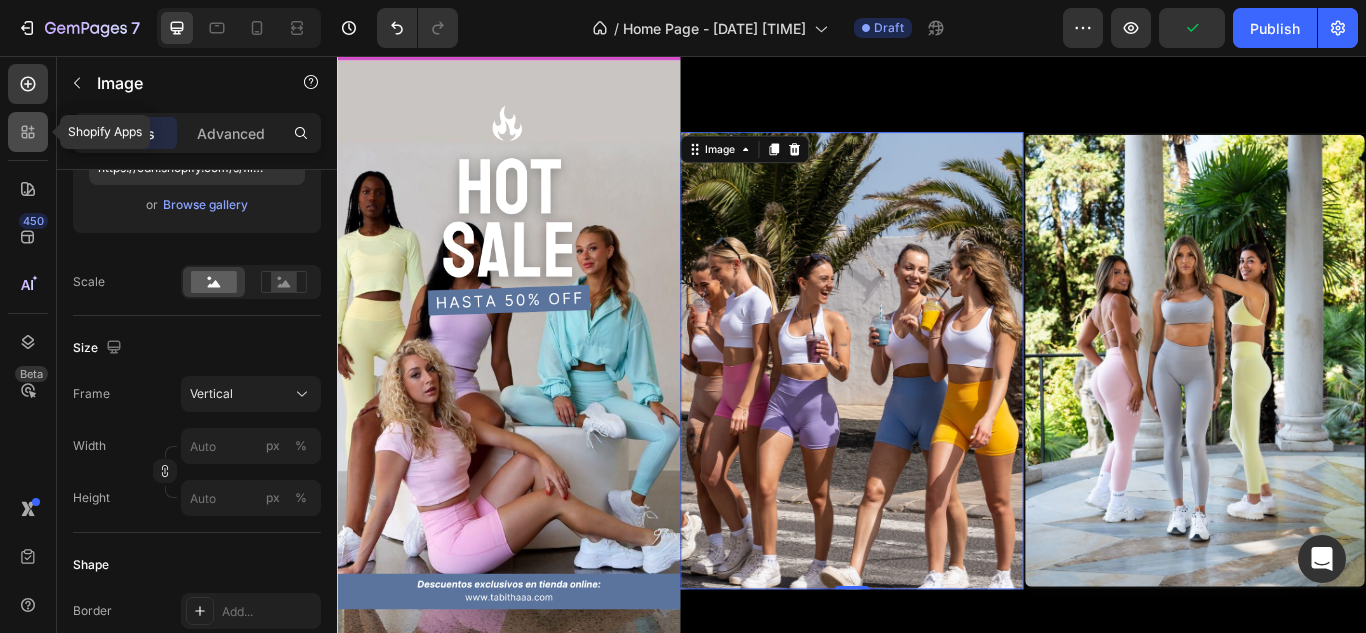 click 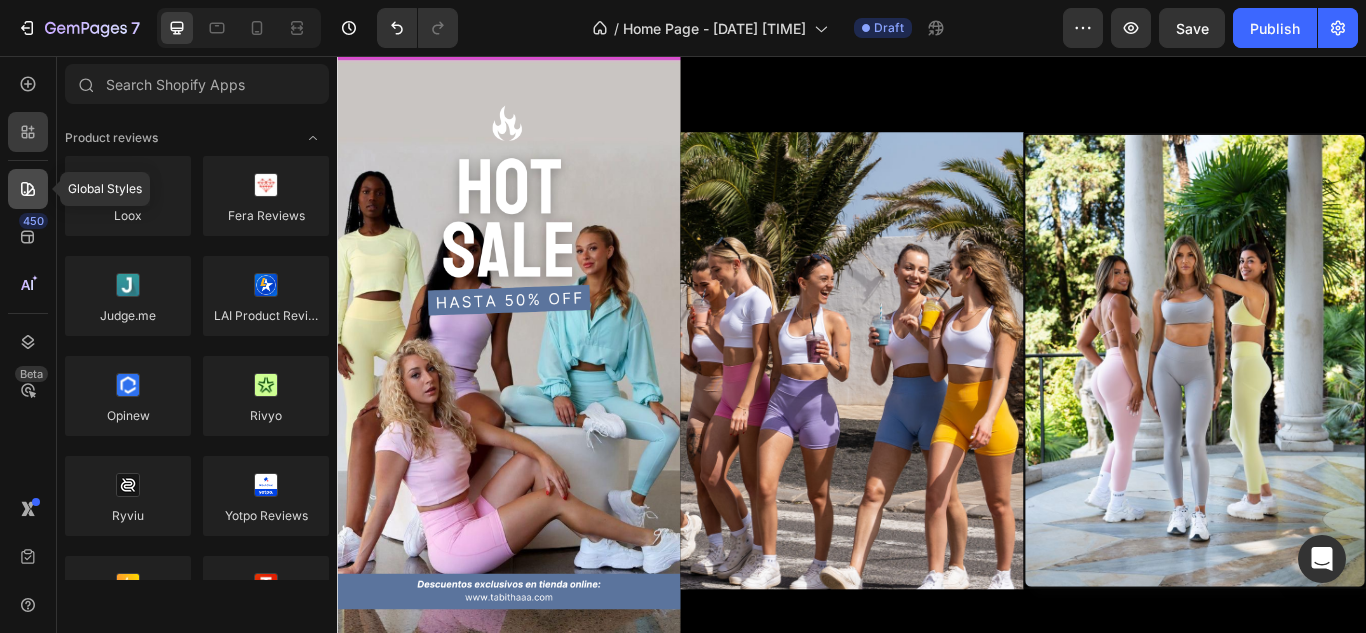 click 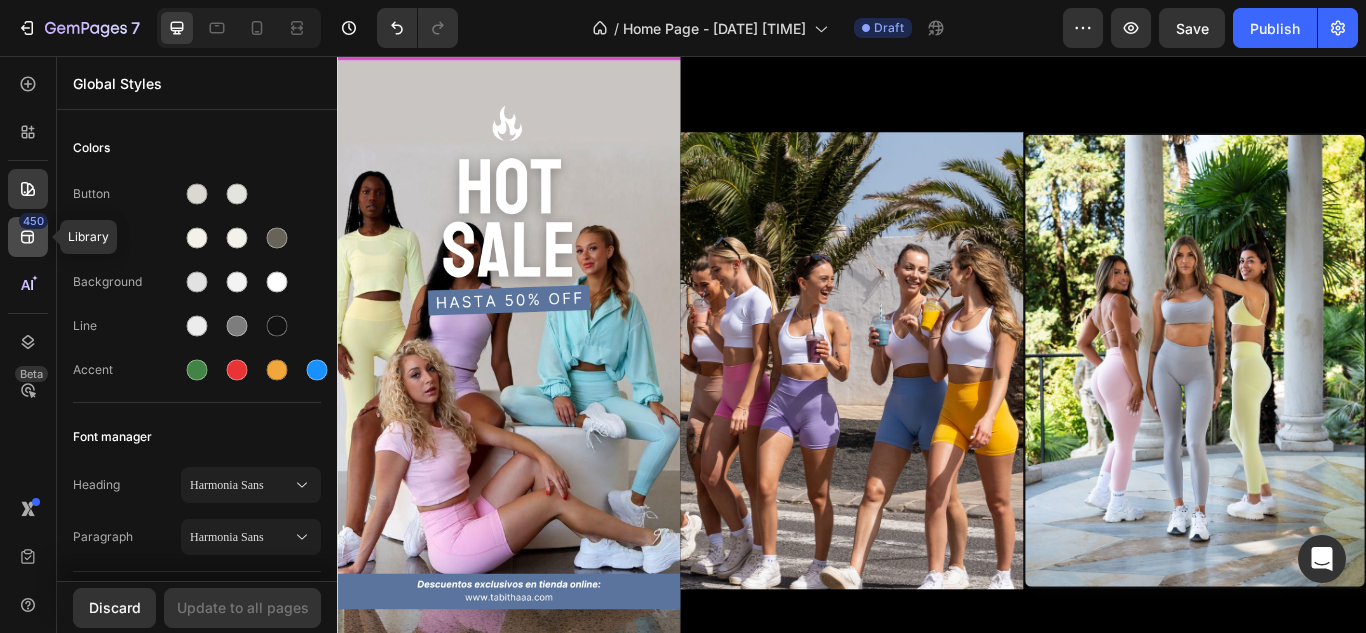 click 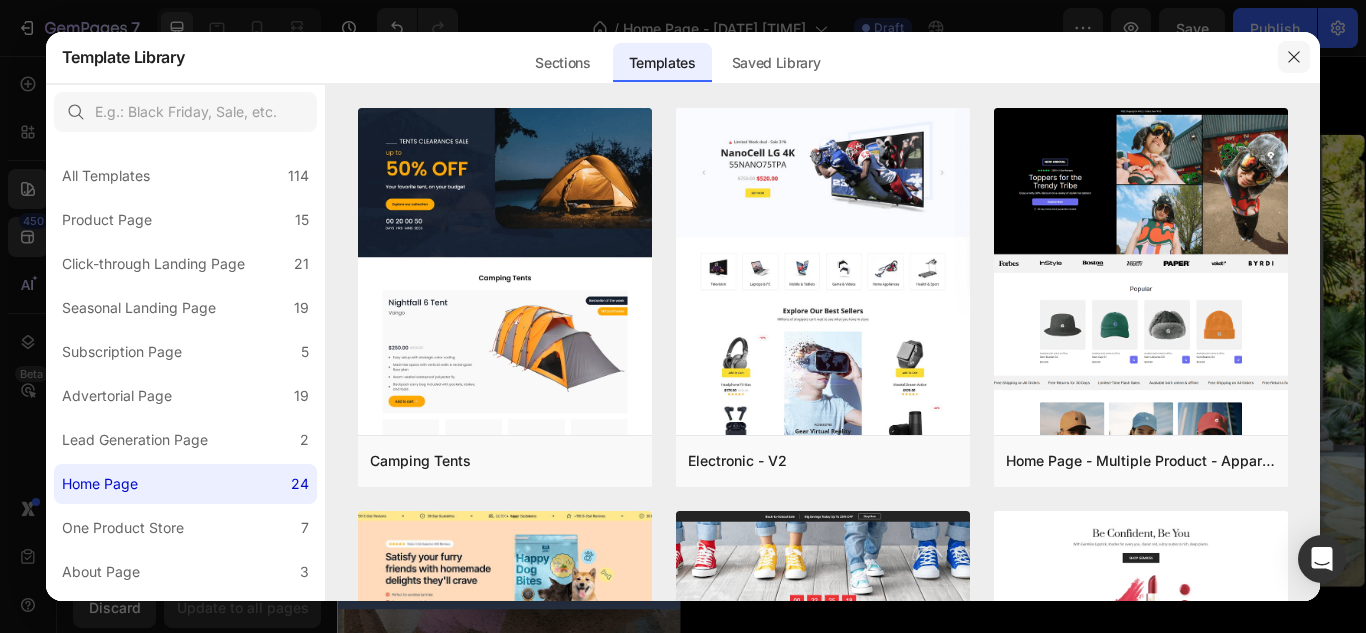 click 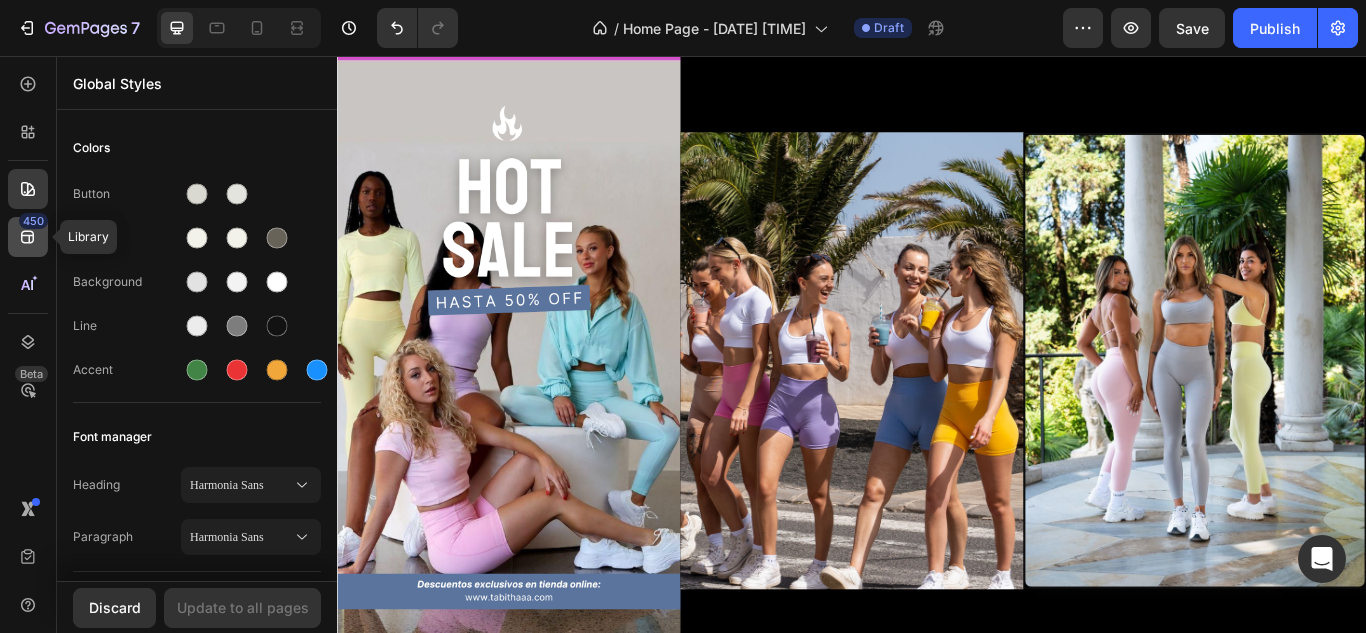 click 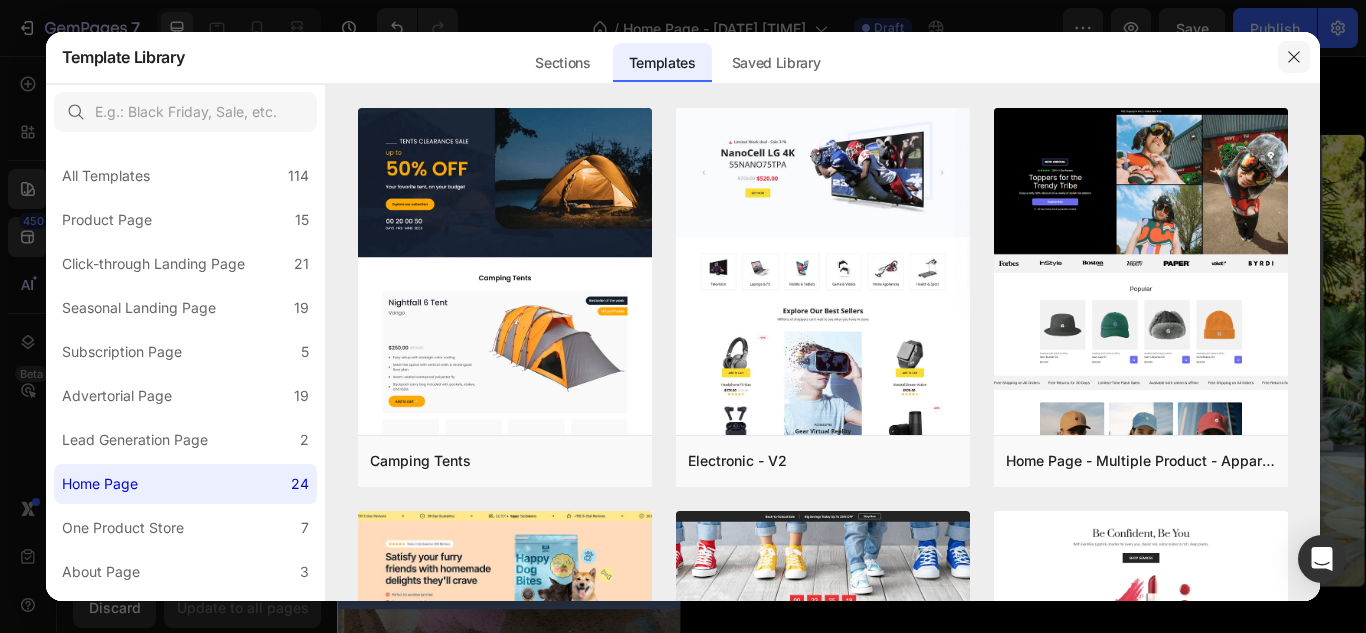 click 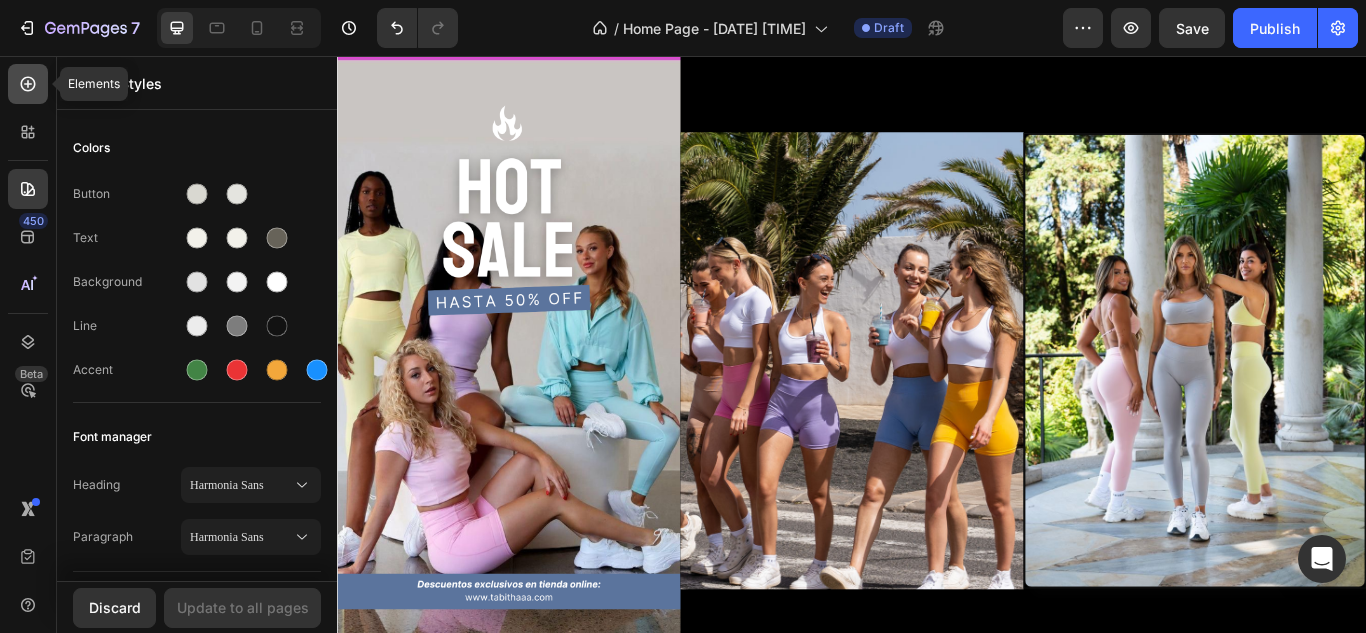click 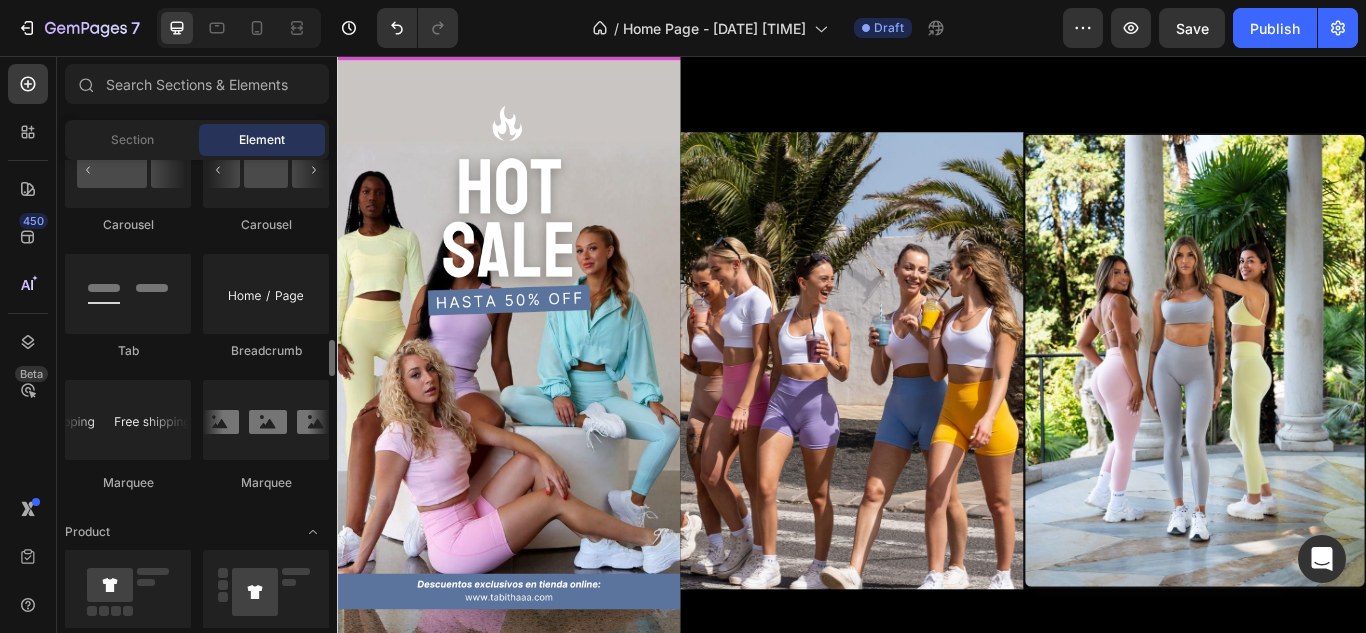 scroll, scrollTop: 2264, scrollLeft: 0, axis: vertical 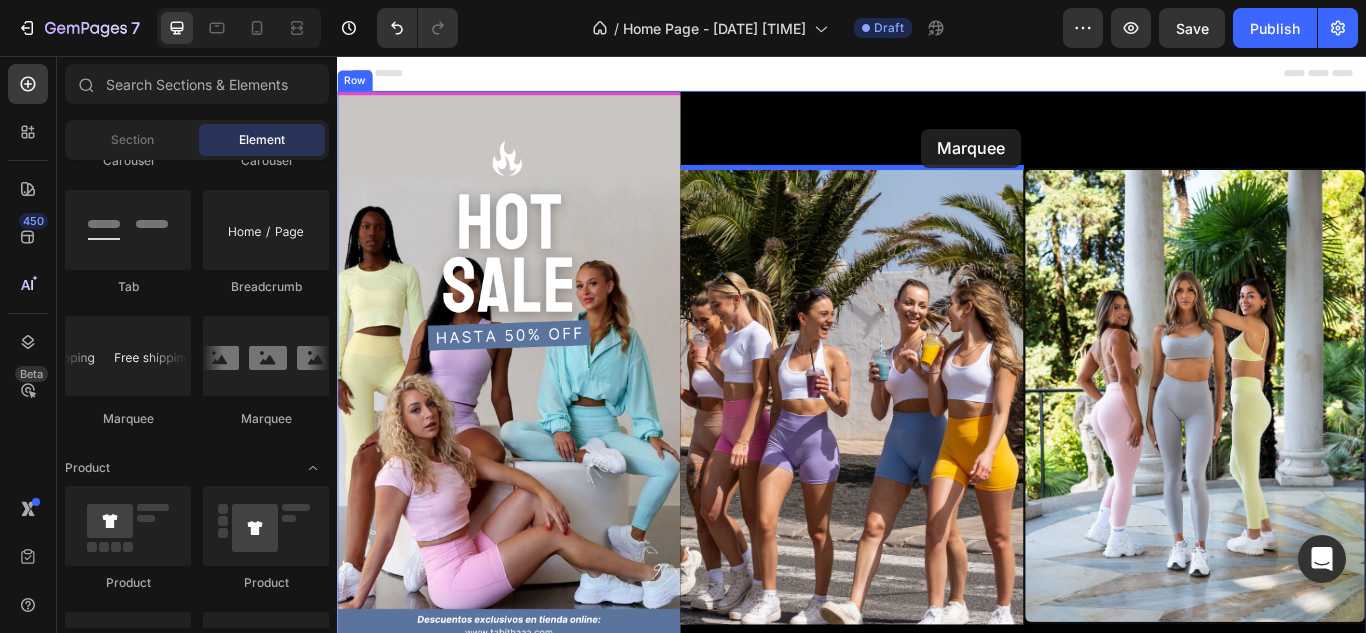 drag, startPoint x: 478, startPoint y: 422, endPoint x: 1018, endPoint y: 141, distance: 608.73724 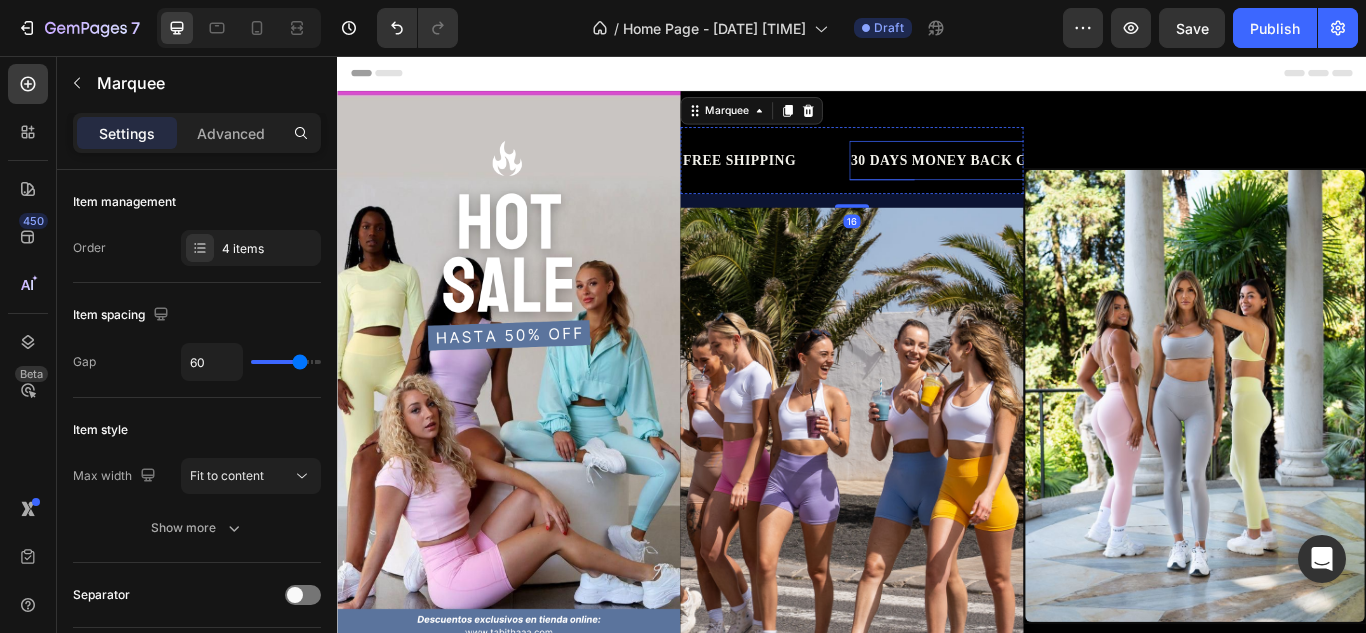 click on "30 DAYS MONEY BACK GUARANTEE" at bounding box center [1086, 178] 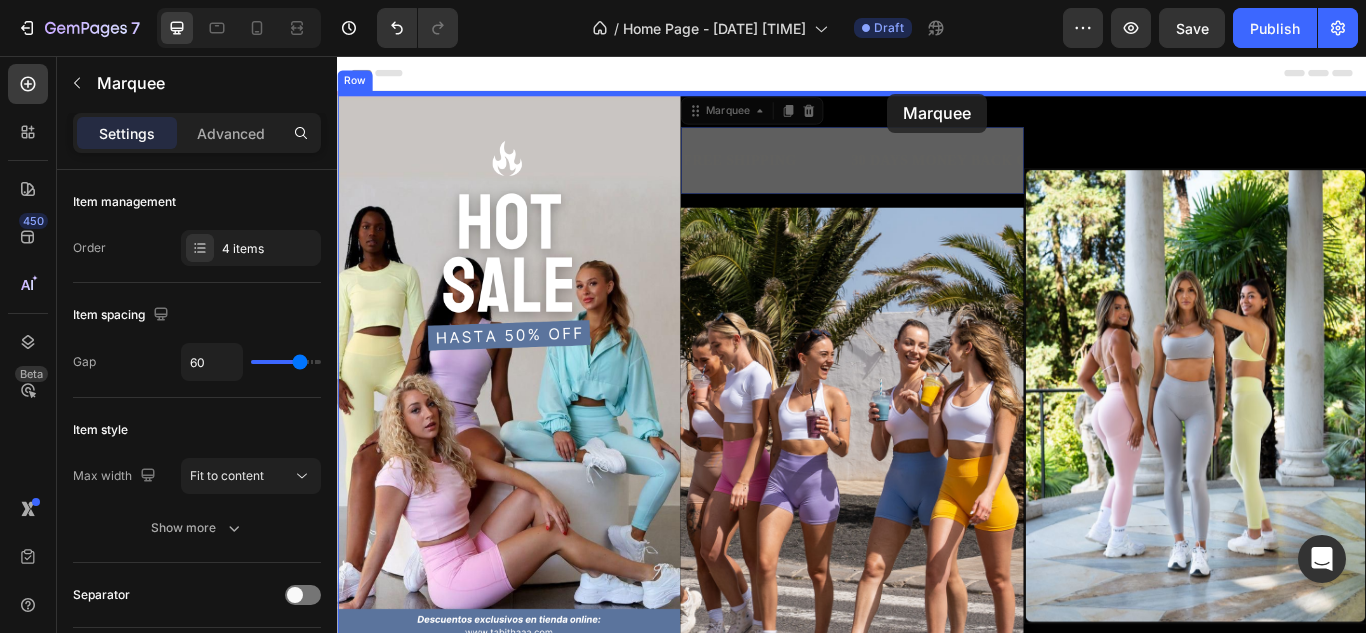 drag, startPoint x: 896, startPoint y: 175, endPoint x: 978, endPoint y: 97, distance: 113.17243 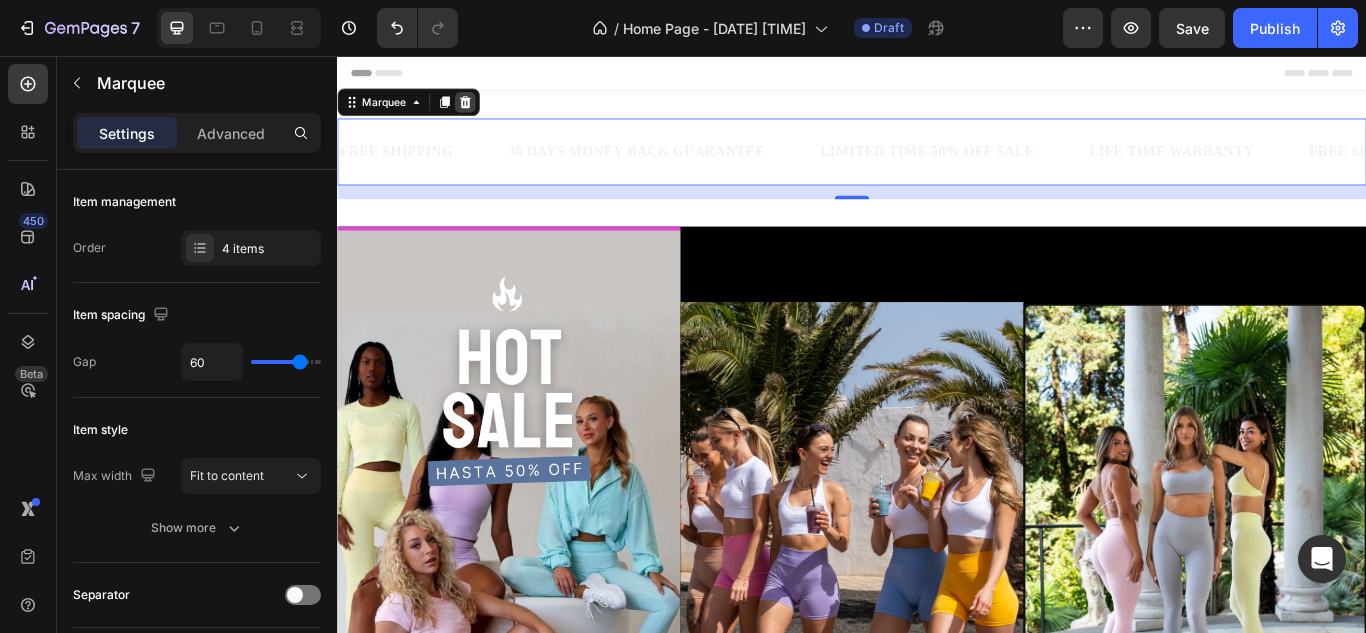 click 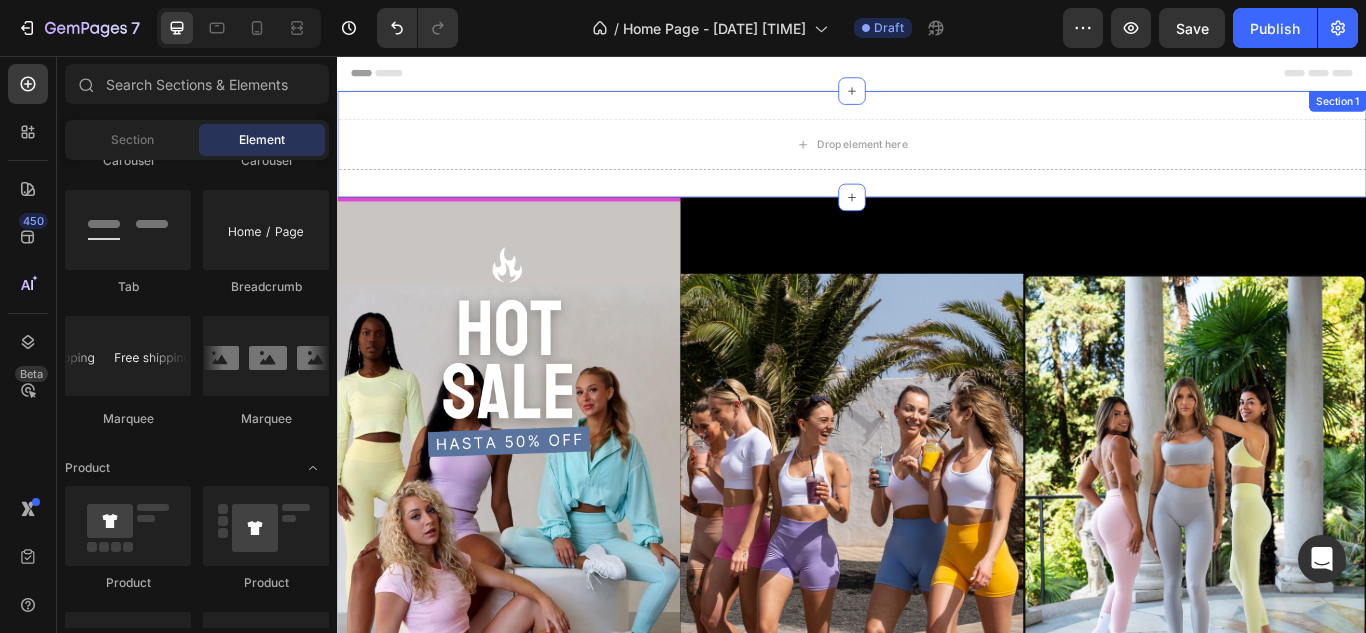 click on "Drop element here Section 1" at bounding box center (937, 159) 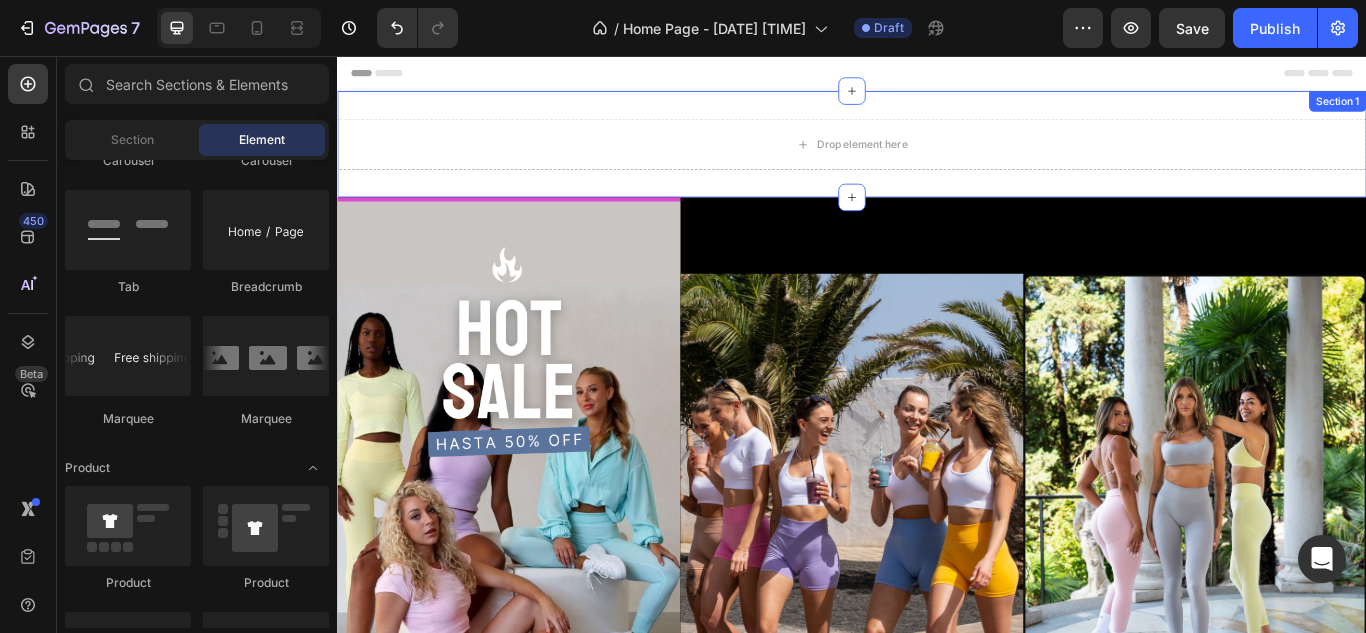 click on "Drop element here Section 1" at bounding box center [937, 159] 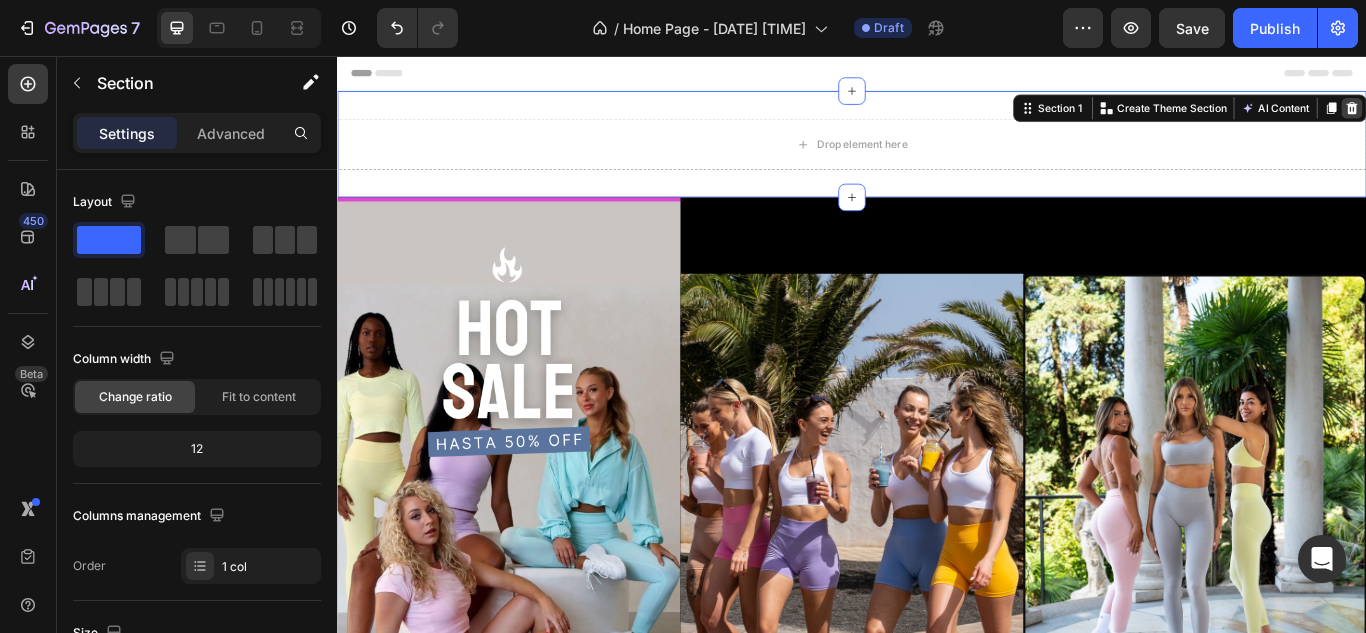 click 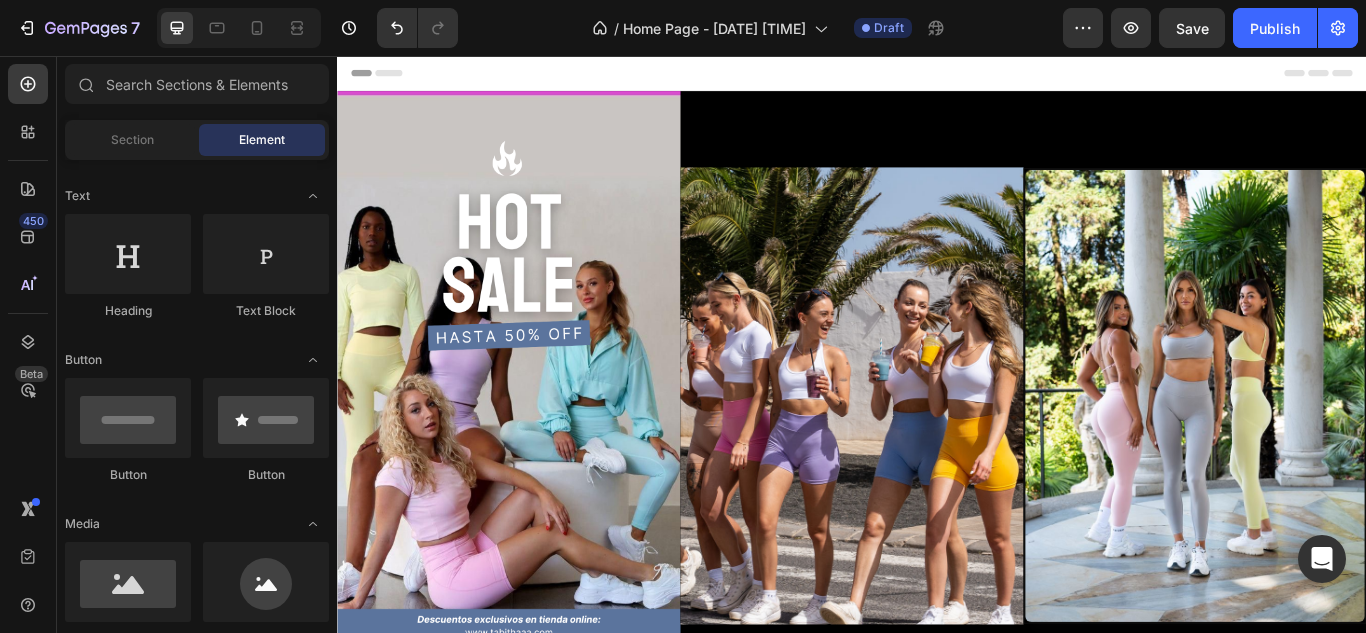 scroll, scrollTop: 0, scrollLeft: 0, axis: both 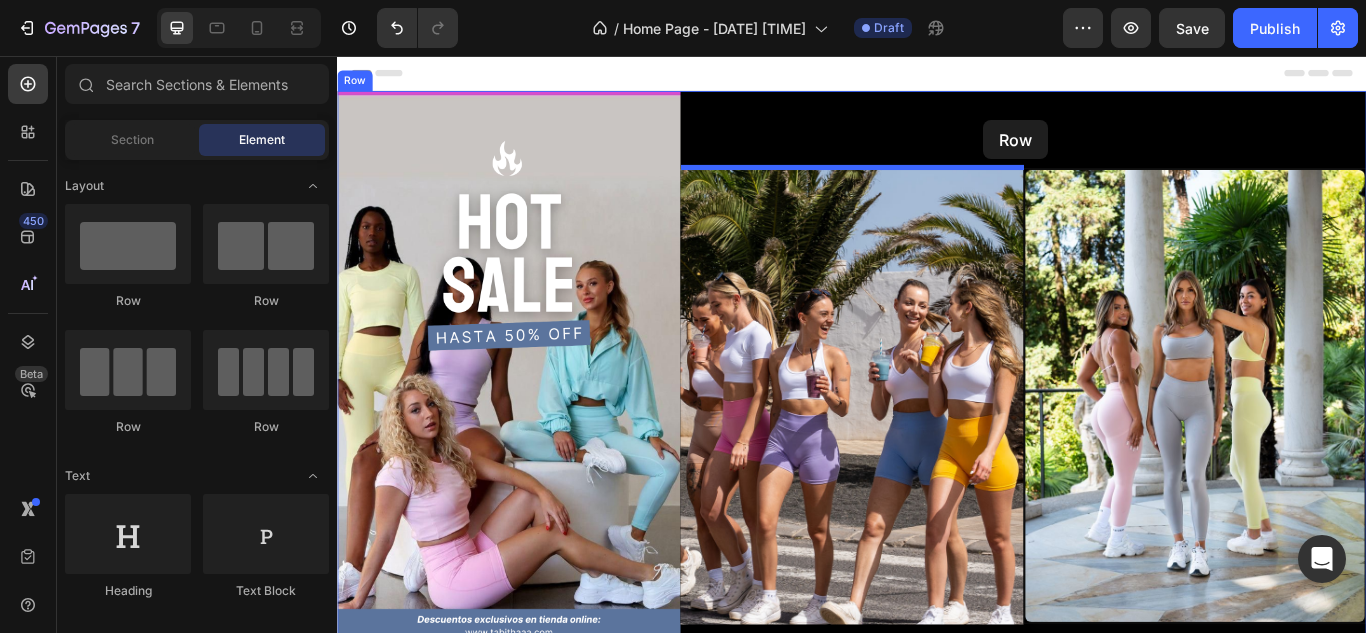 drag, startPoint x: 465, startPoint y: 309, endPoint x: 1114, endPoint y: 121, distance: 675.68115 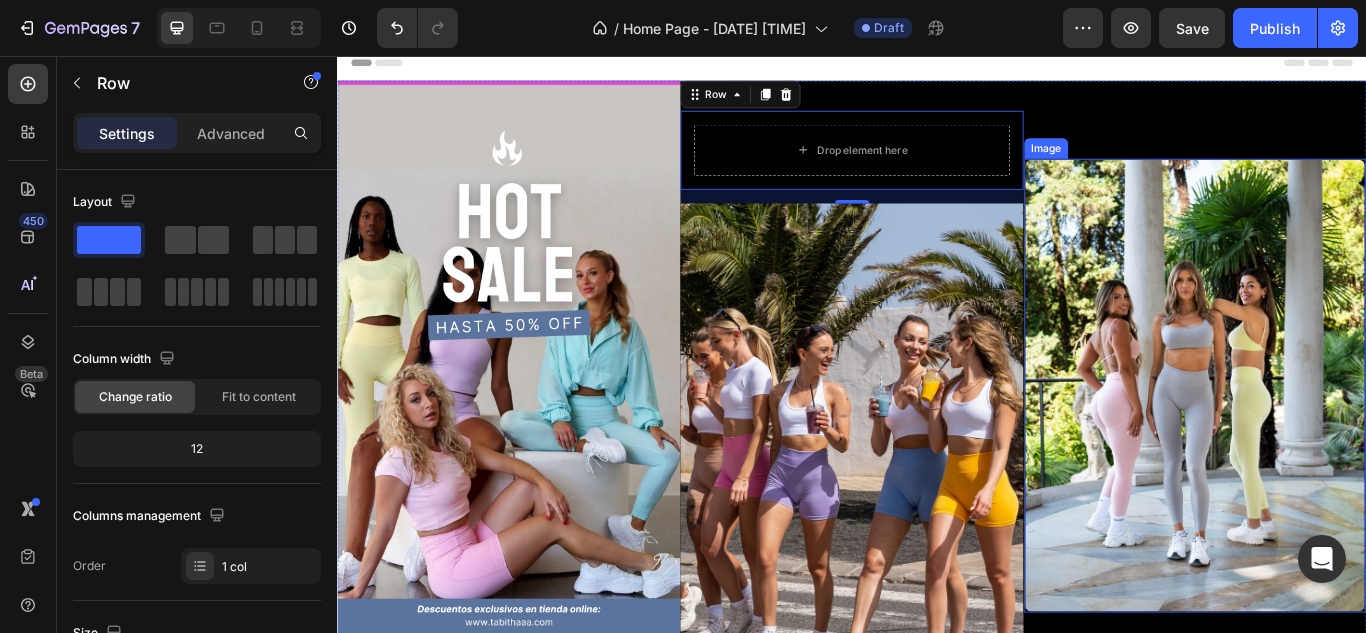 scroll, scrollTop: 11, scrollLeft: 0, axis: vertical 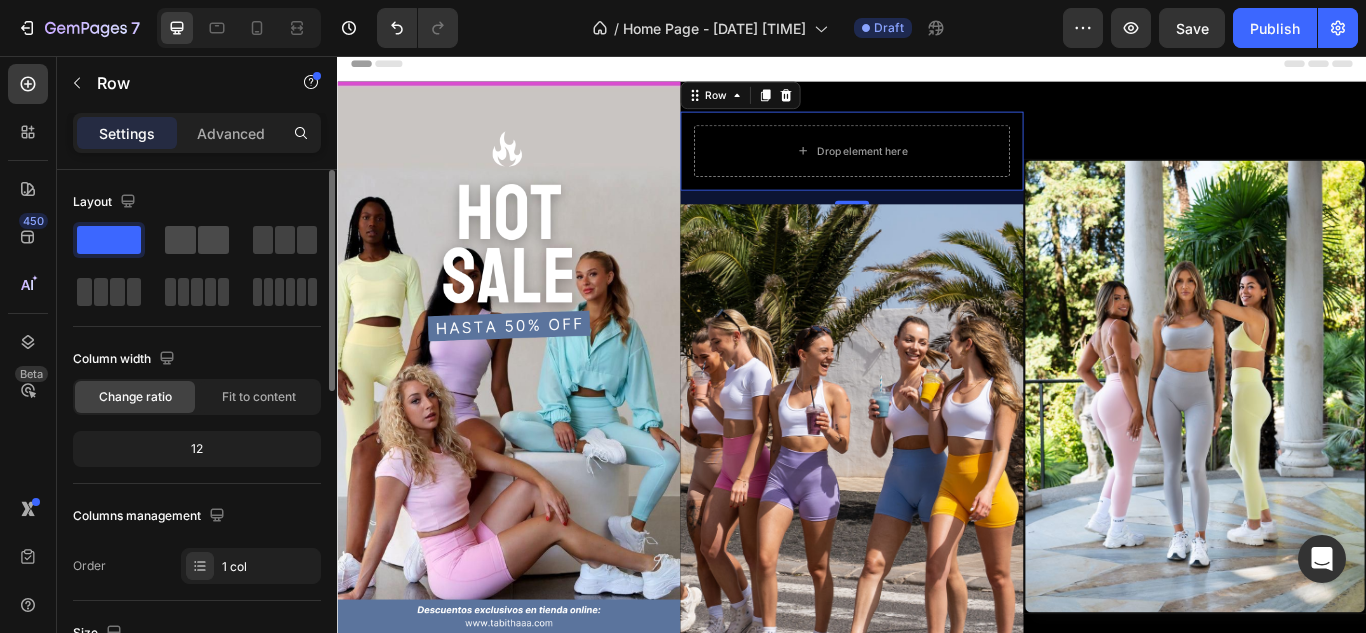 click 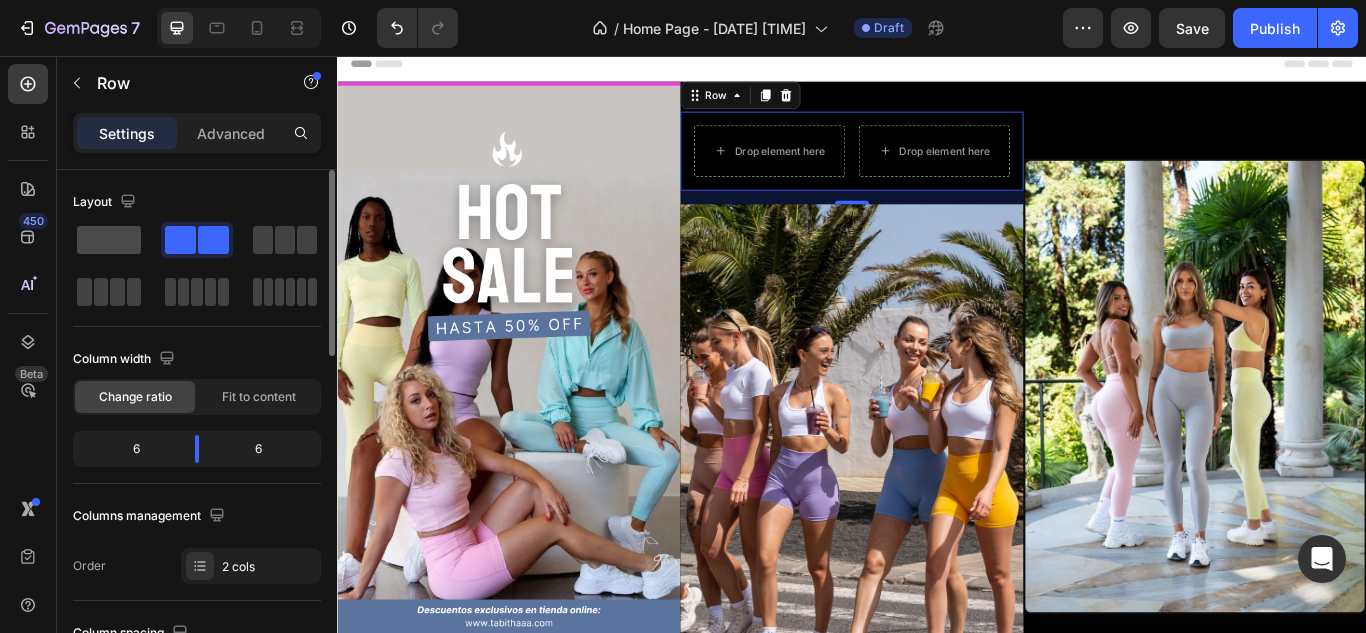 click 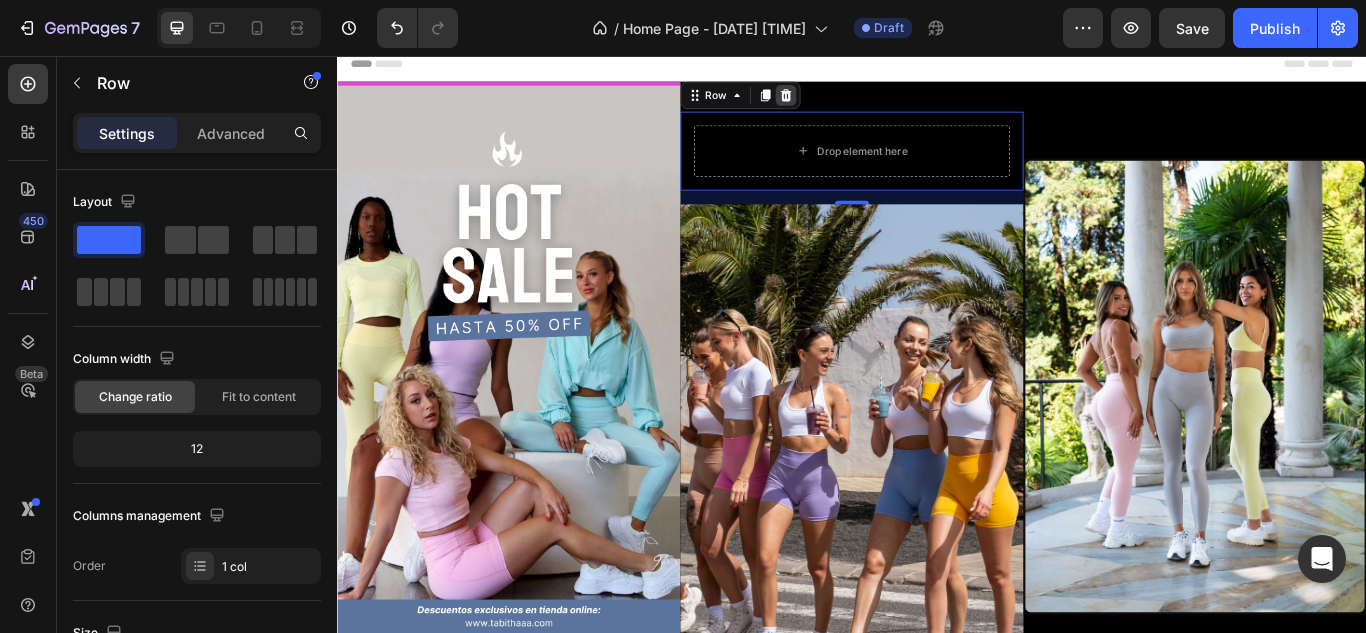 click 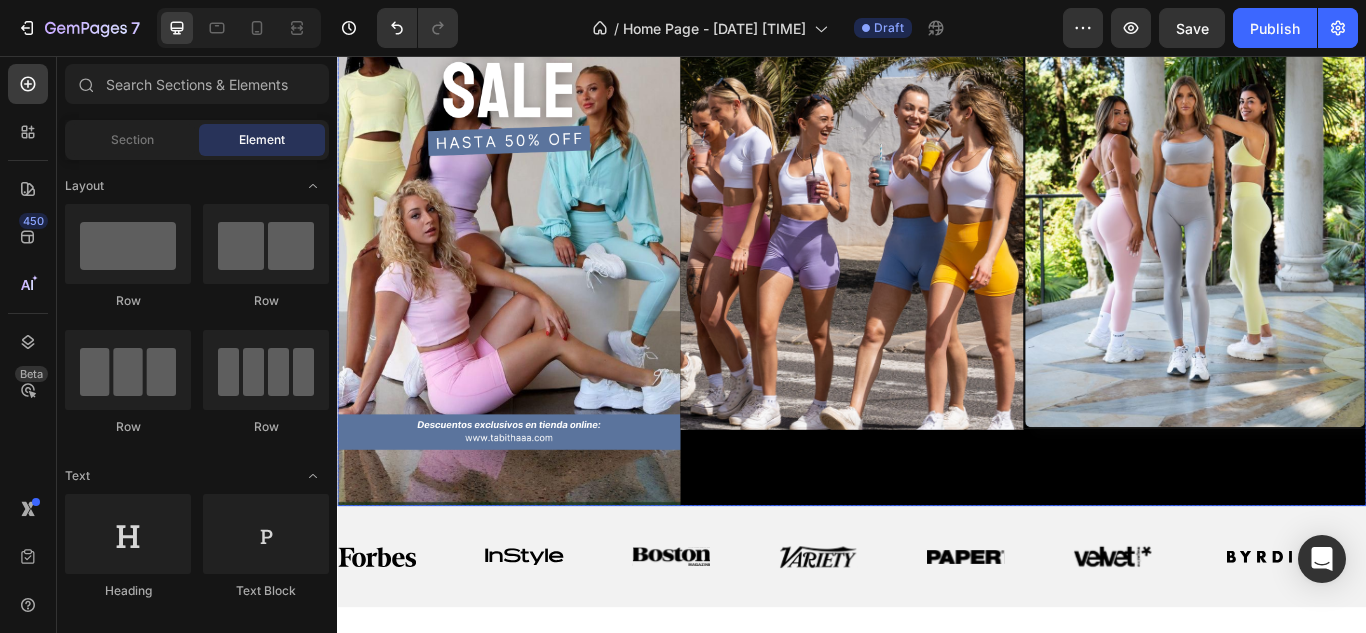 scroll, scrollTop: 230, scrollLeft: 0, axis: vertical 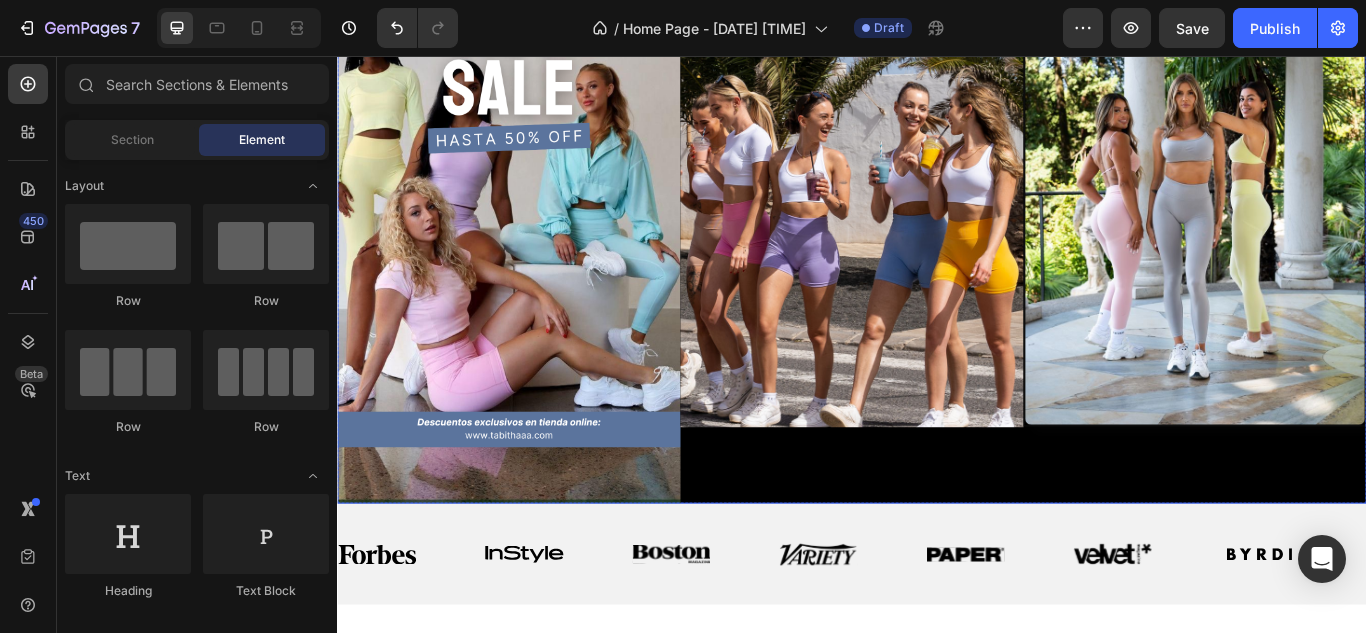 click on "Image" at bounding box center (937, 222) 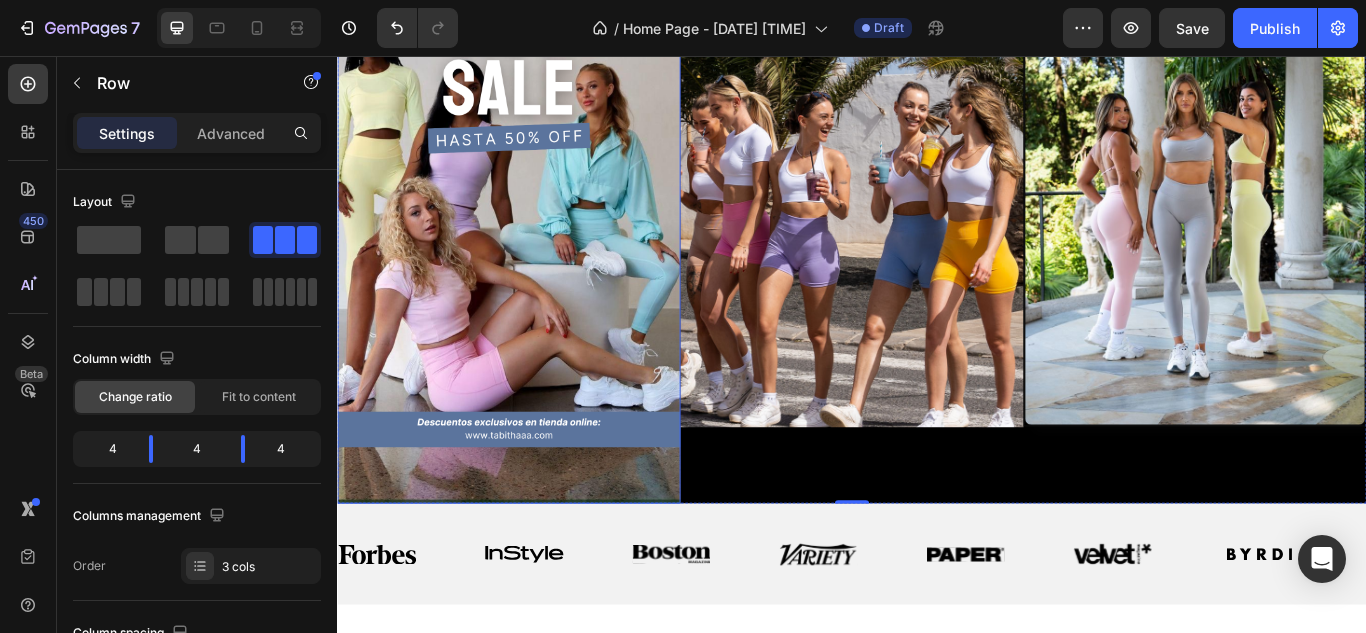 click at bounding box center (537, 222) 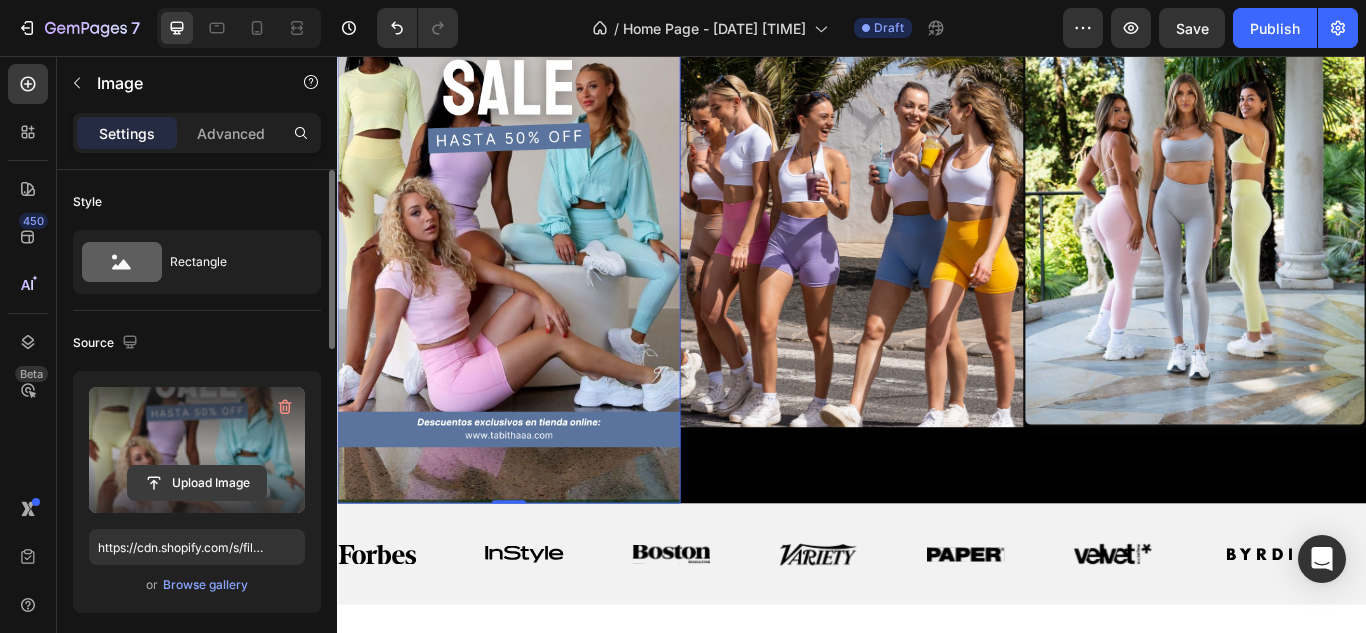 click 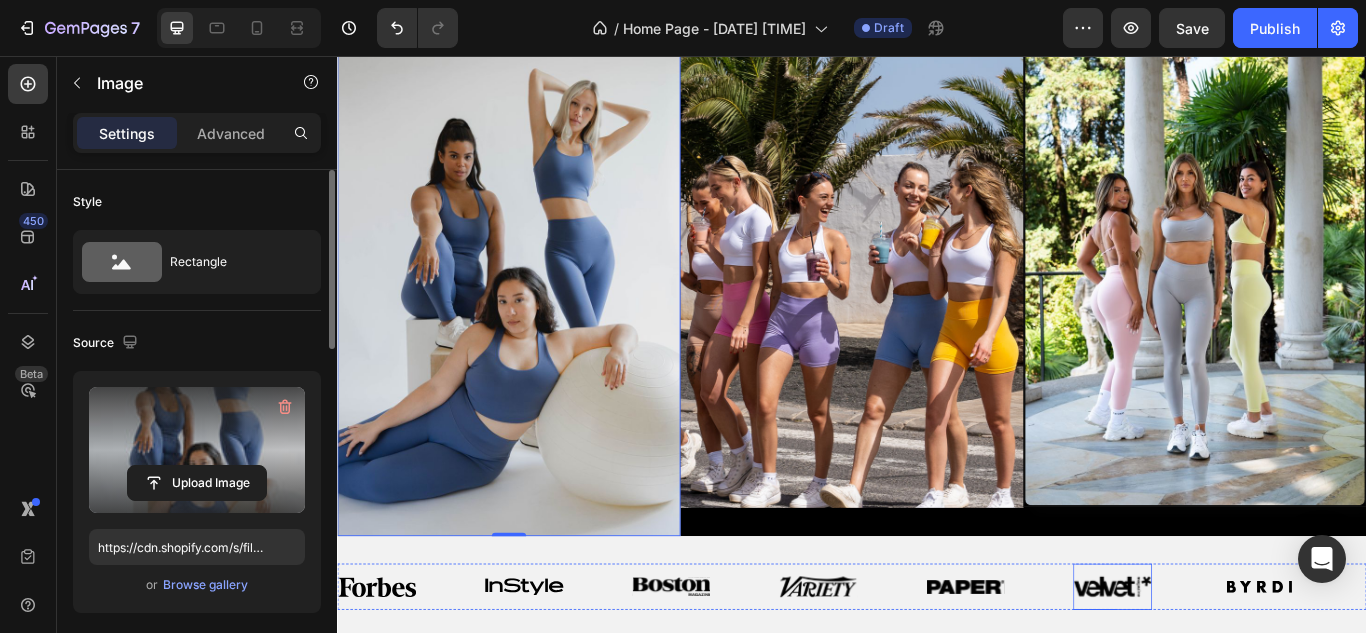 scroll, scrollTop: 82, scrollLeft: 0, axis: vertical 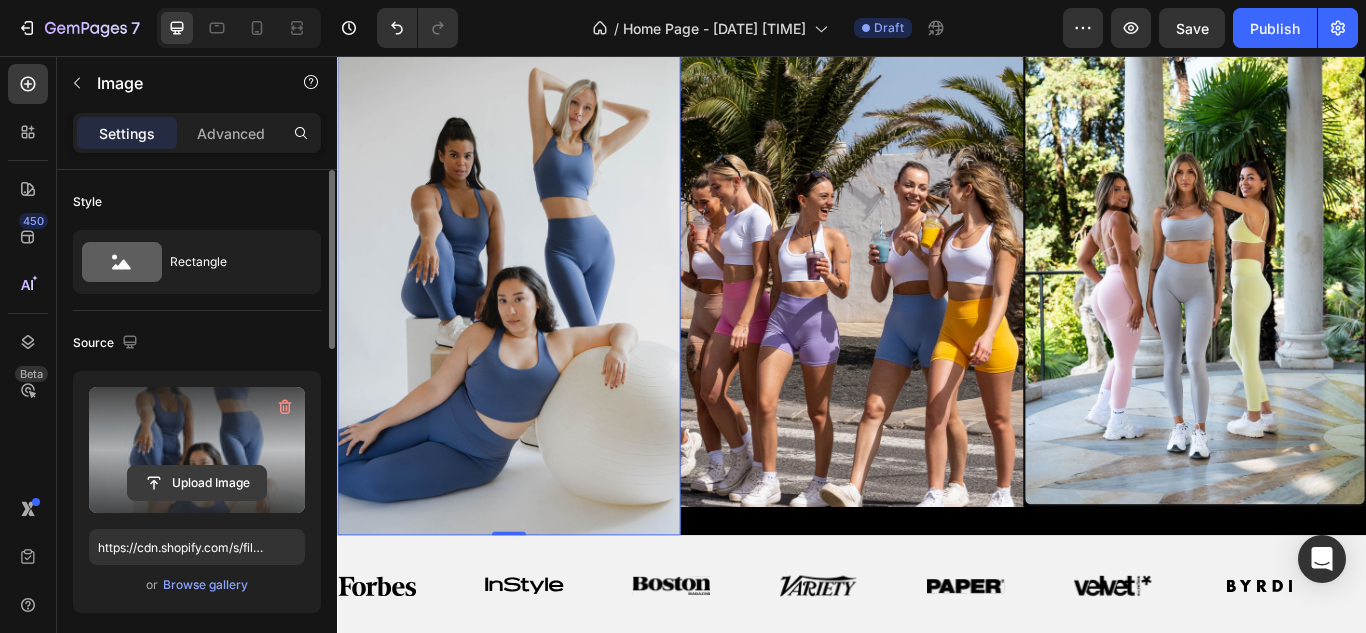 click 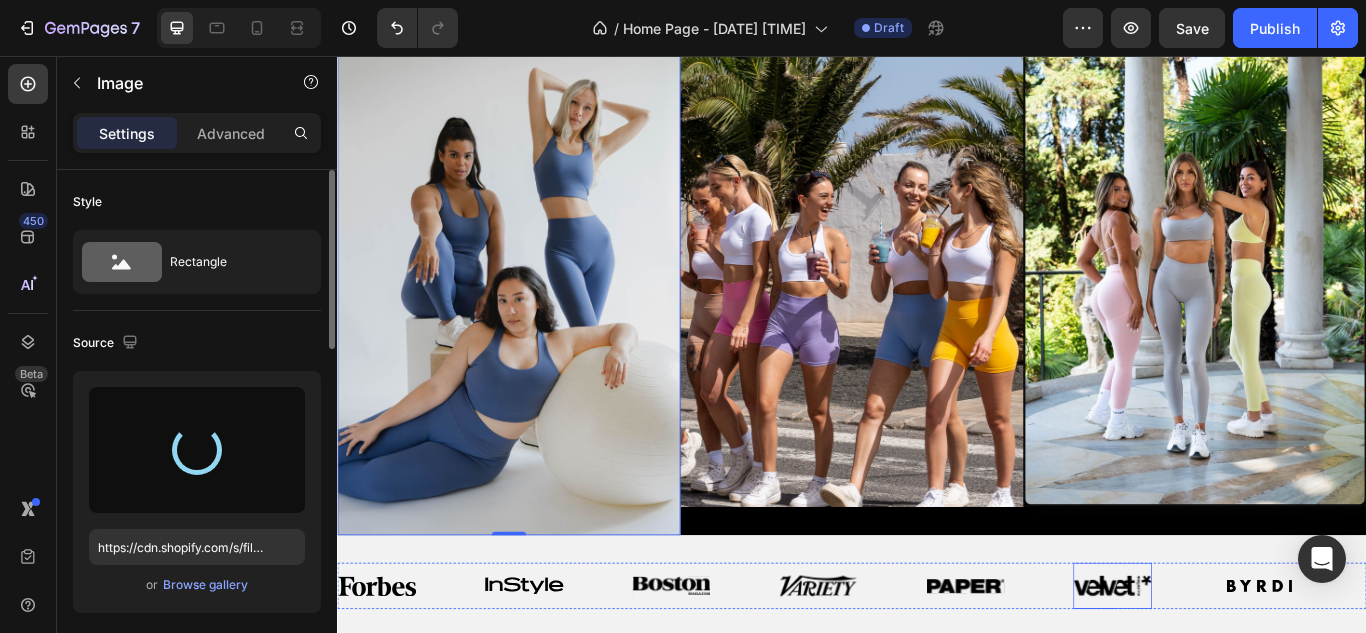 type on "https://cdn.shopify.com/s/files/1/0929/2365/8515/files/gempages_563465570620539666-0609ab16-1a75-43ad-ac0d-fc8664064032.jpg" 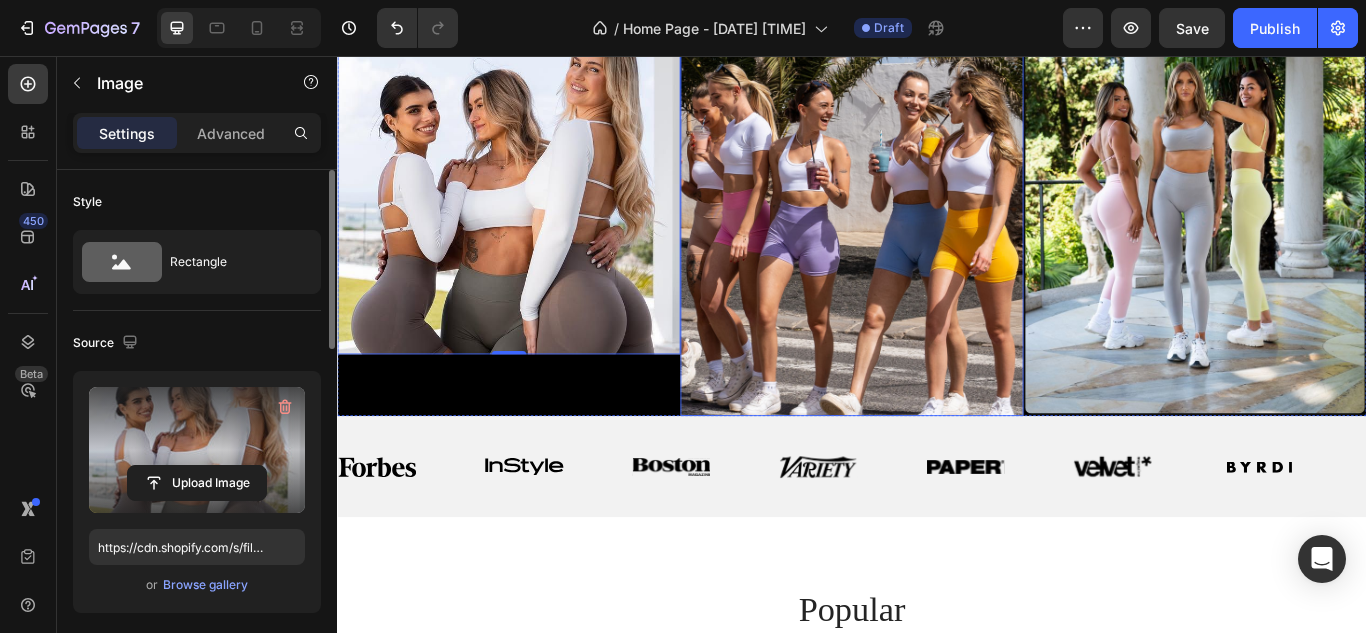 scroll, scrollTop: 0, scrollLeft: 0, axis: both 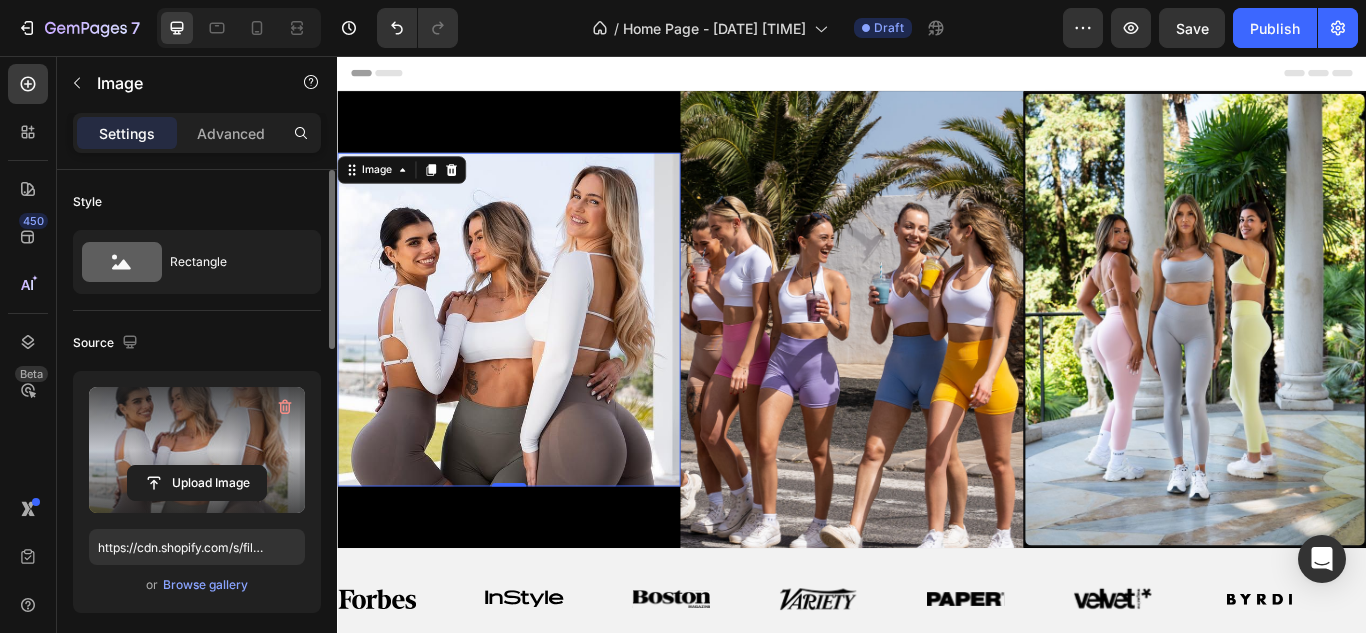 click at bounding box center (537, 363) 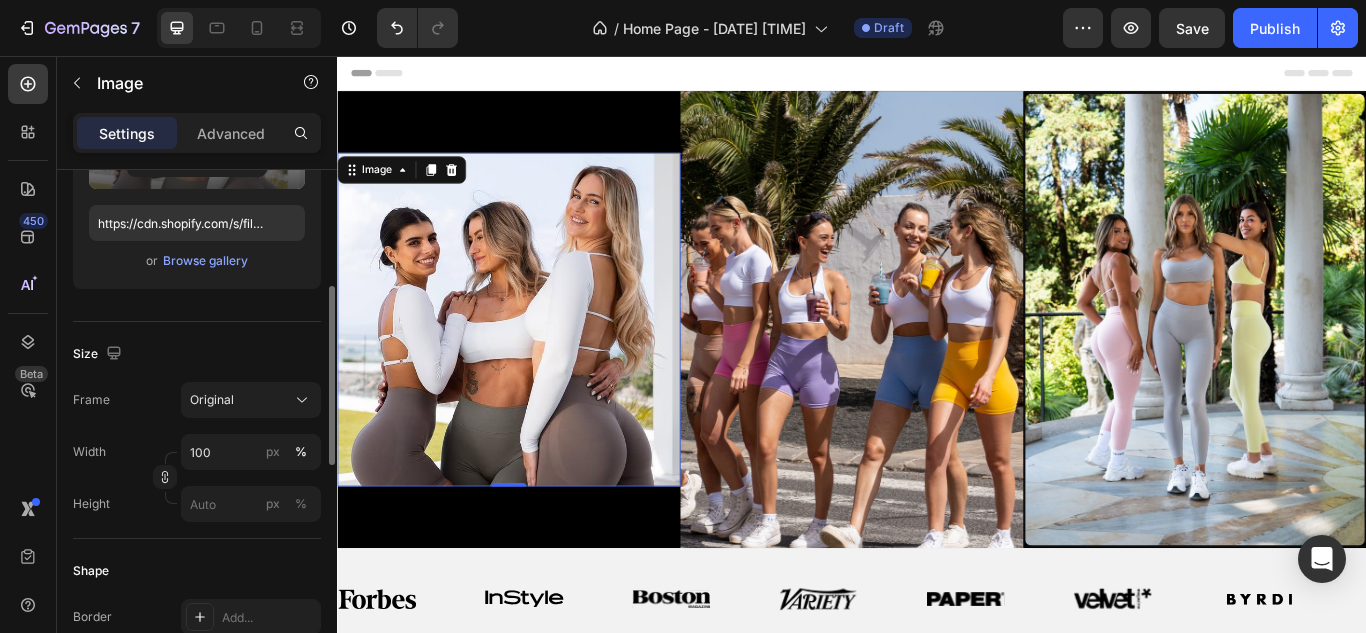 scroll, scrollTop: 328, scrollLeft: 0, axis: vertical 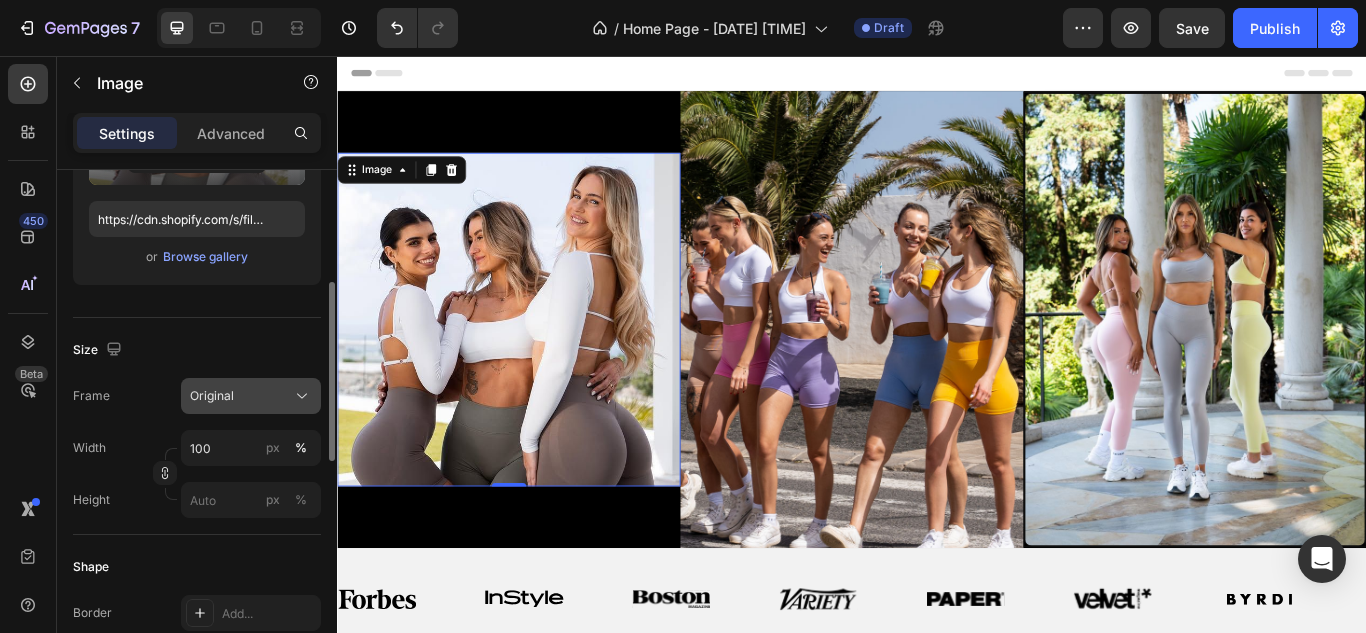 click on "Original" at bounding box center [251, 396] 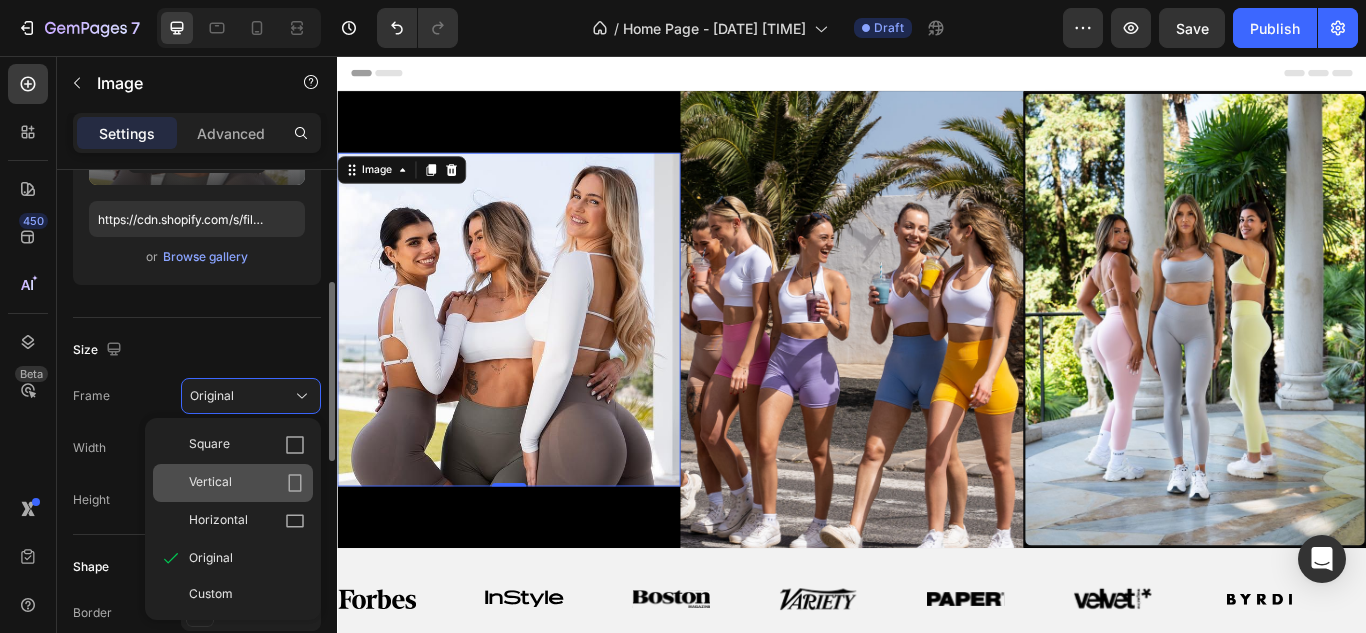 click on "Vertical" at bounding box center [247, 483] 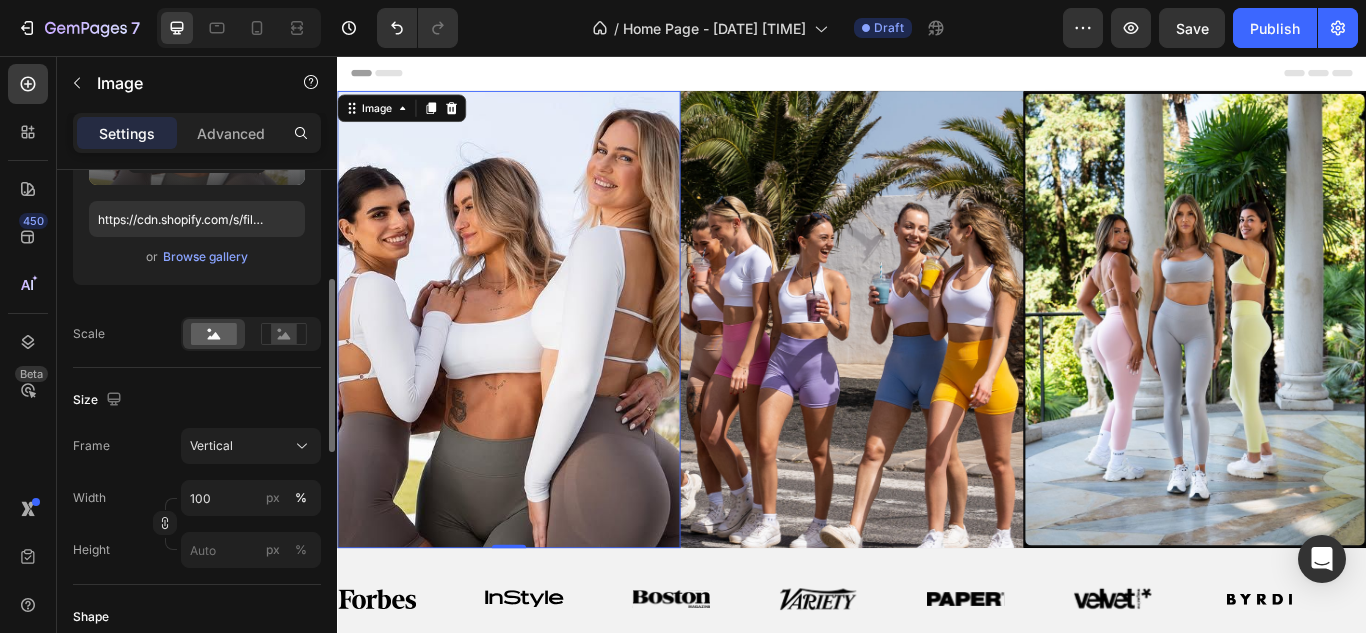 click on "Size" at bounding box center (197, 400) 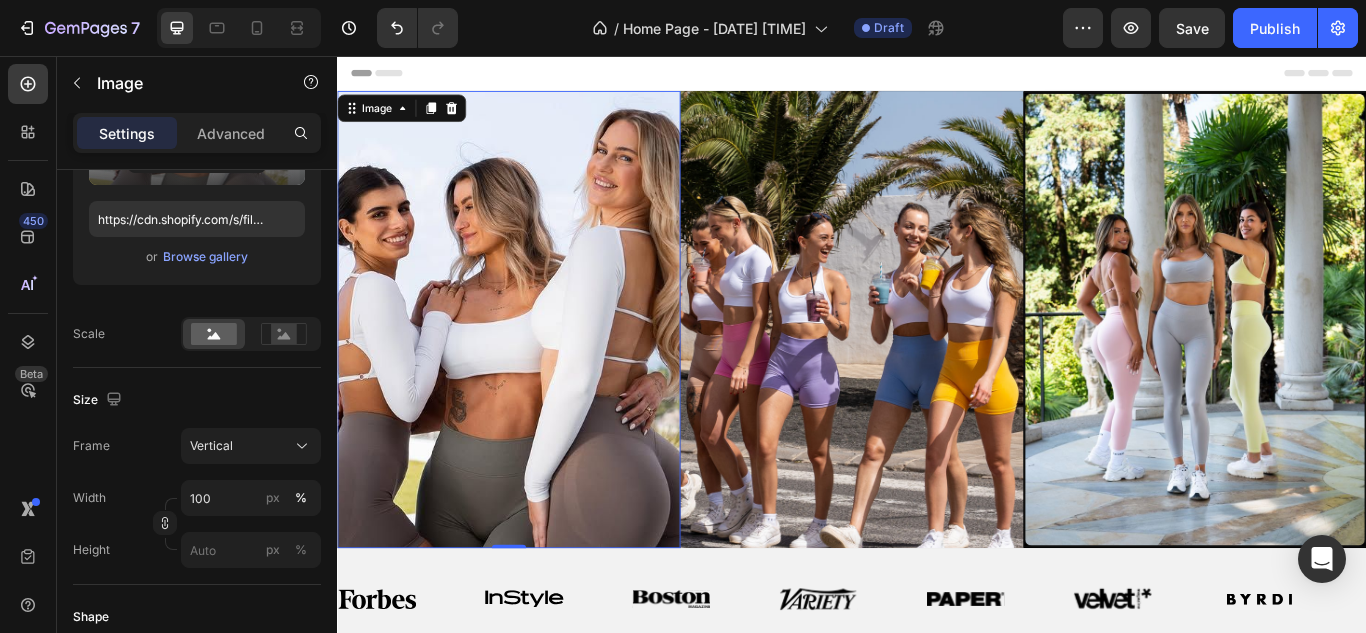 click at bounding box center (537, 363) 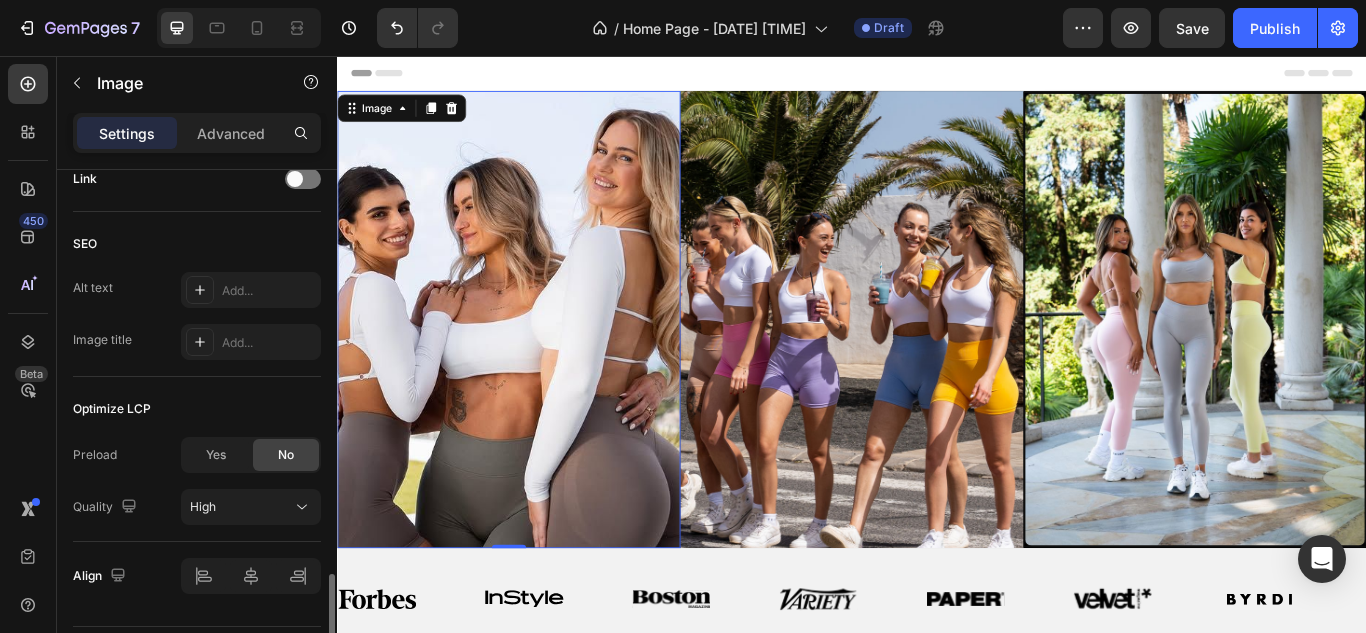 scroll, scrollTop: 1040, scrollLeft: 0, axis: vertical 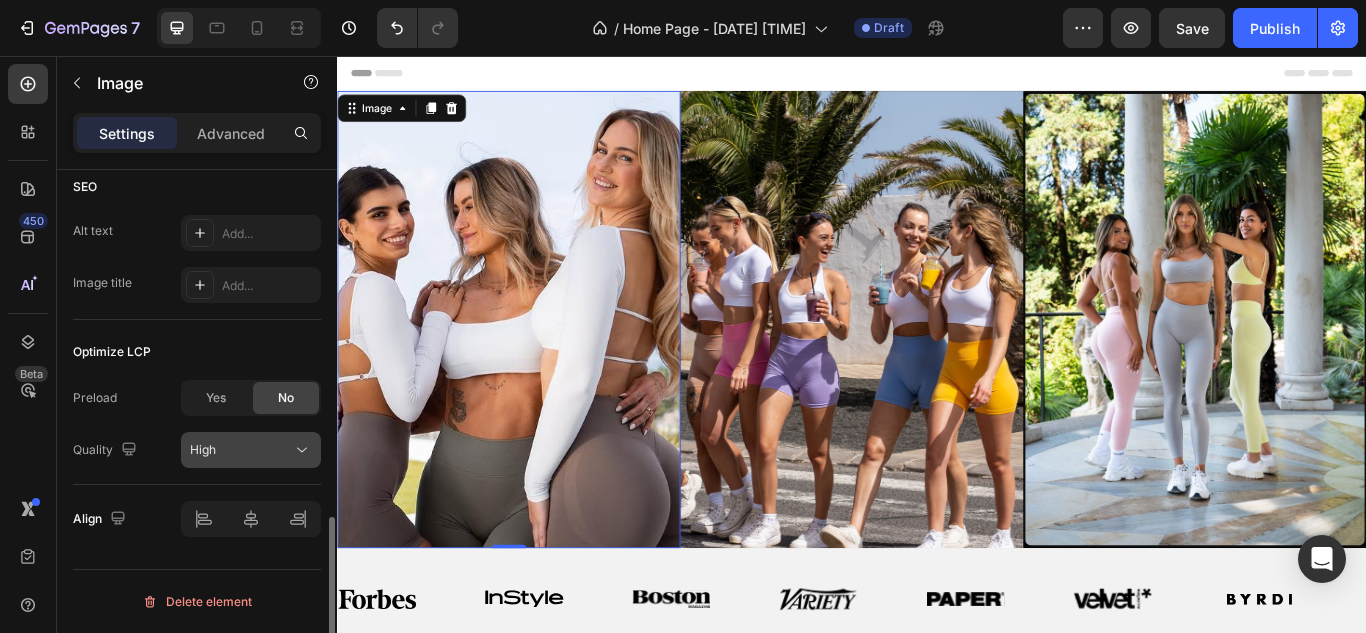 click on "High" at bounding box center (241, 450) 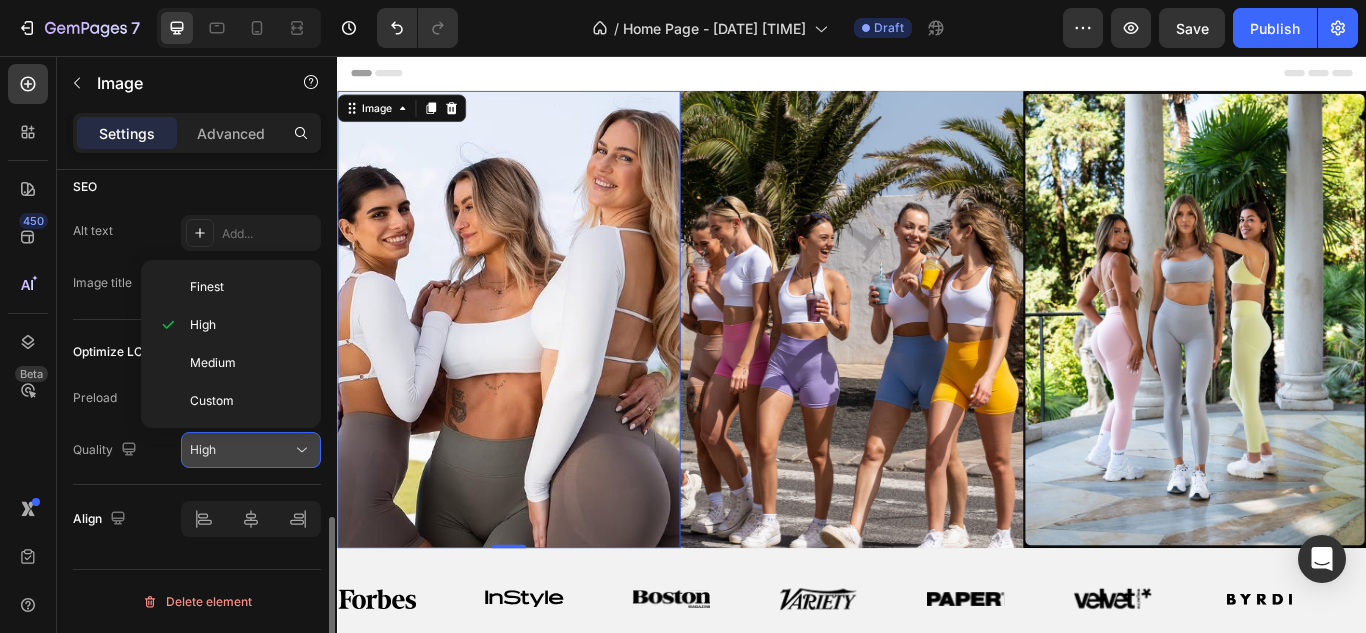 click on "High" at bounding box center (241, 450) 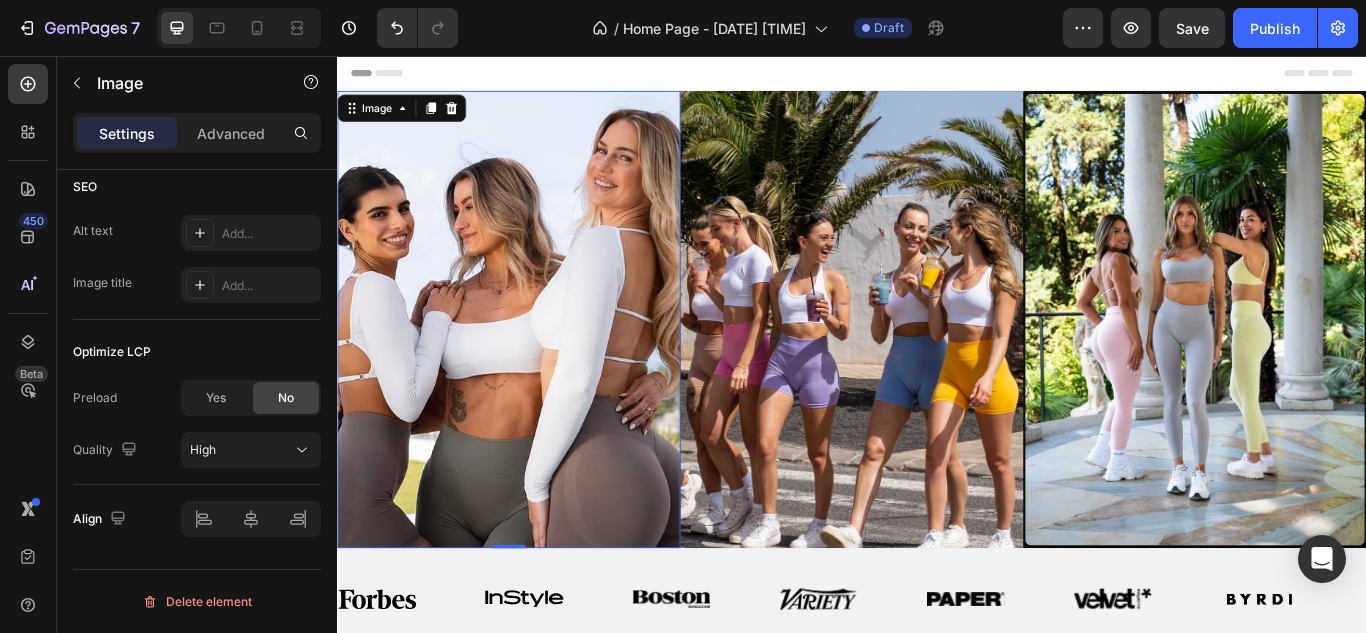 click at bounding box center (537, 363) 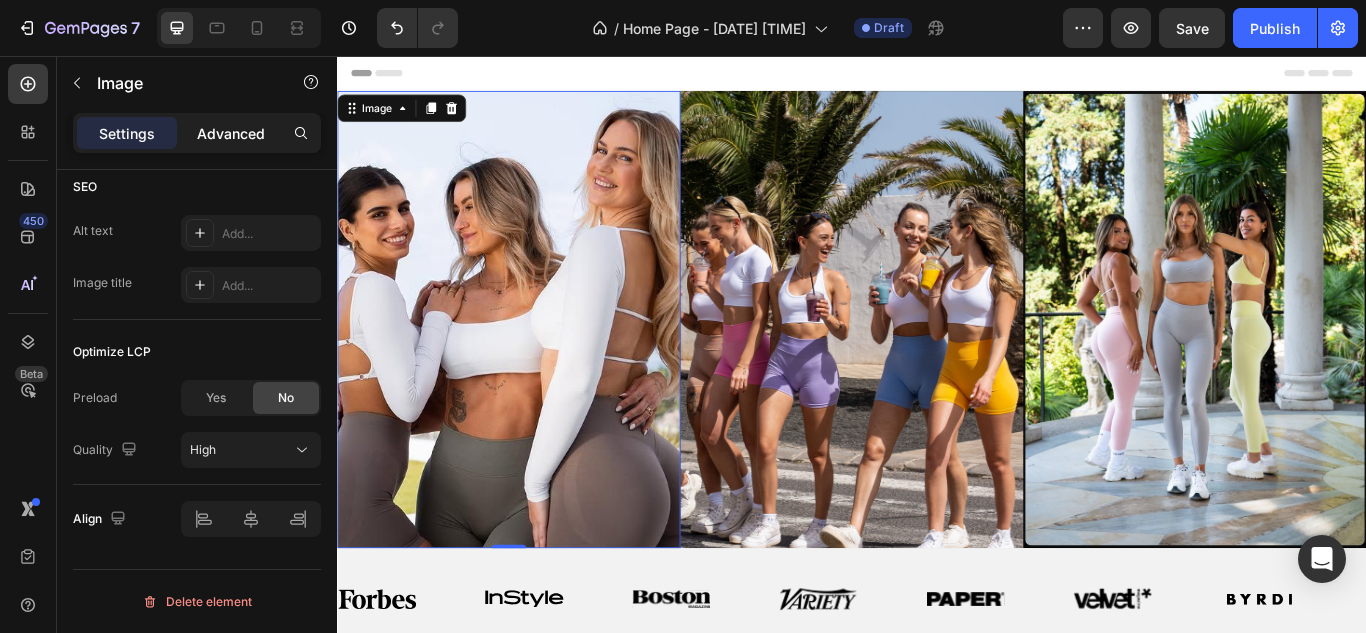 click on "Advanced" at bounding box center [231, 133] 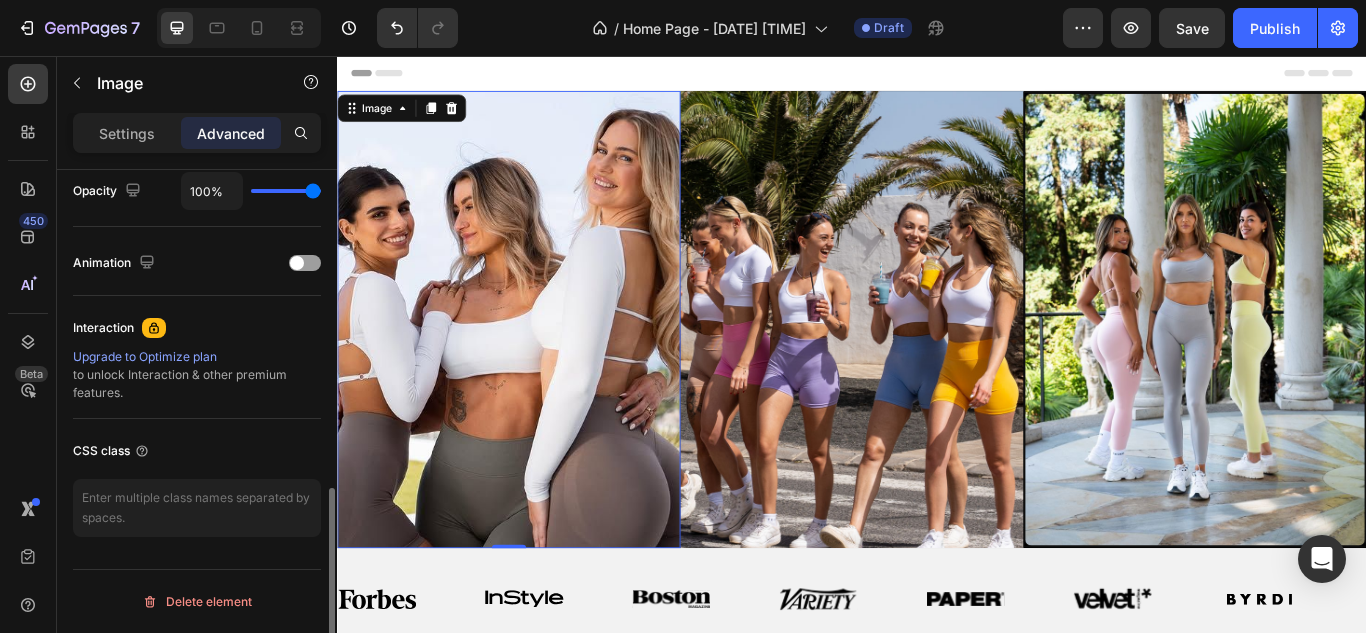 scroll, scrollTop: 814, scrollLeft: 0, axis: vertical 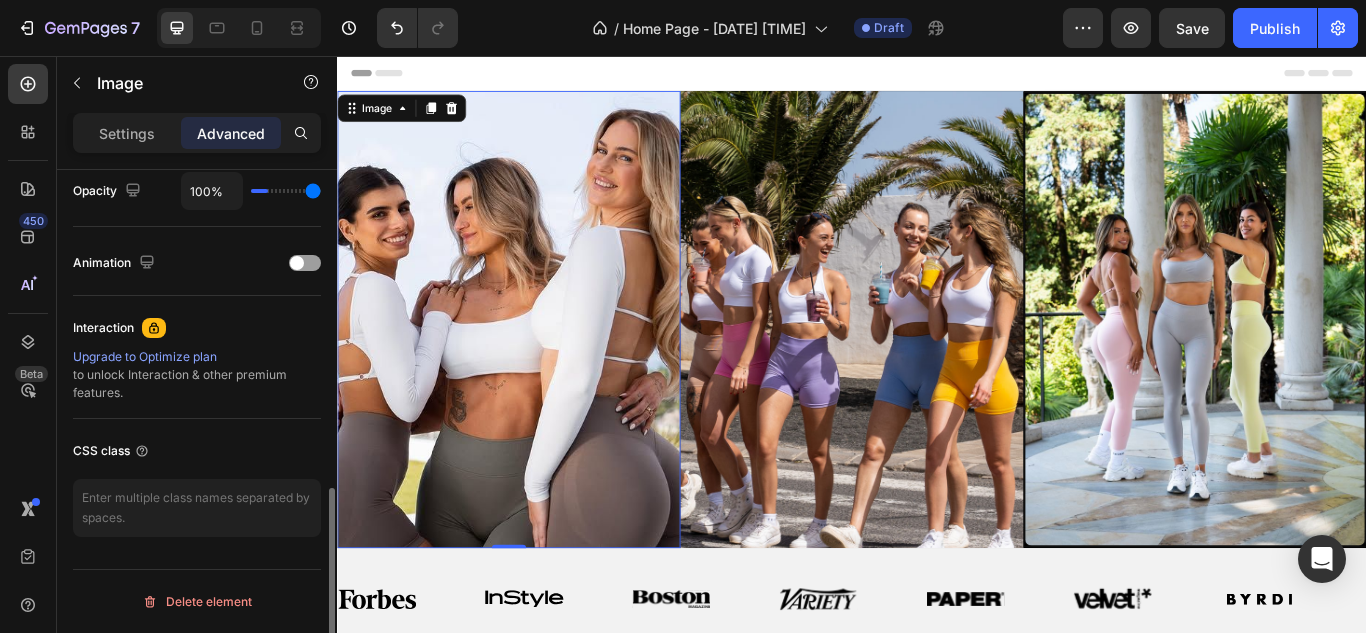 type on "14%" 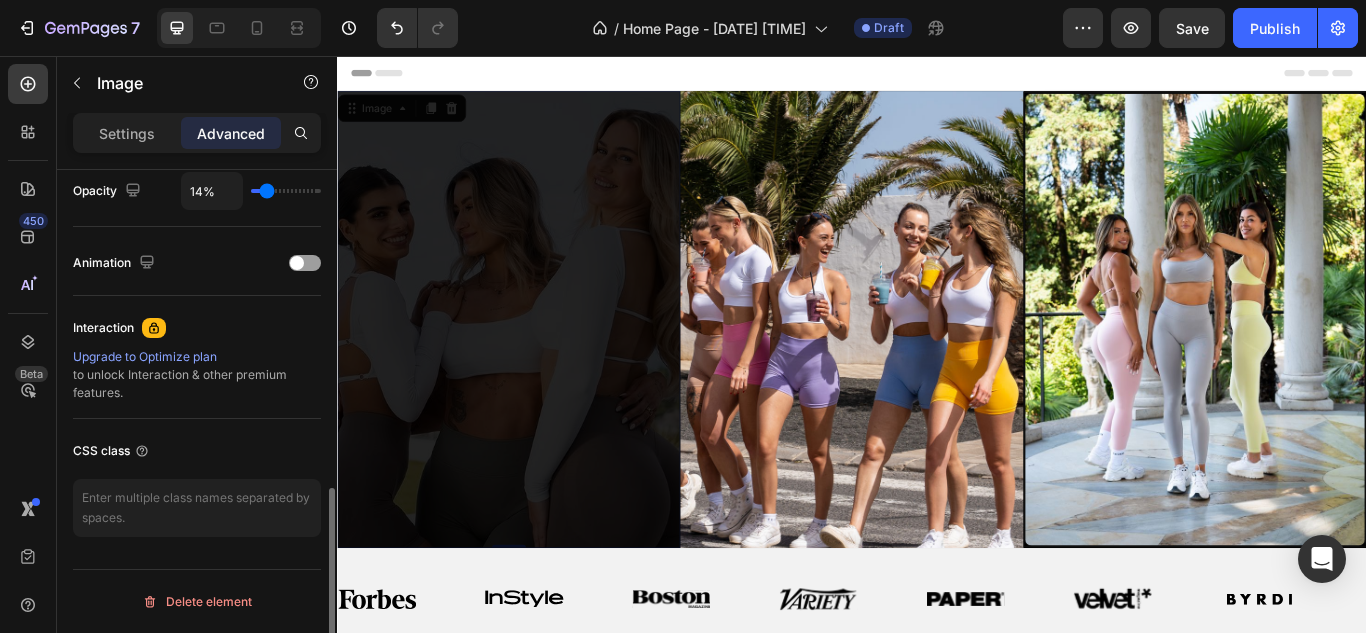 type on "15%" 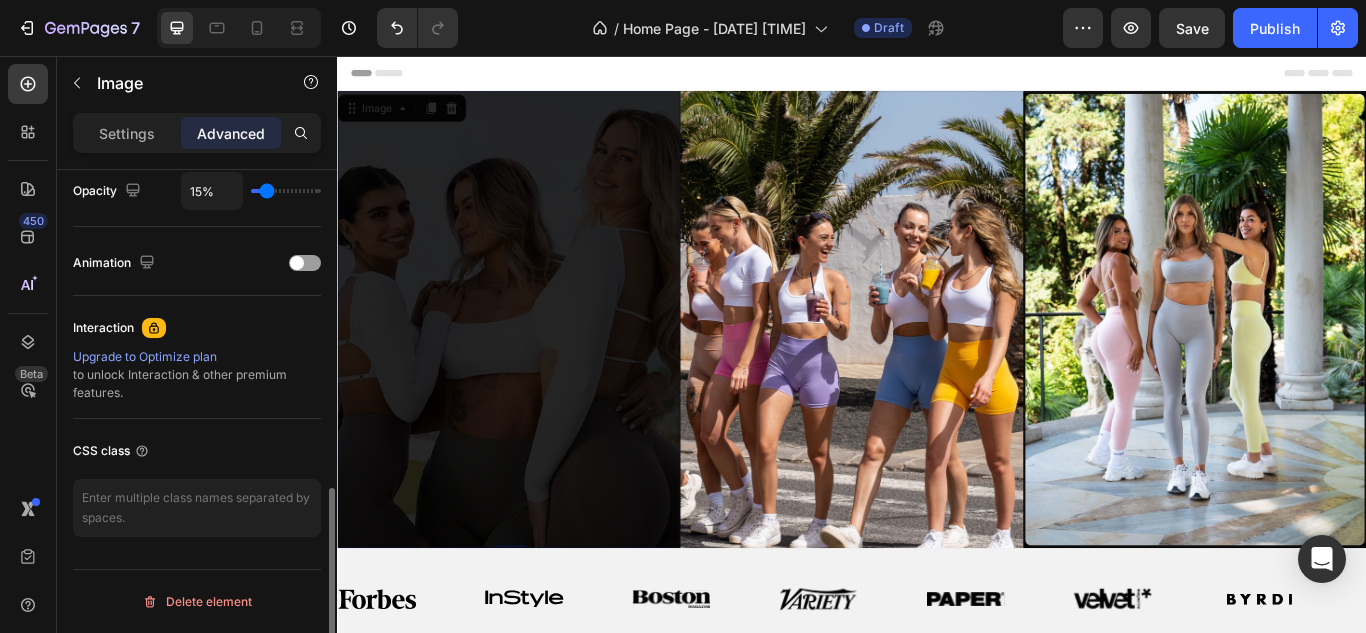 type on "22%" 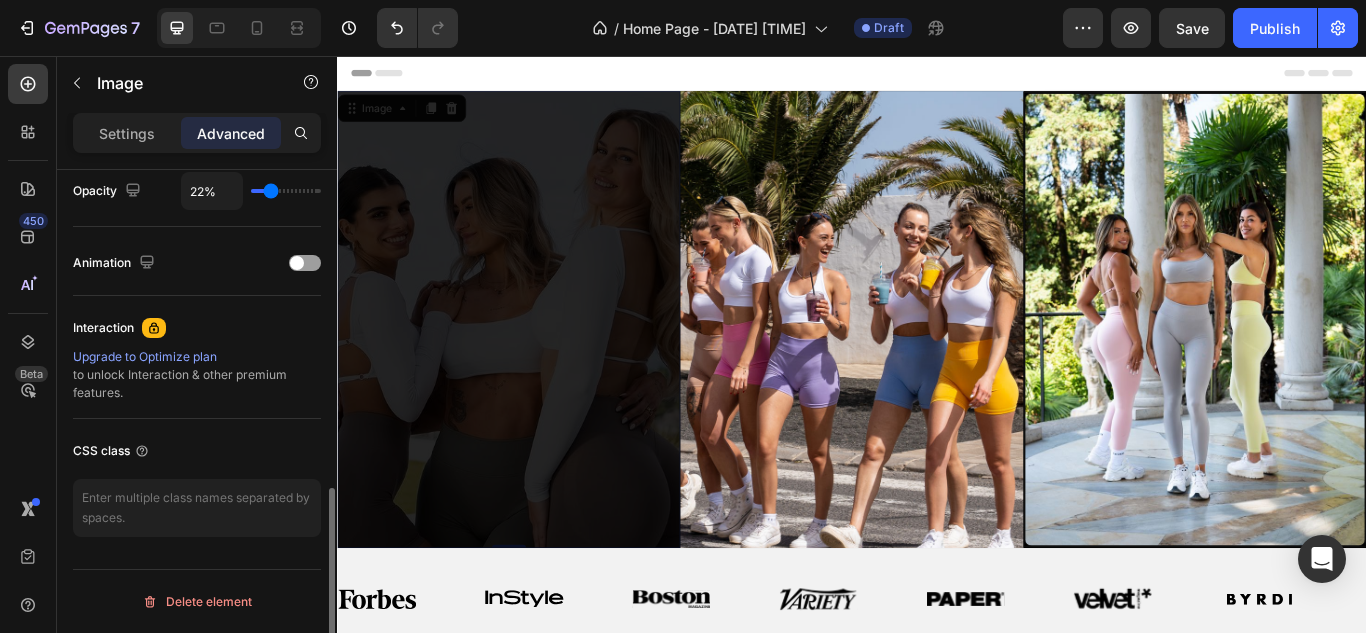 type on "23%" 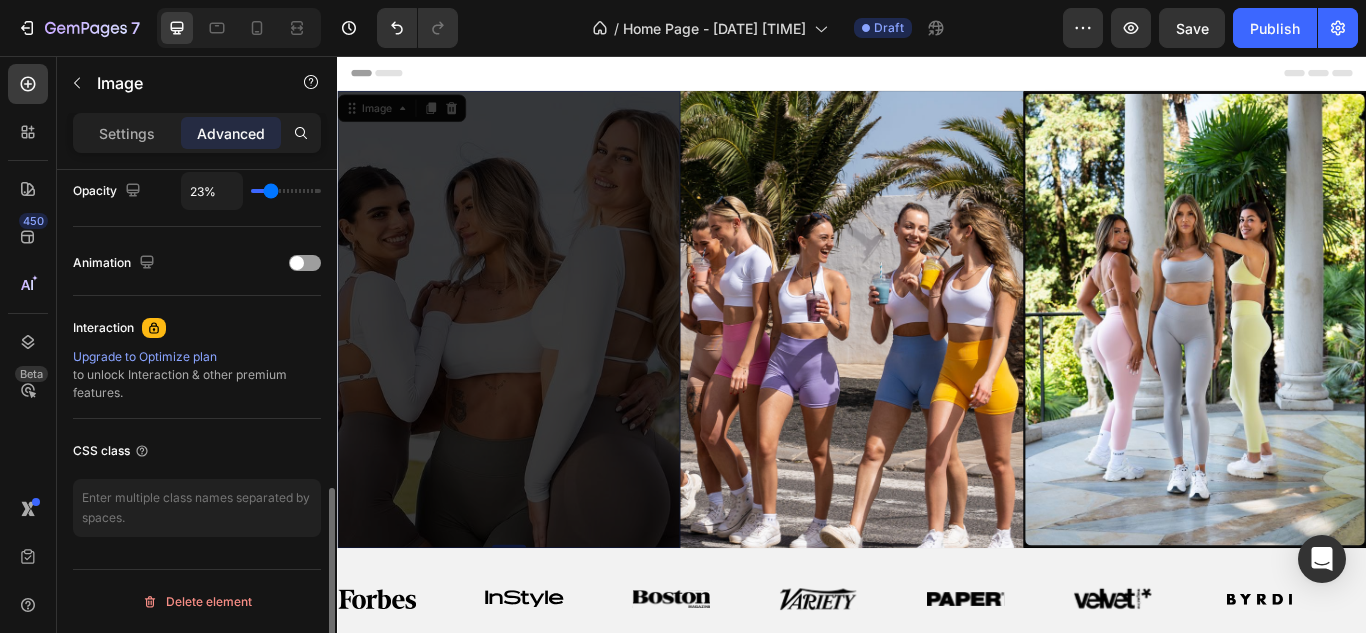 type on "24%" 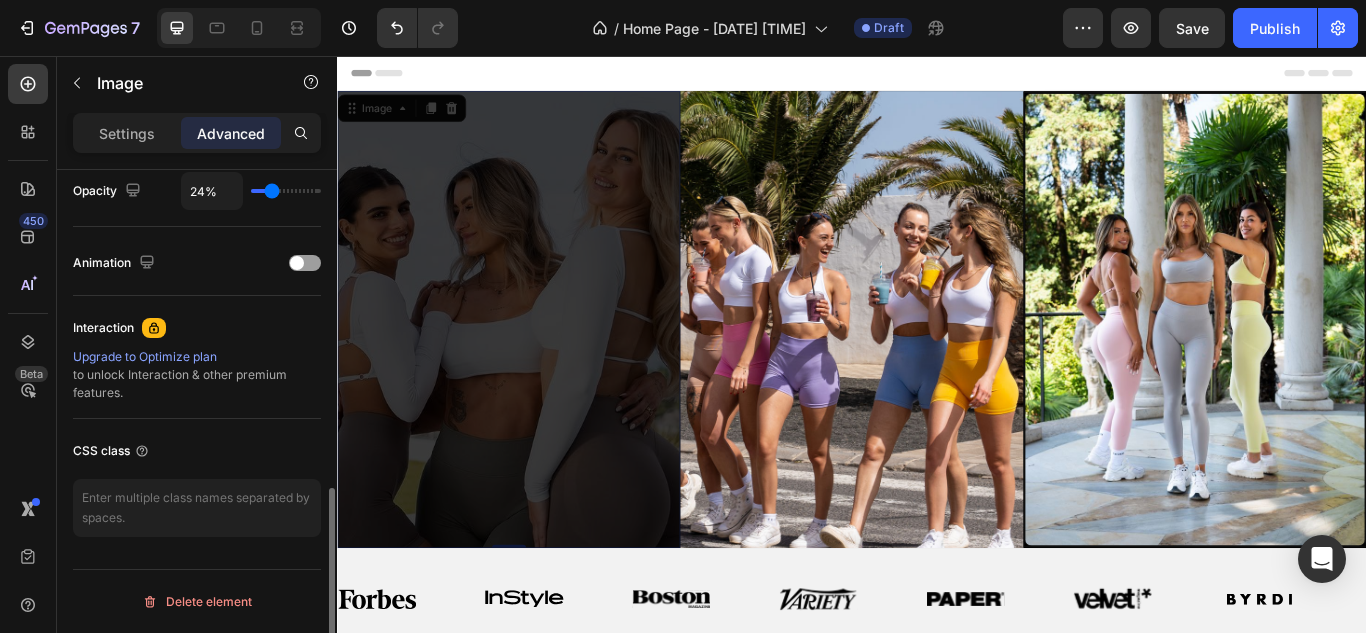 type on "26%" 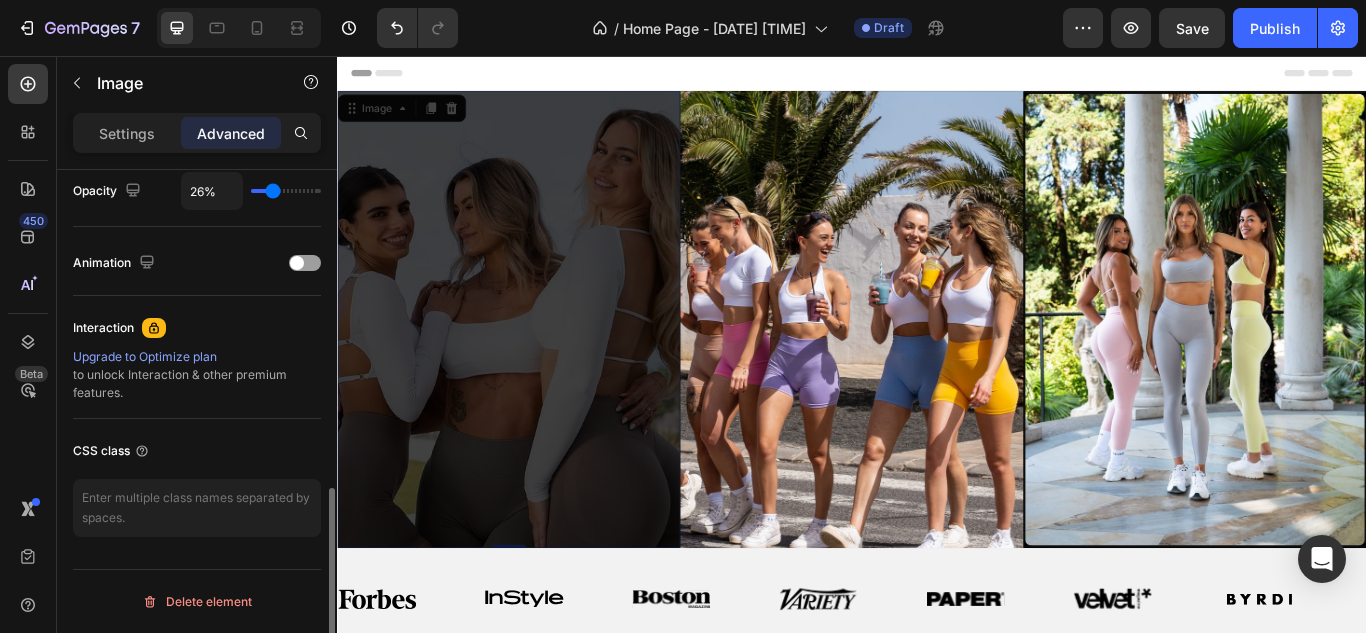 type on "27%" 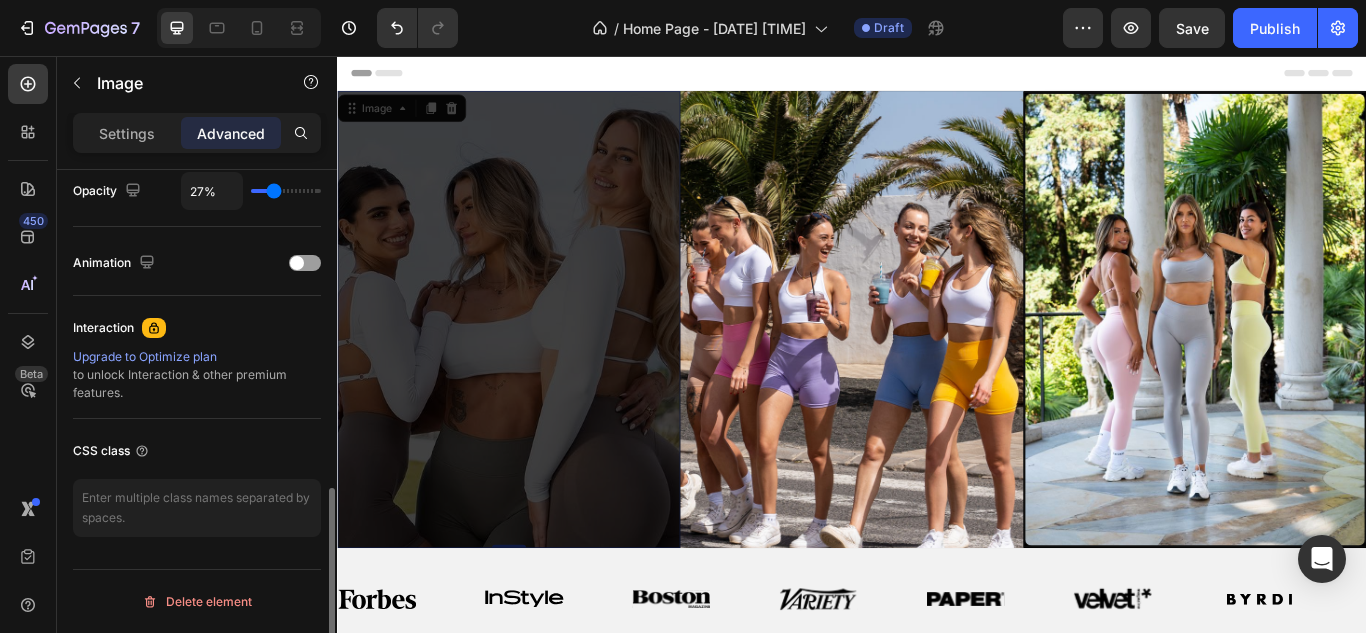 type on "29%" 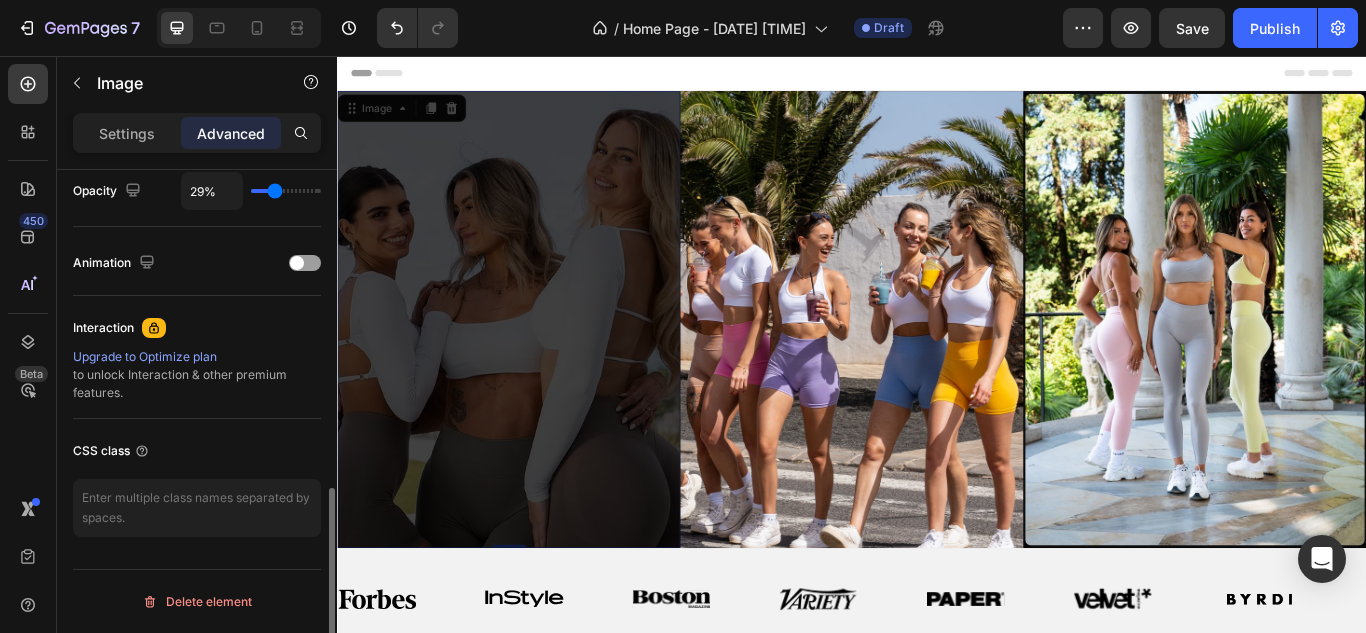 type on "30%" 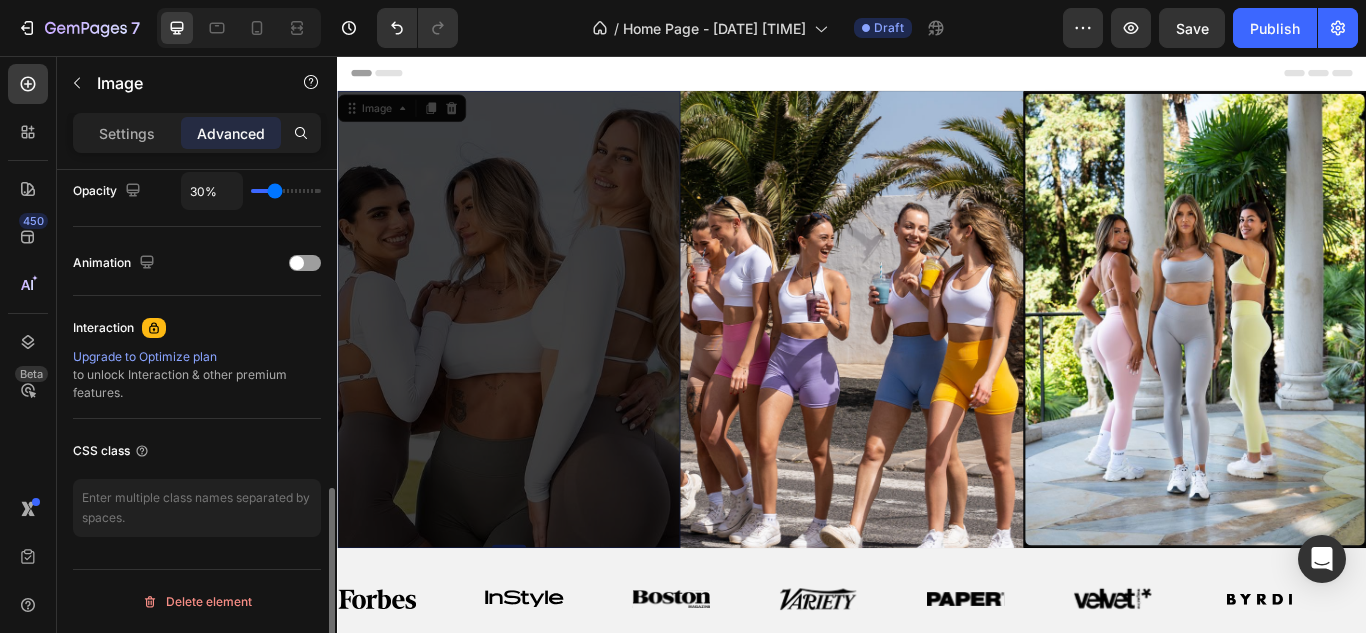 type on "30" 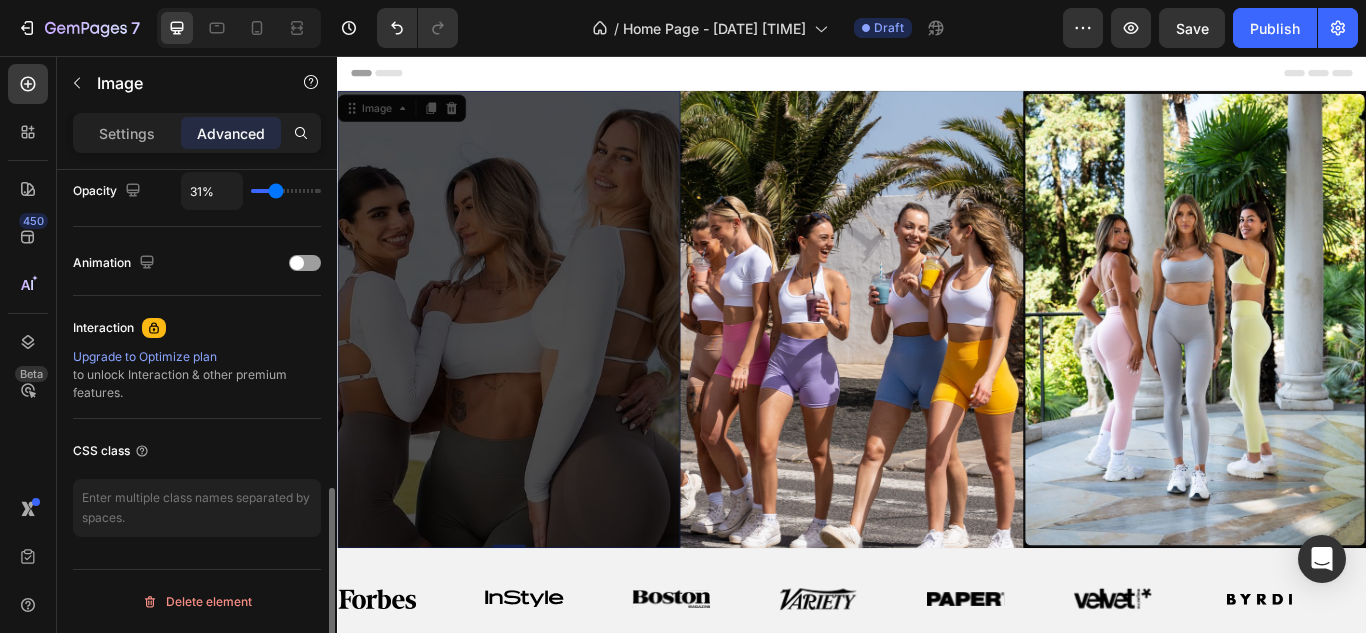 type on "32%" 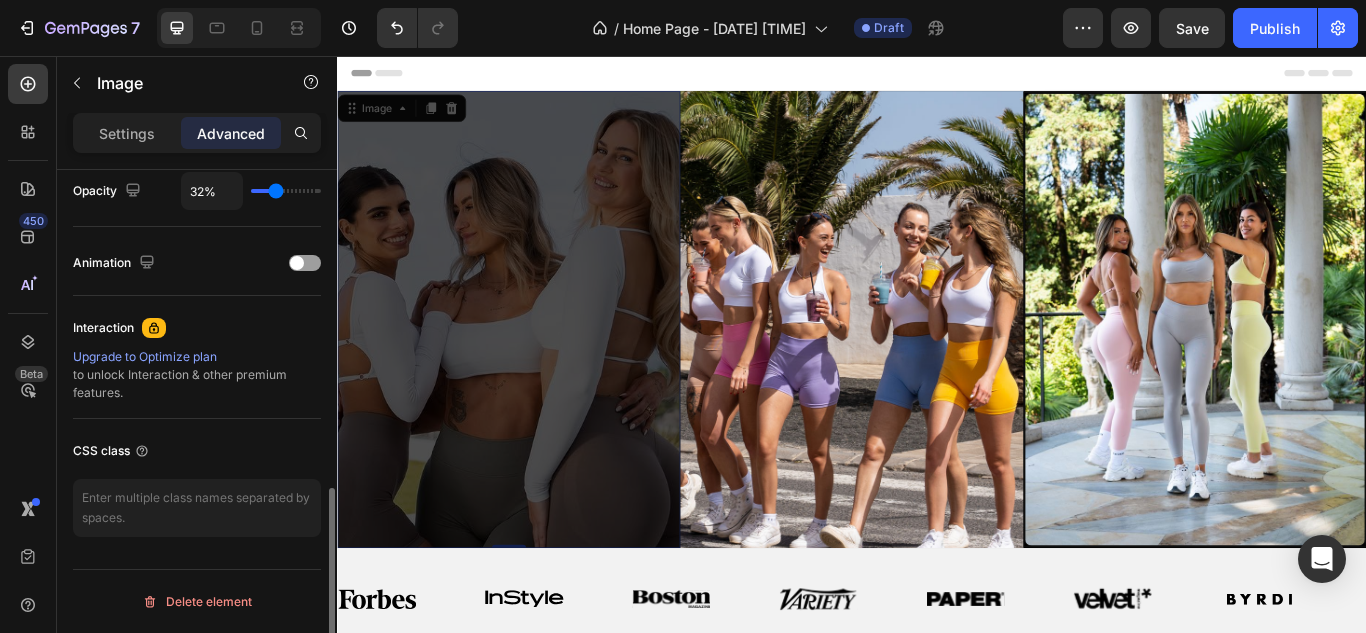 type on "33%" 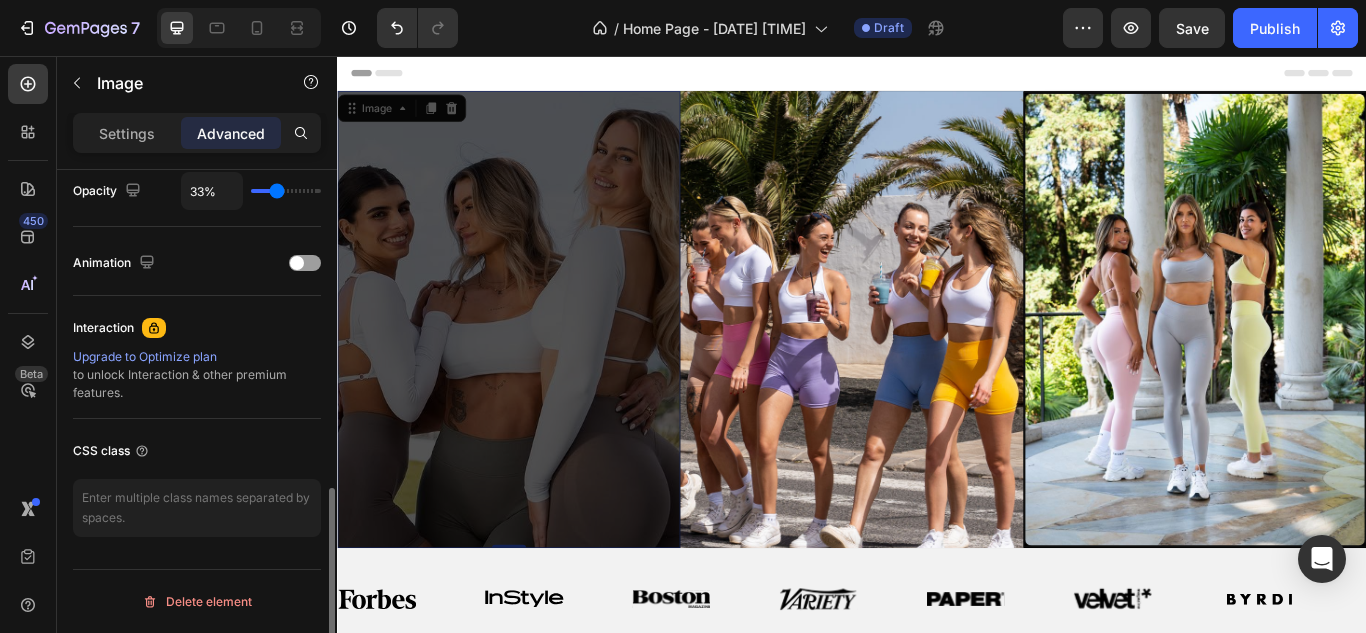 type on "37%" 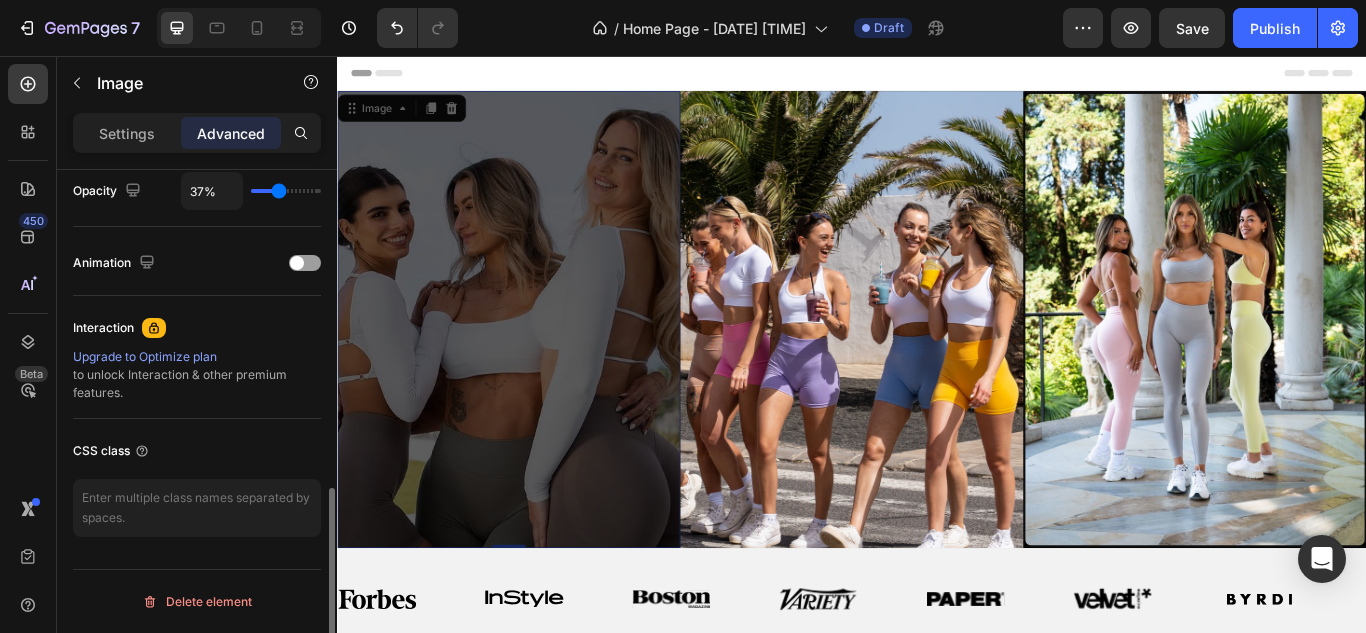 type on "38%" 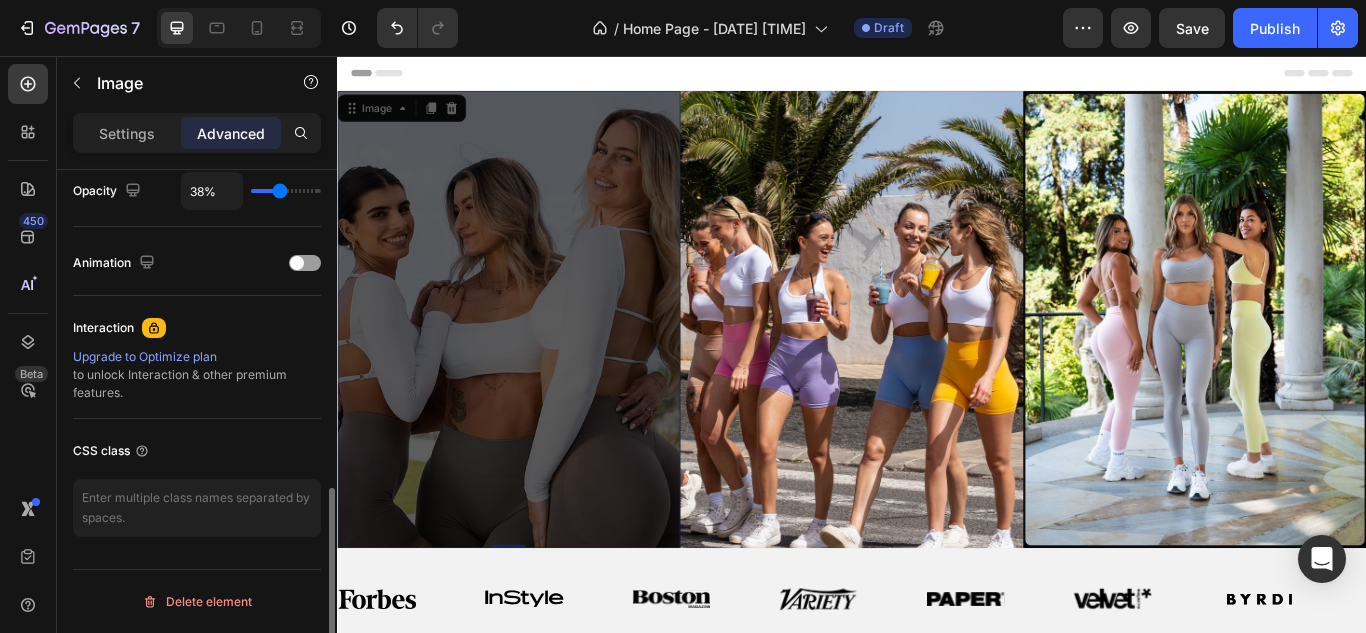 type on "41%" 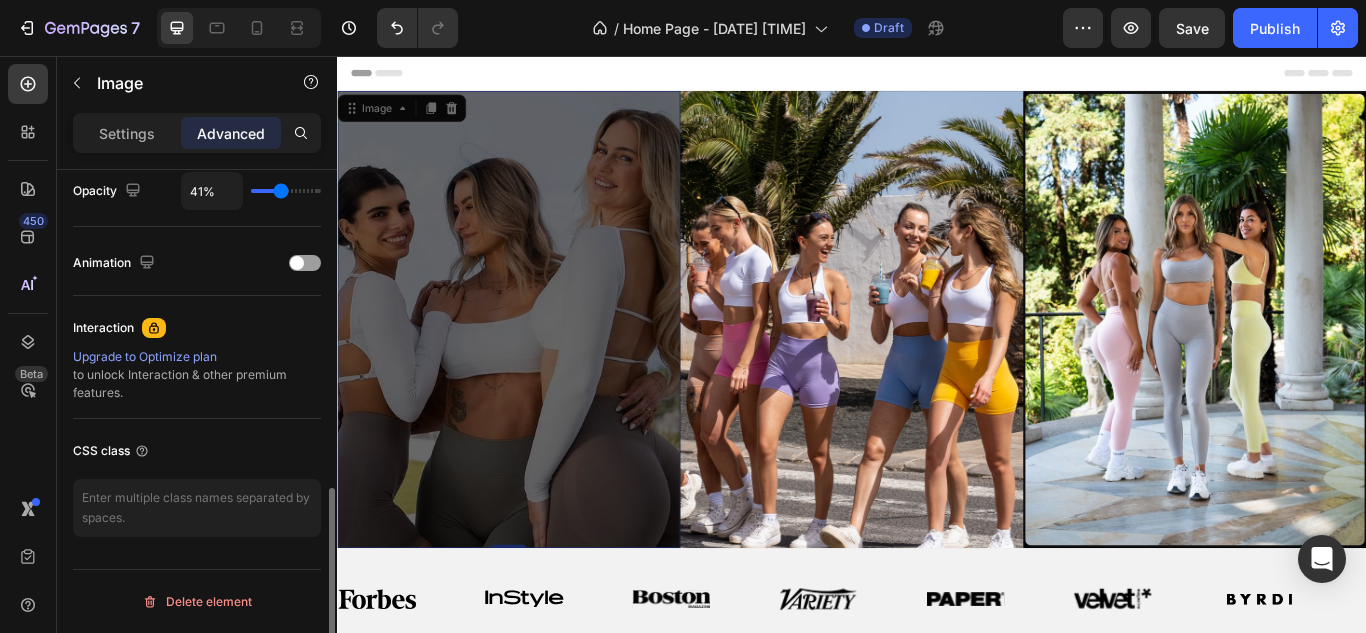 drag, startPoint x: 311, startPoint y: 197, endPoint x: 281, endPoint y: 193, distance: 30.265491 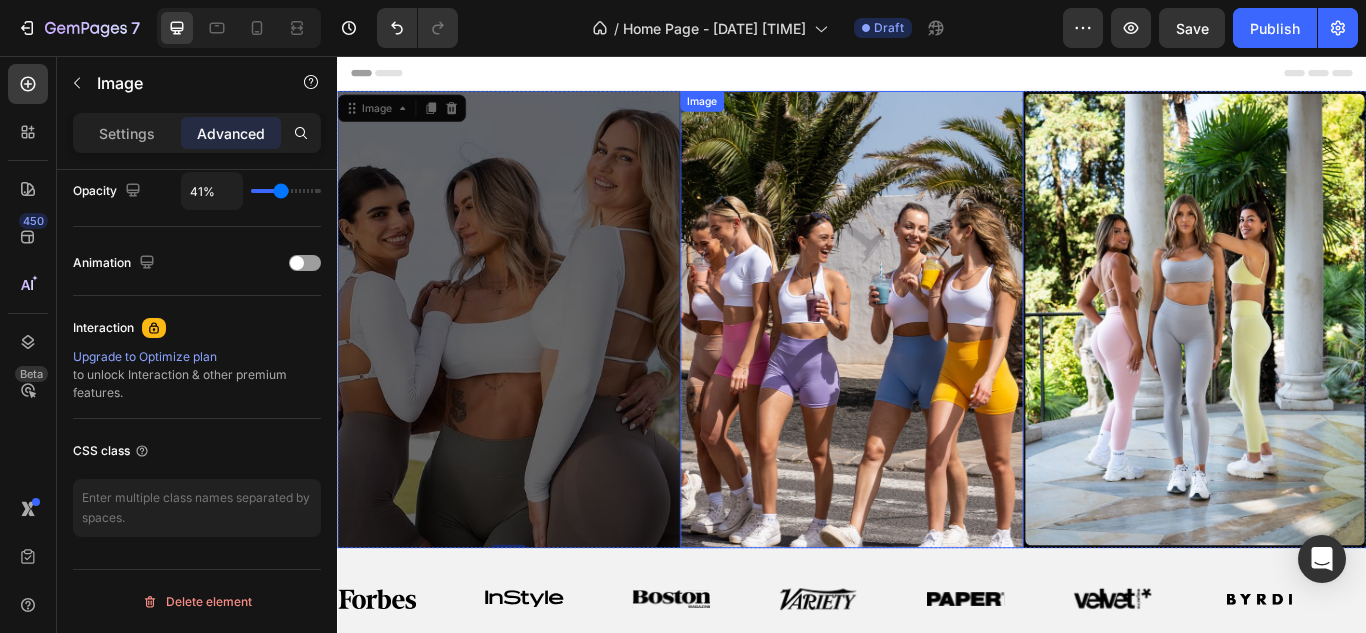click at bounding box center [937, 363] 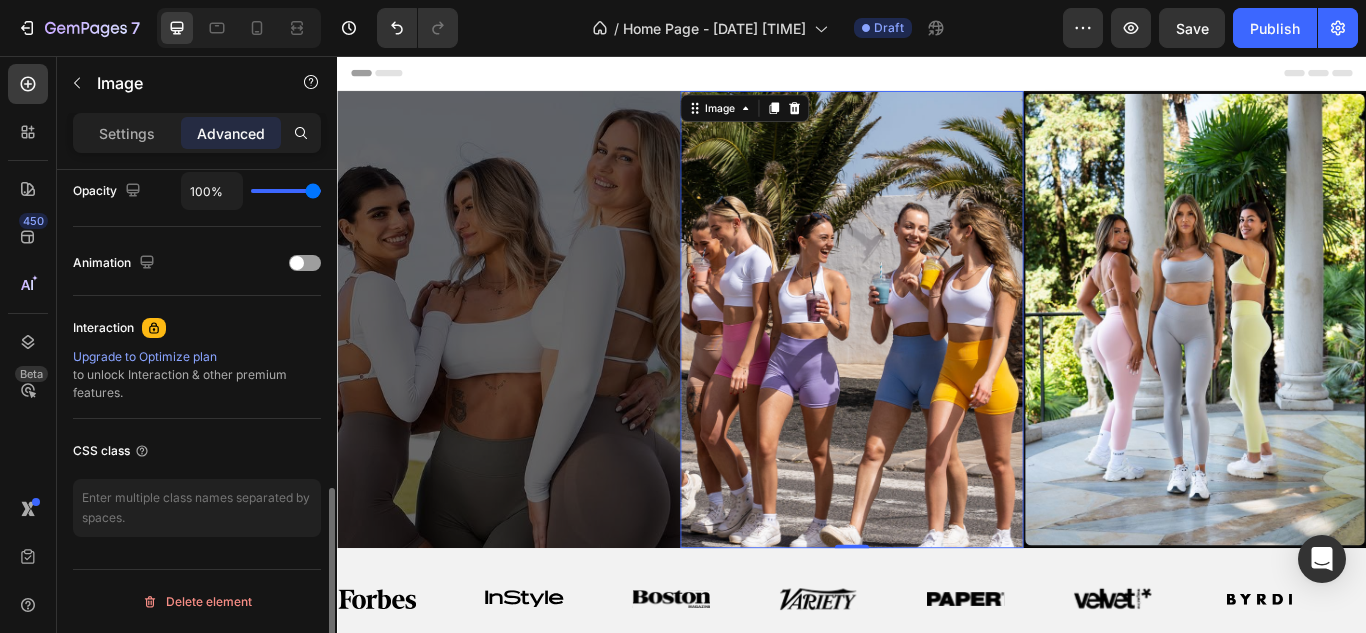 type on "73%" 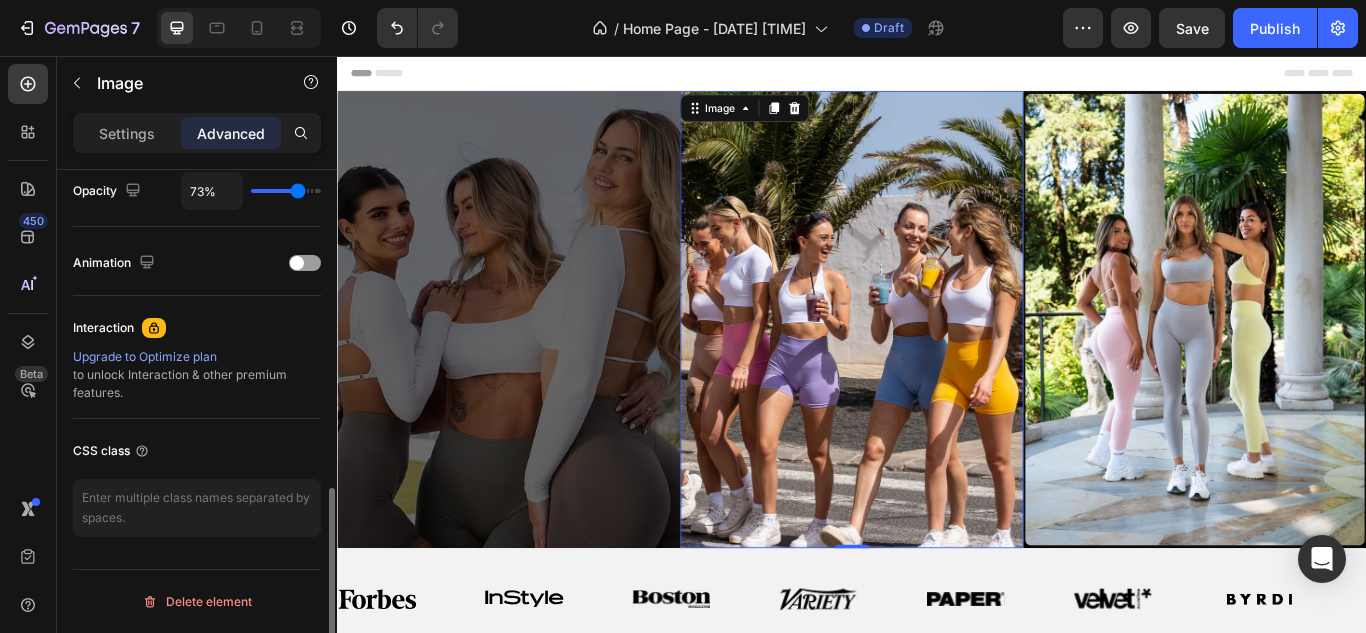 type on "70%" 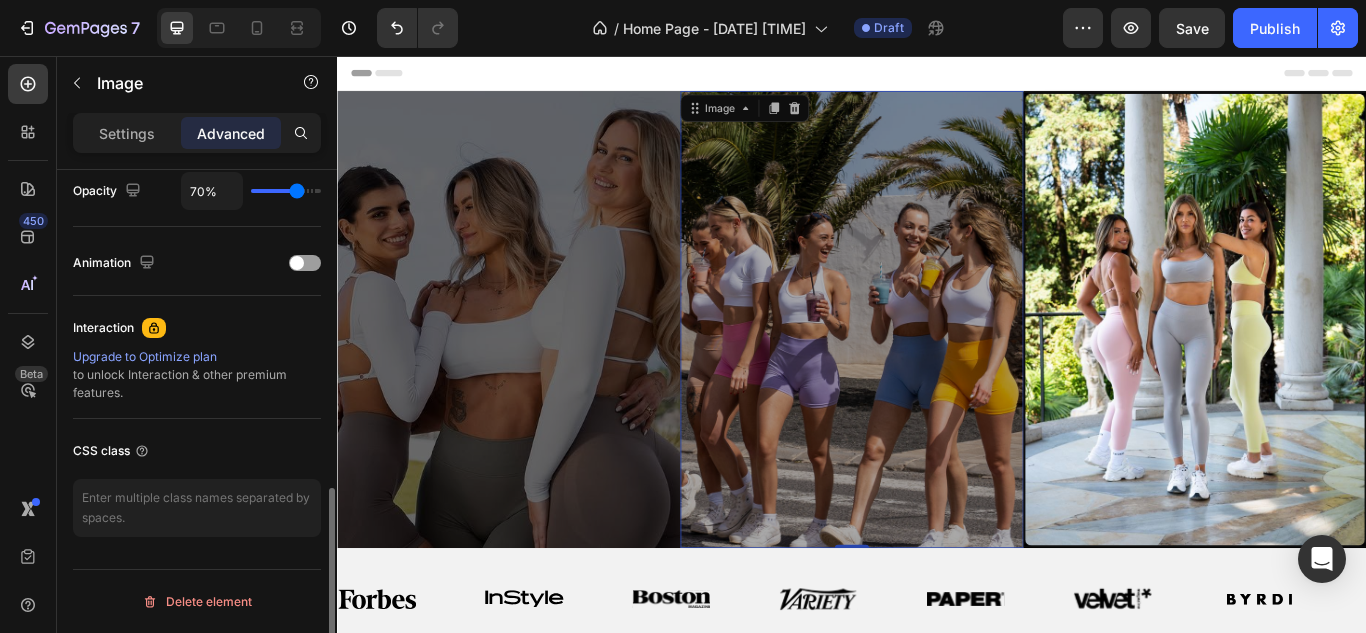 type on "68%" 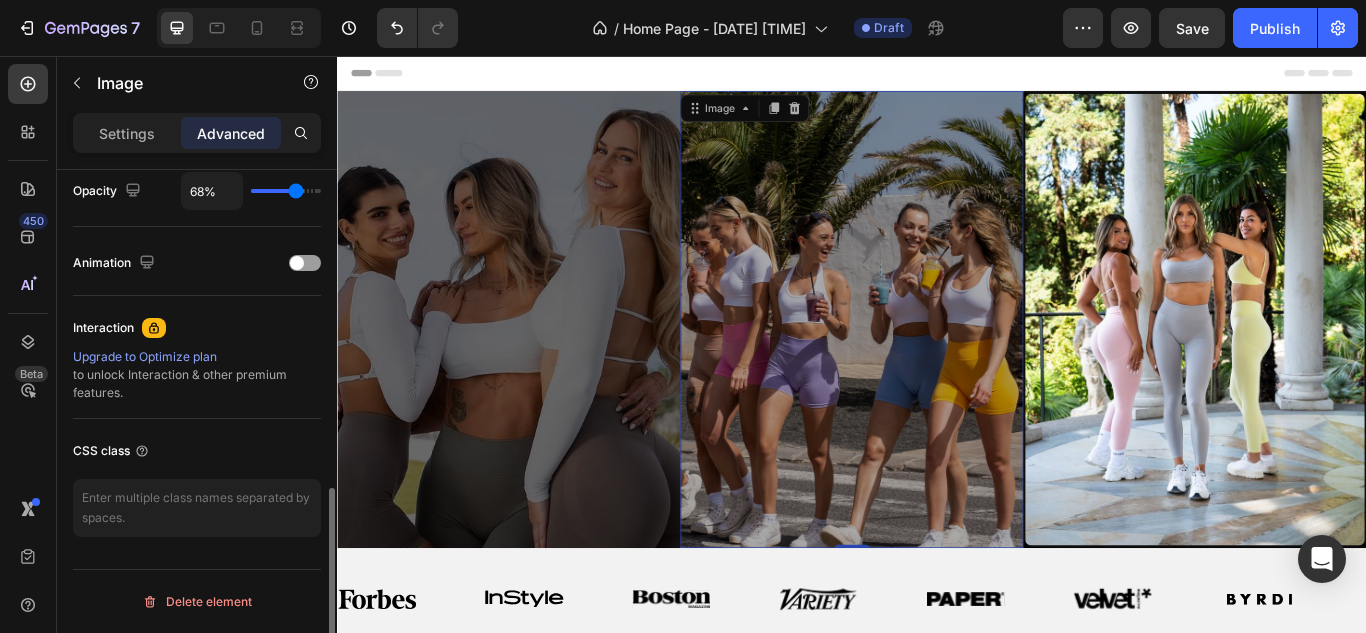 type on "65%" 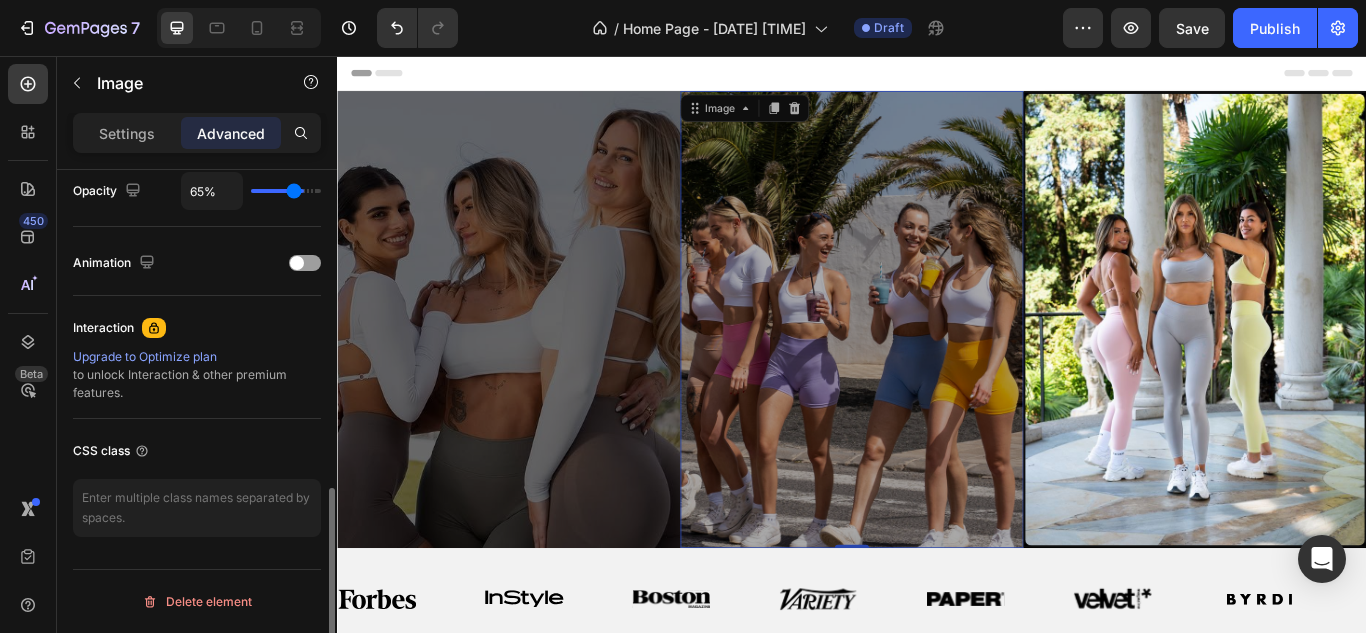 type on "62%" 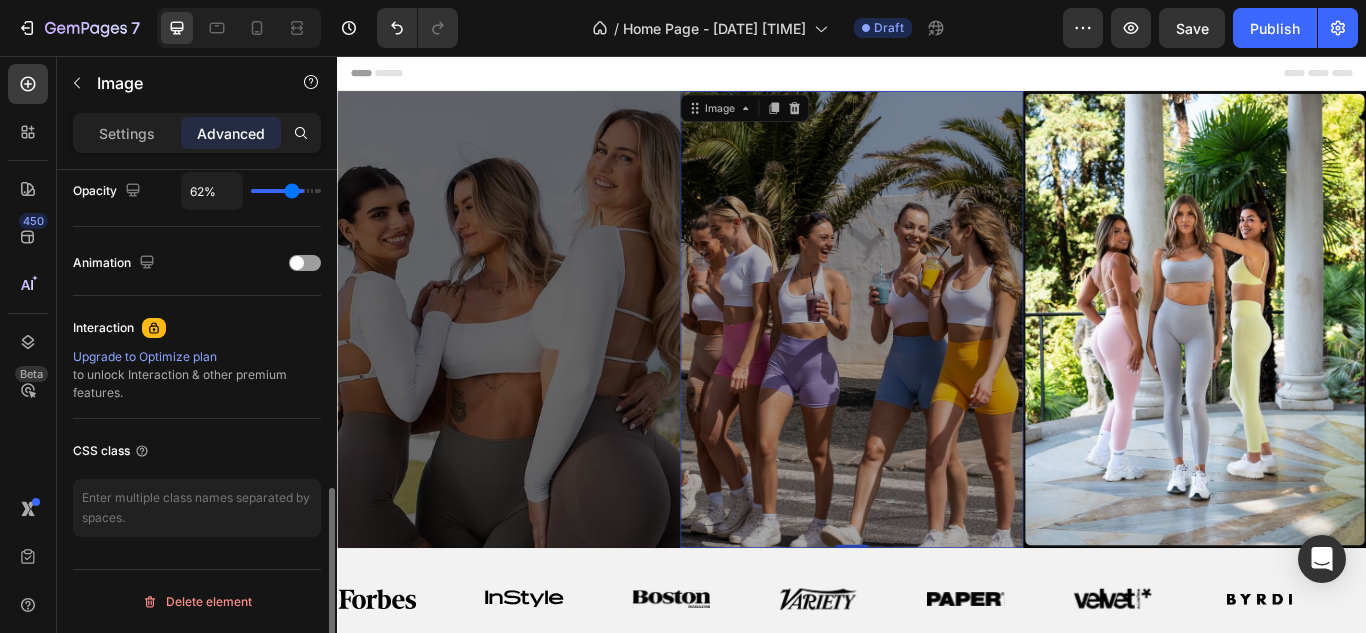 type on "60%" 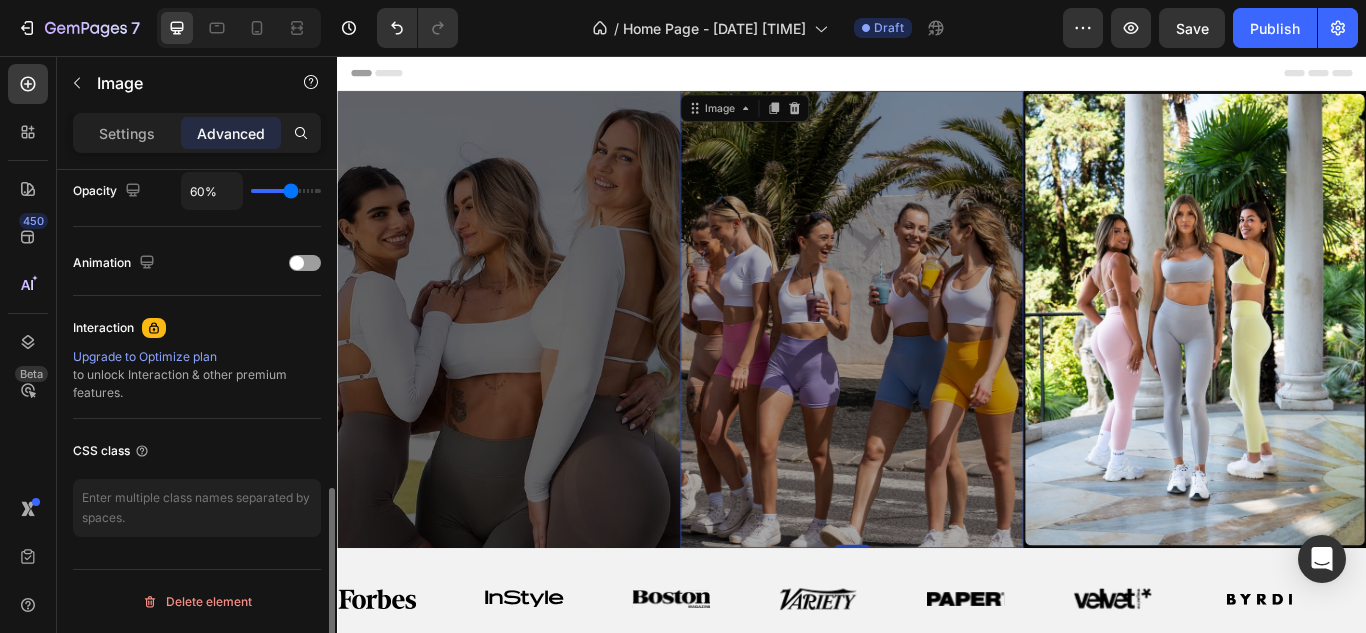 type on "58%" 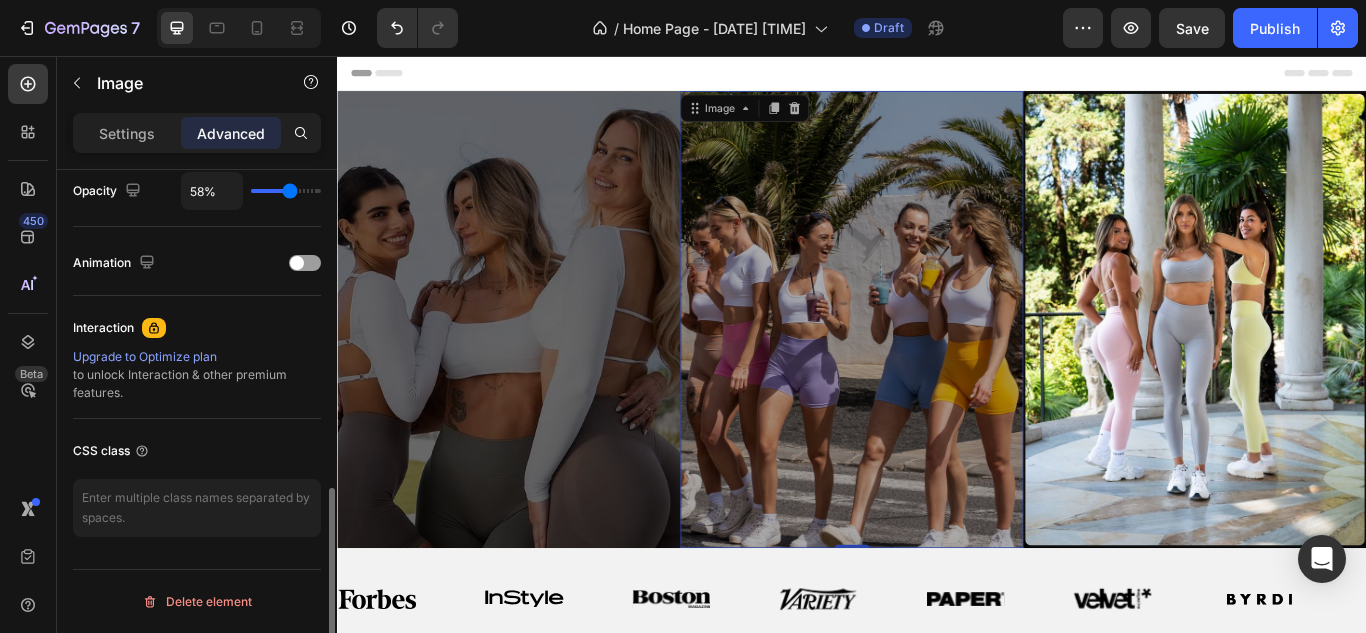 type on "55%" 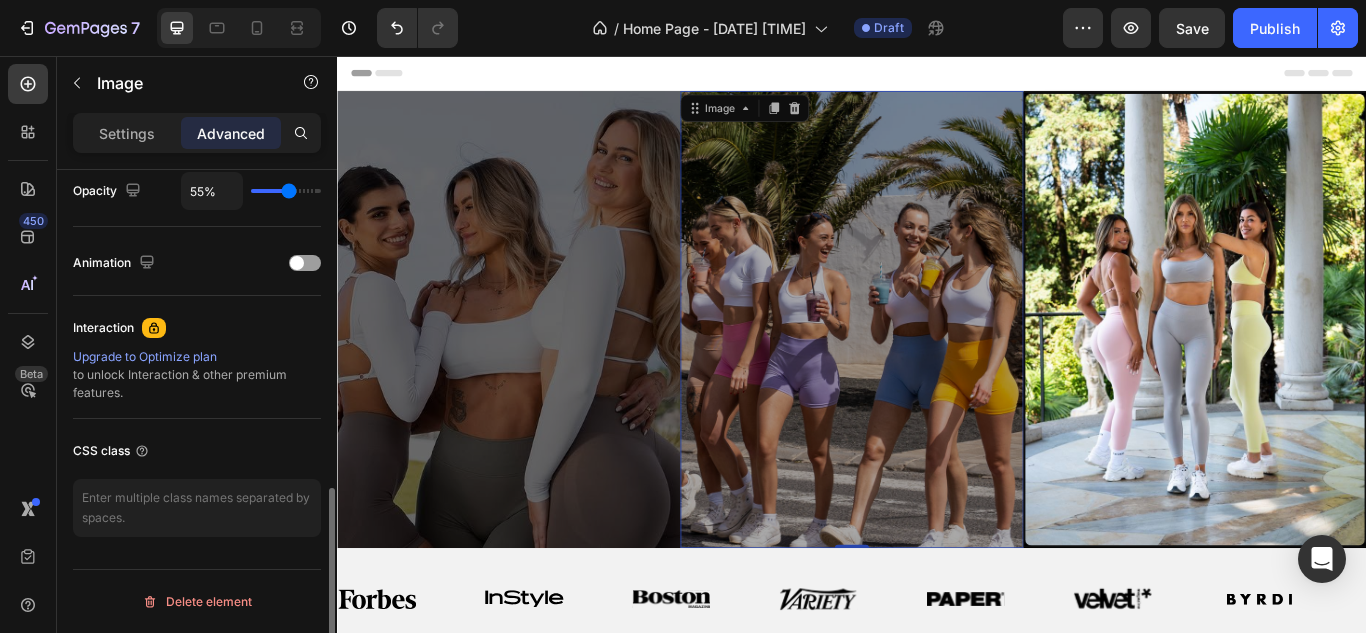 type on "53%" 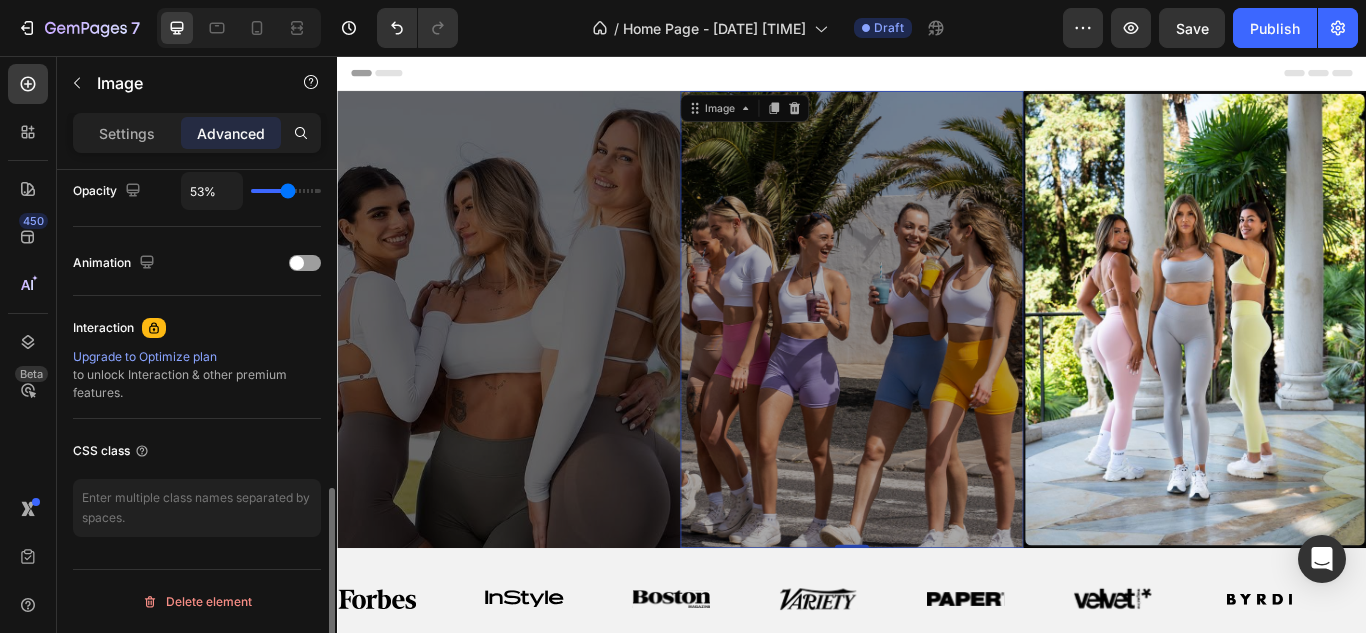 type on "52%" 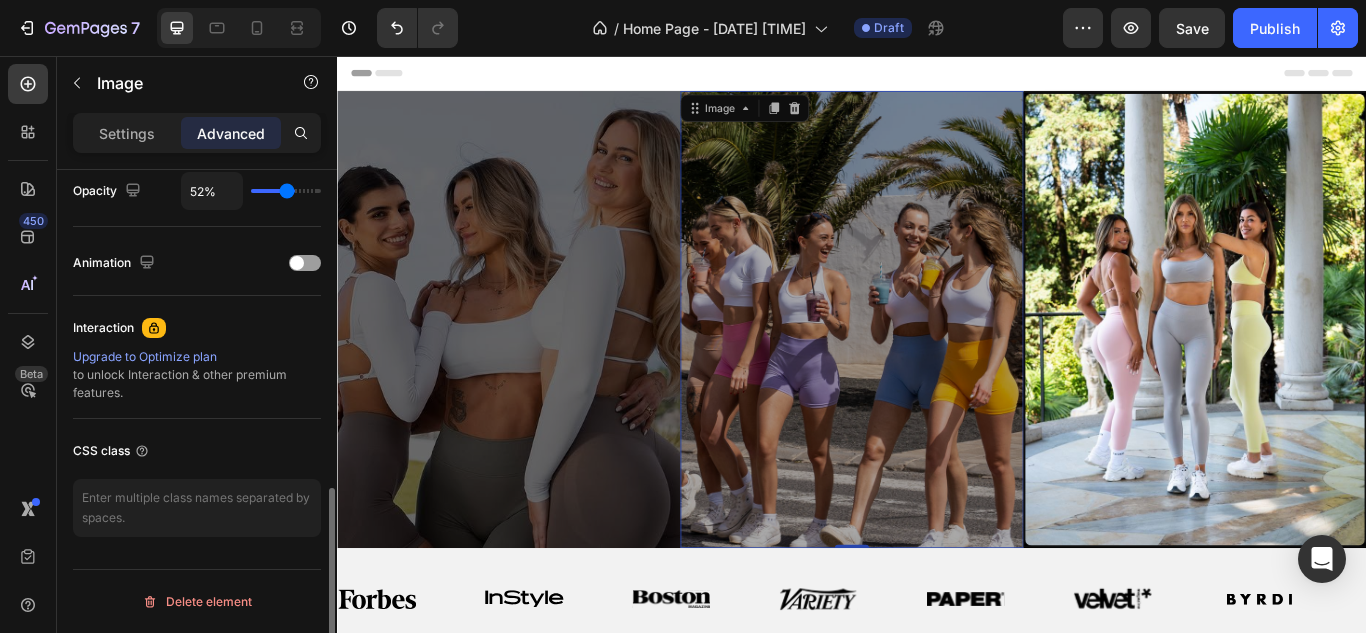 type on "51%" 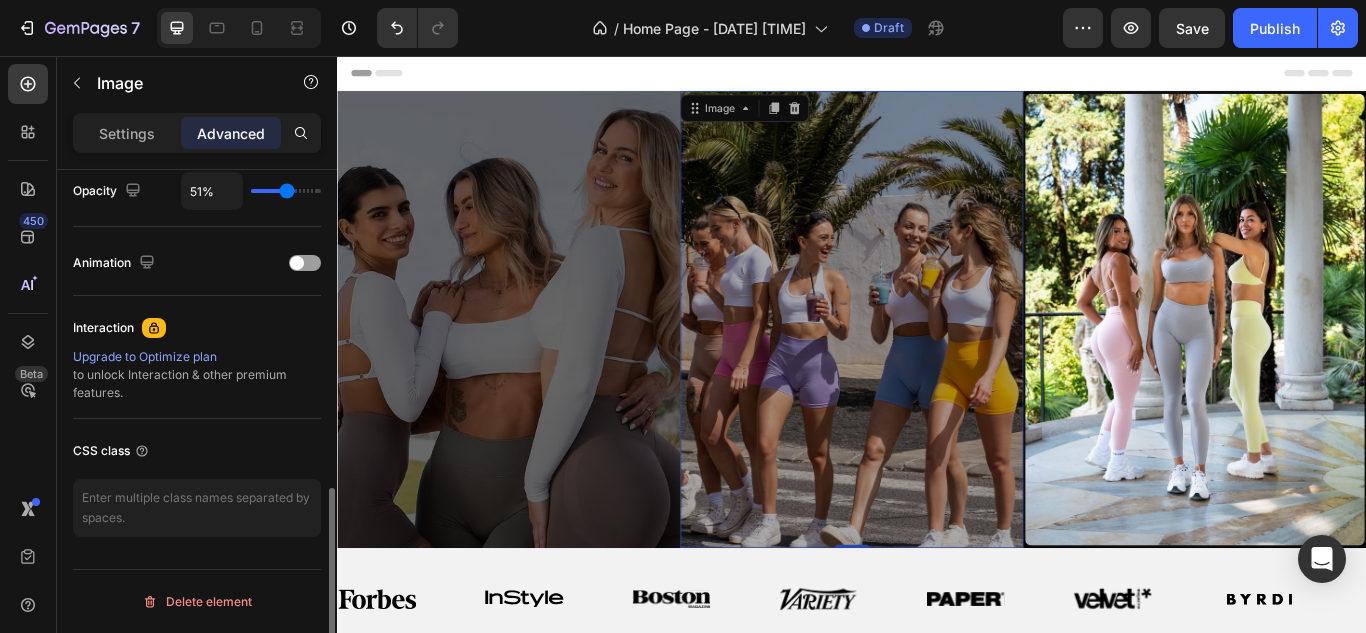 type on "50%" 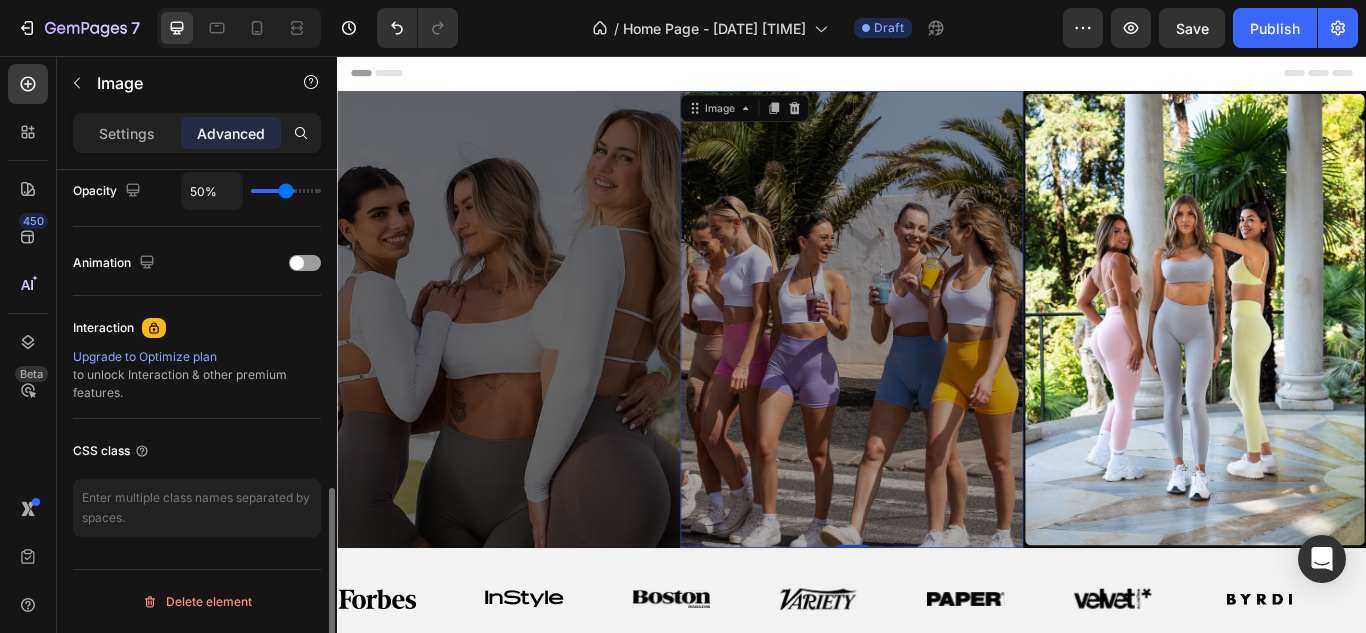 type on "48%" 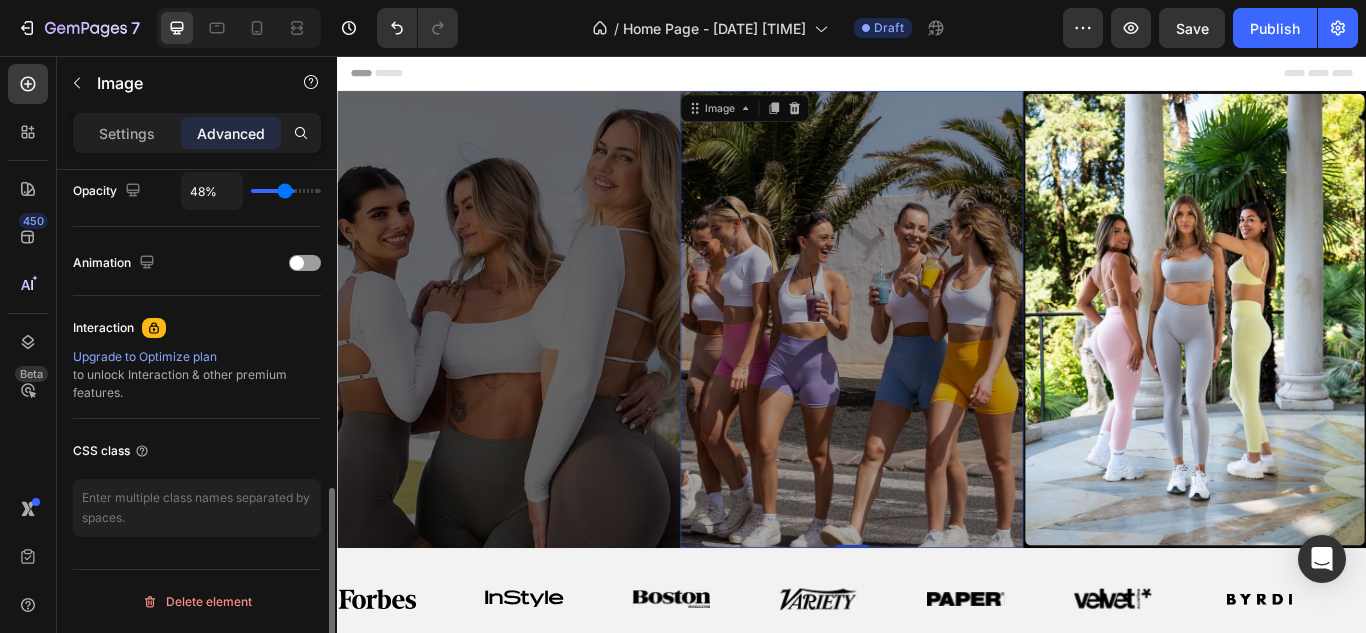 type on "47%" 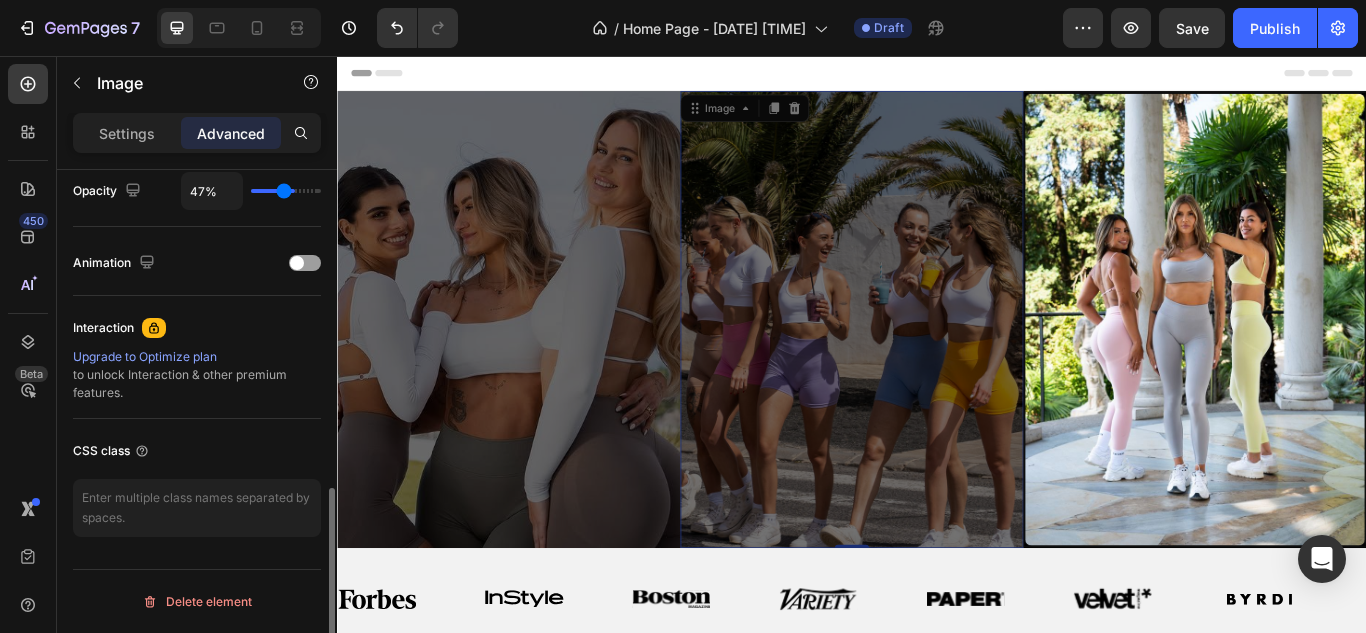 type on "46%" 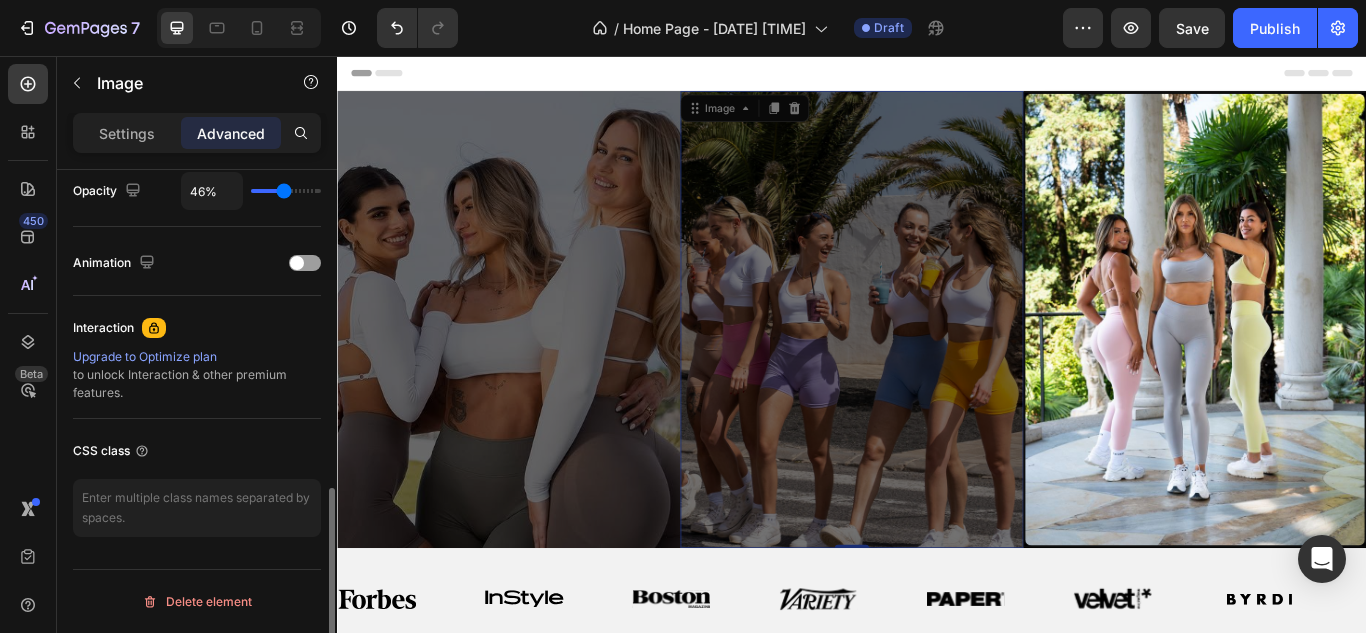 drag, startPoint x: 314, startPoint y: 196, endPoint x: 284, endPoint y: 196, distance: 30 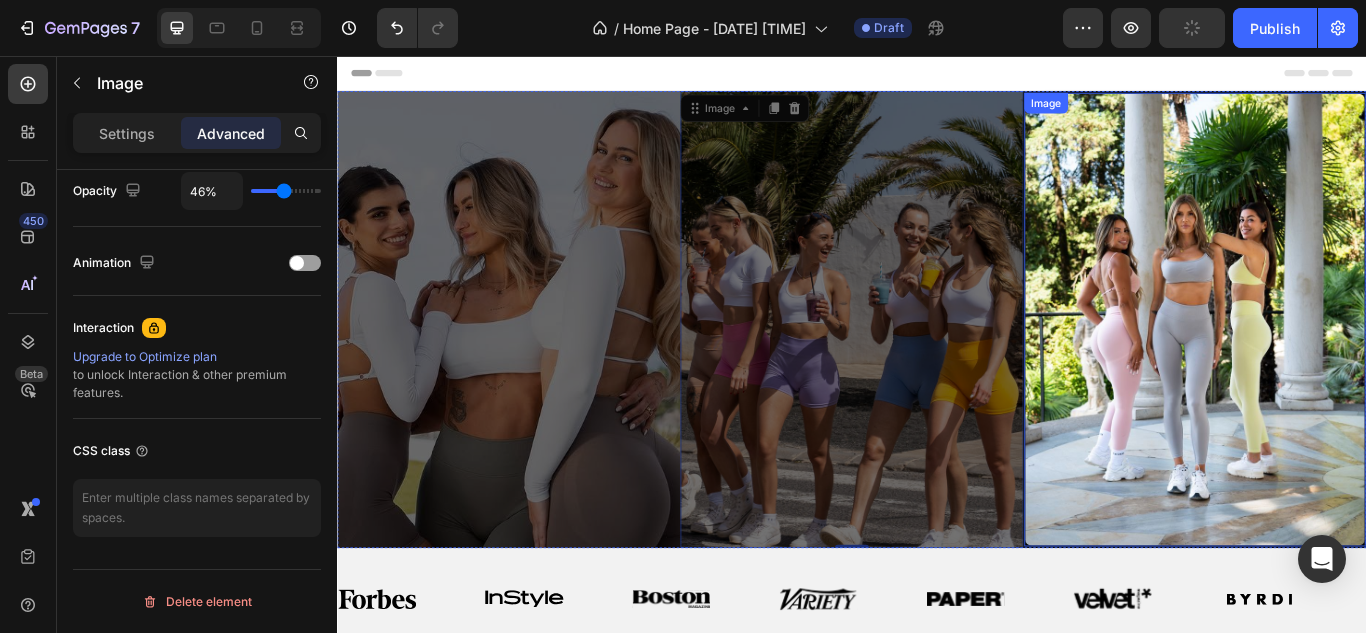 click at bounding box center (1337, 363) 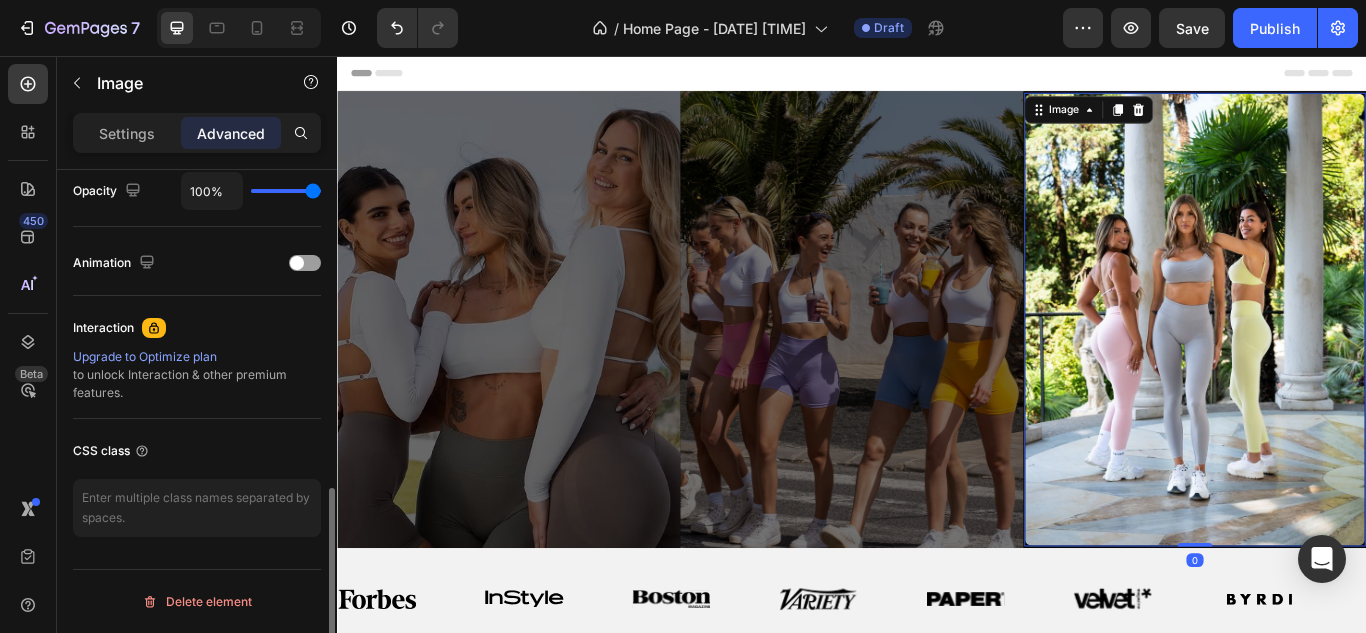 type on "84%" 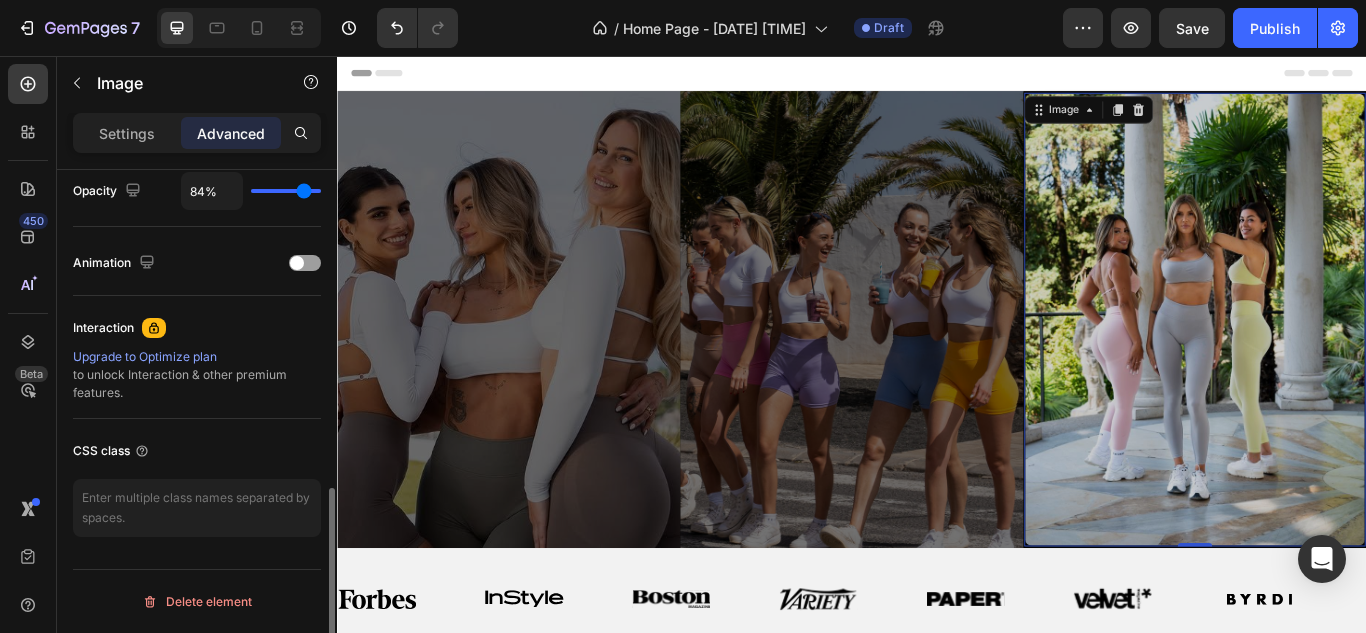 type on "81%" 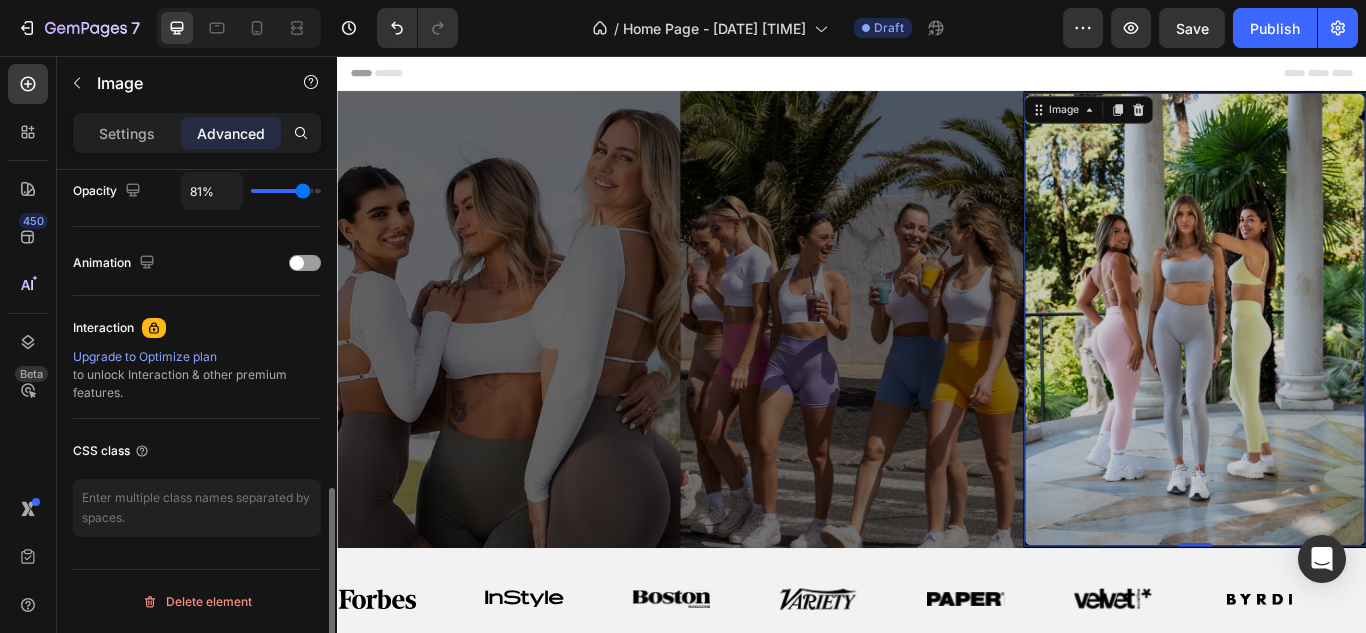 type on "65%" 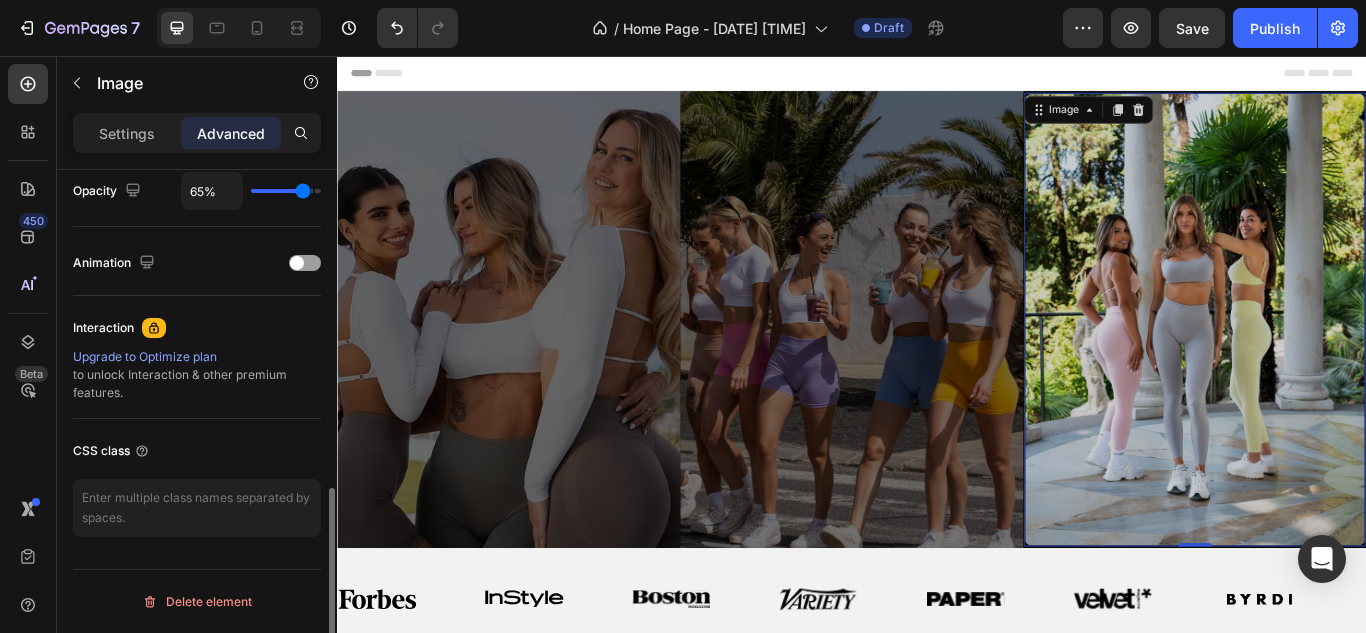 type on "65" 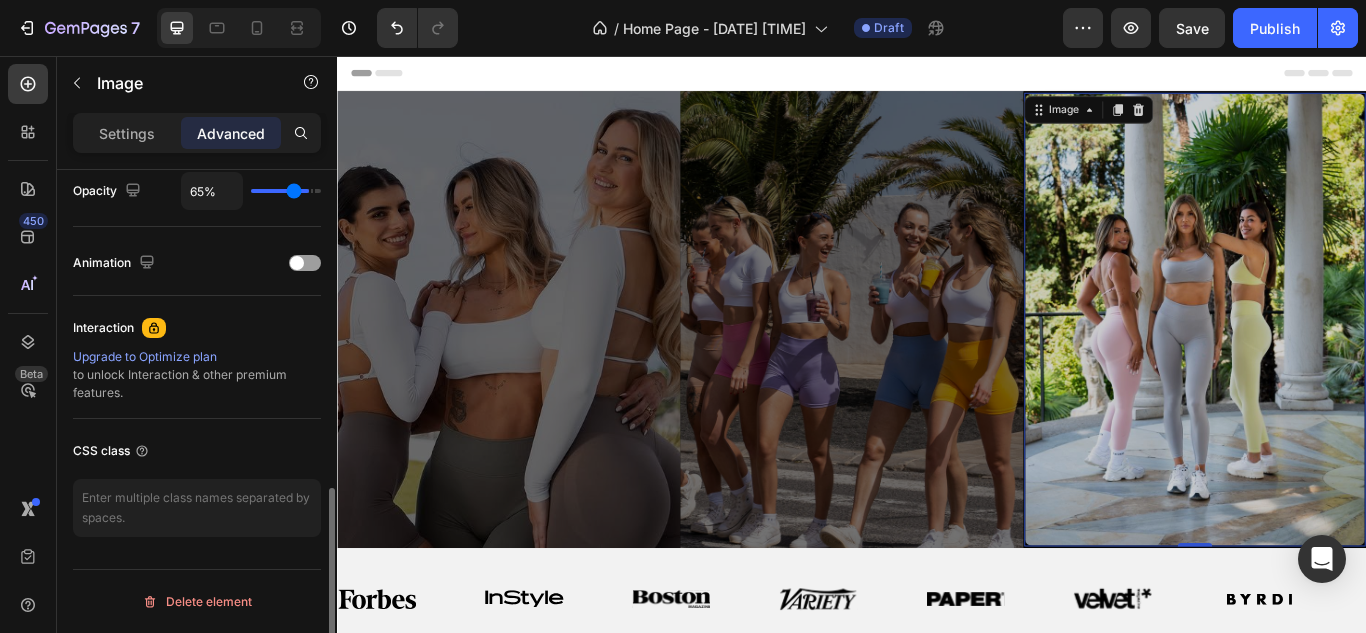 type on "57%" 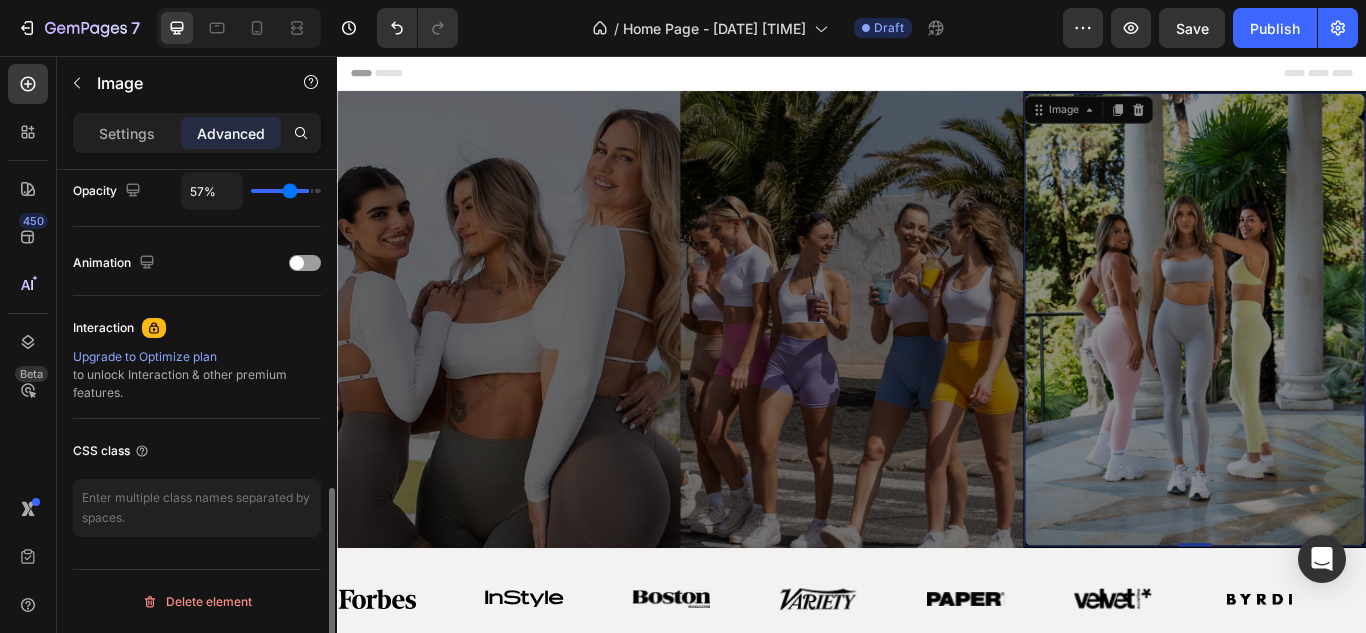 type on "56%" 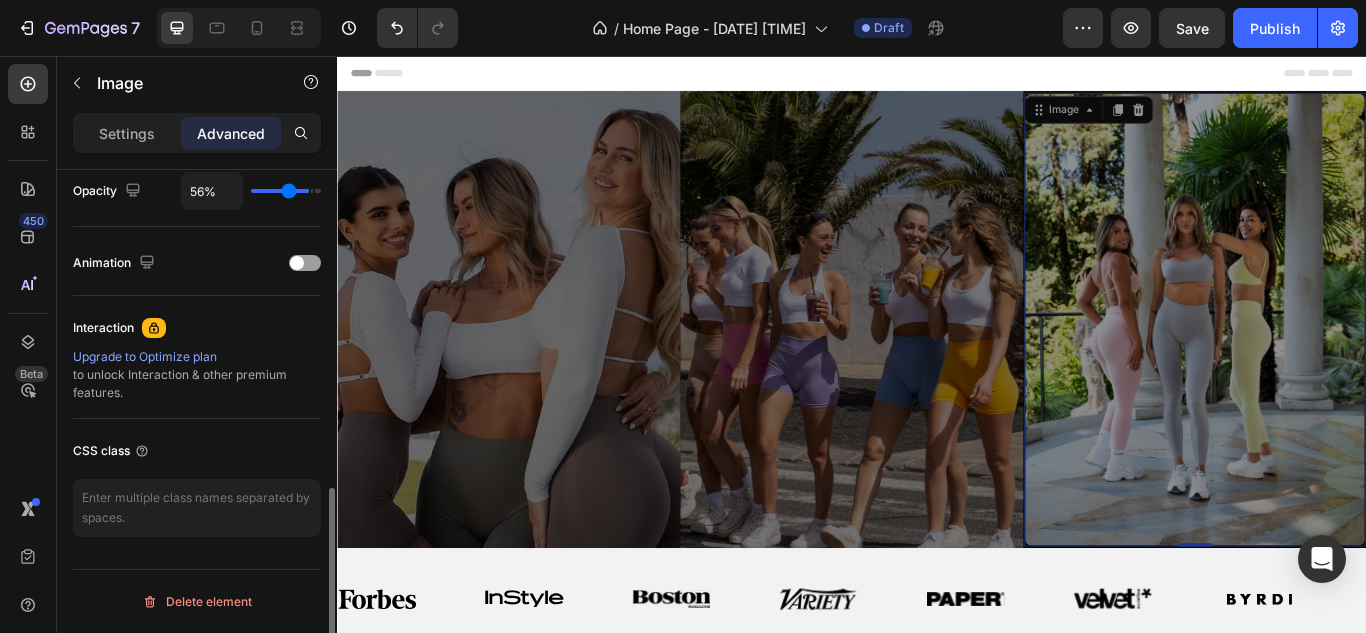 type on "55%" 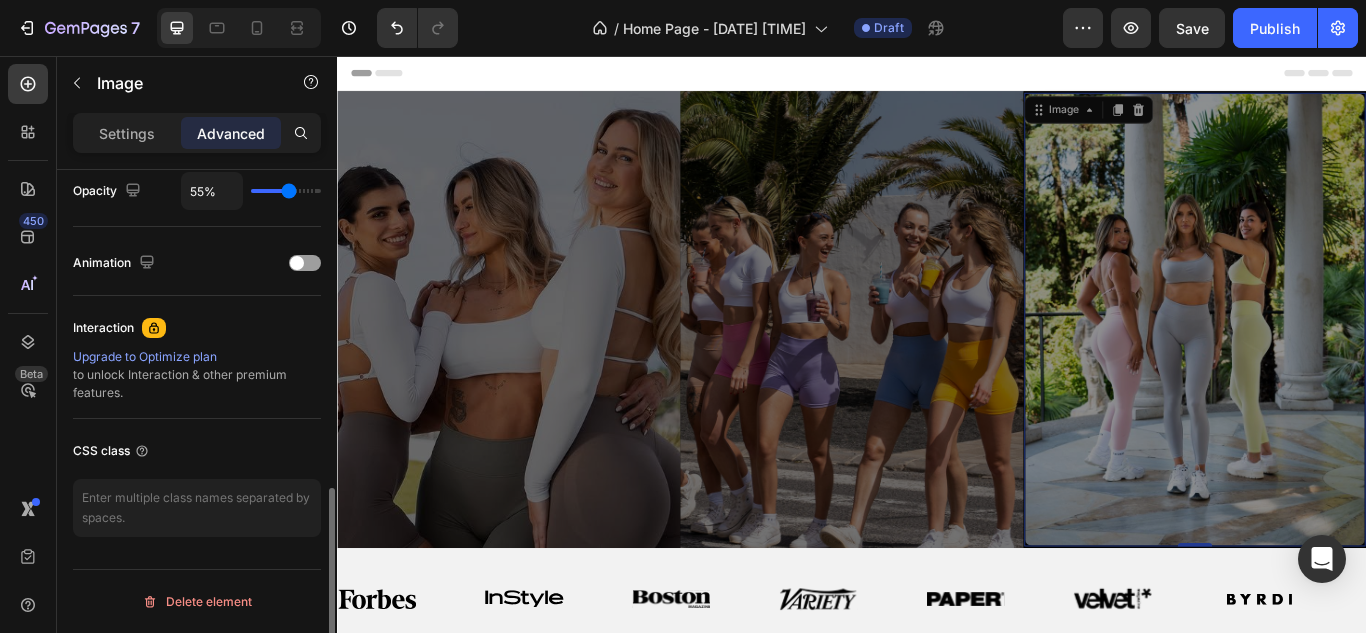 type on "54%" 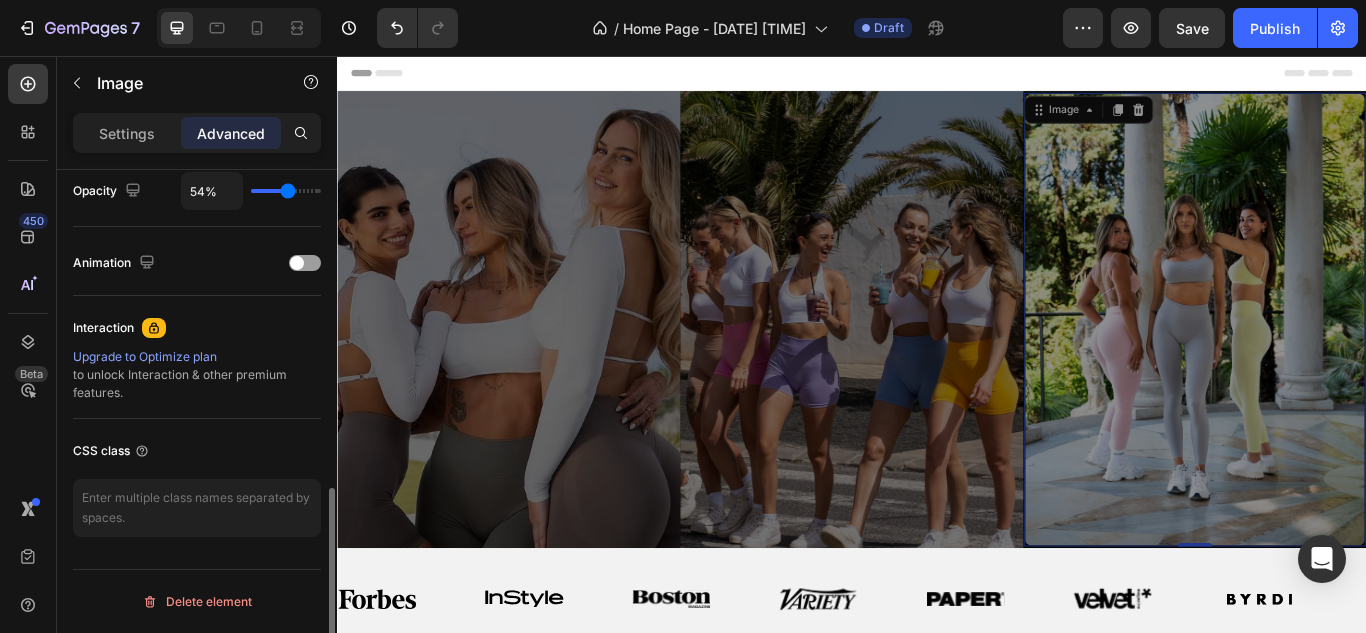 type on "53%" 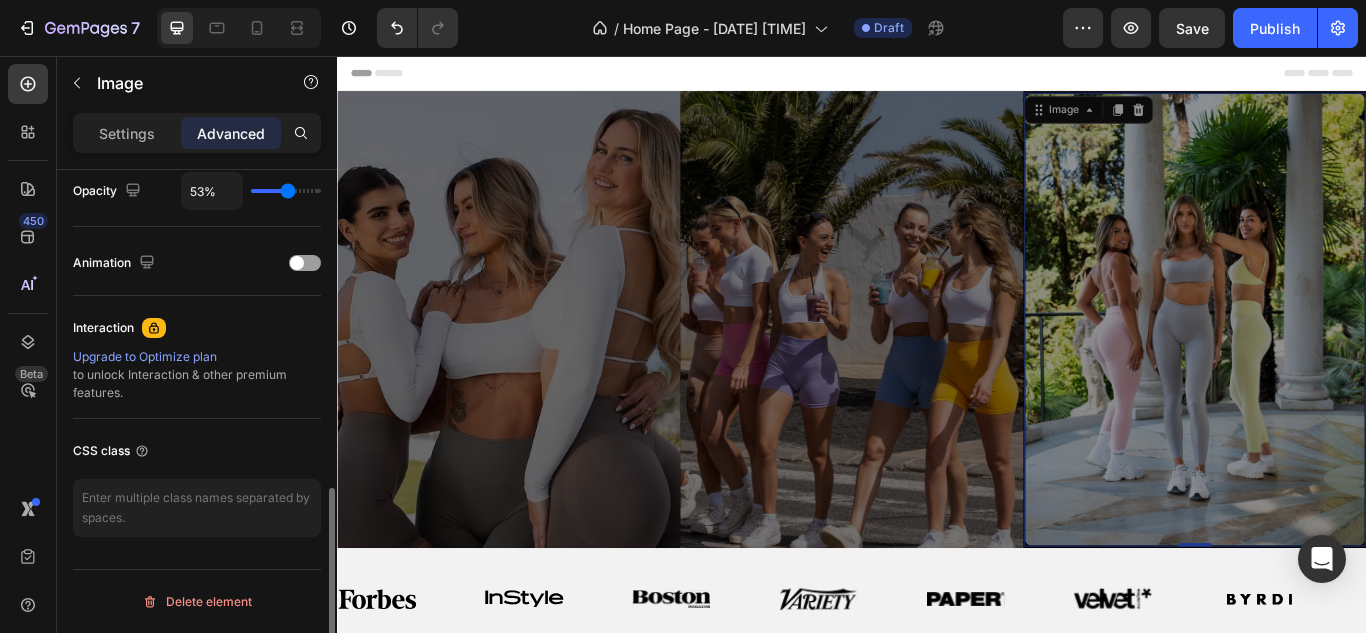 type on "52%" 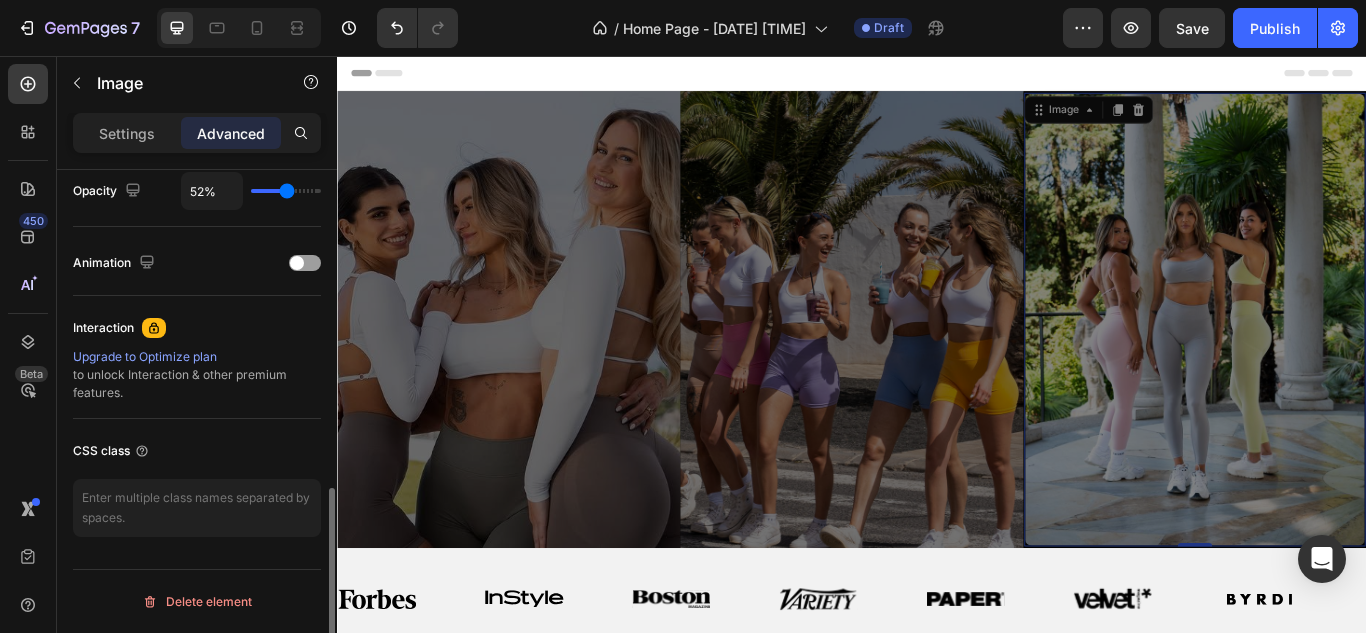 drag, startPoint x: 313, startPoint y: 193, endPoint x: 286, endPoint y: 193, distance: 27 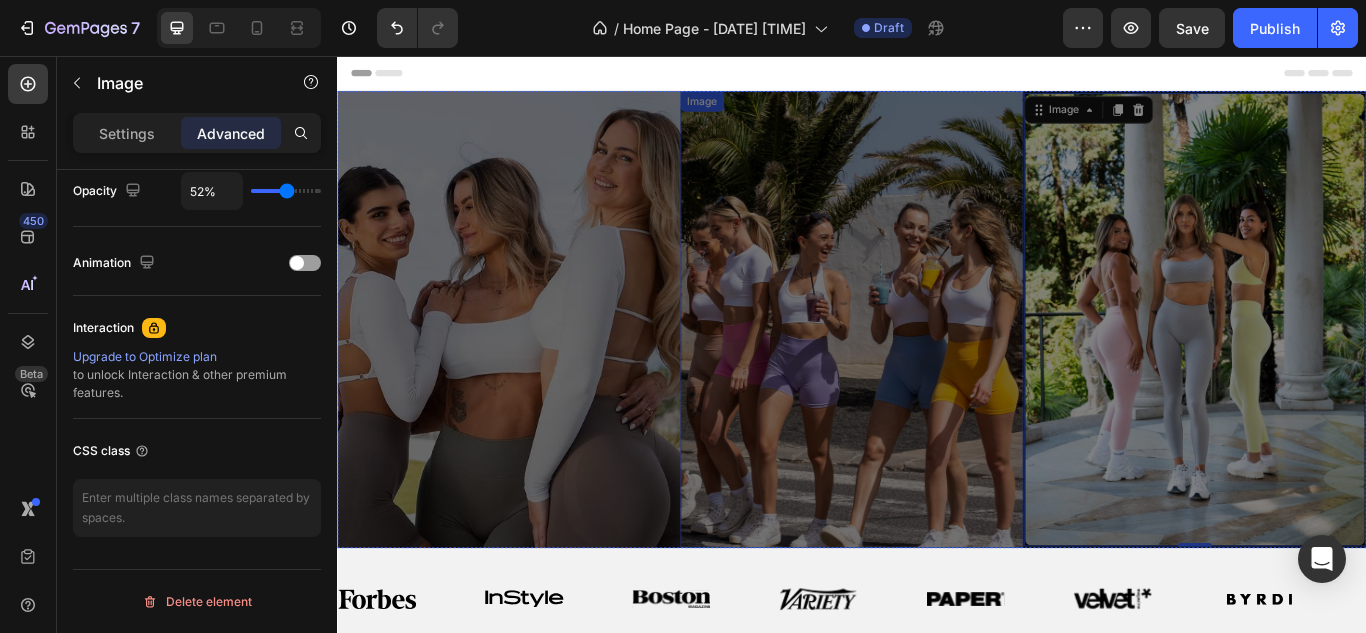 scroll, scrollTop: 177, scrollLeft: 0, axis: vertical 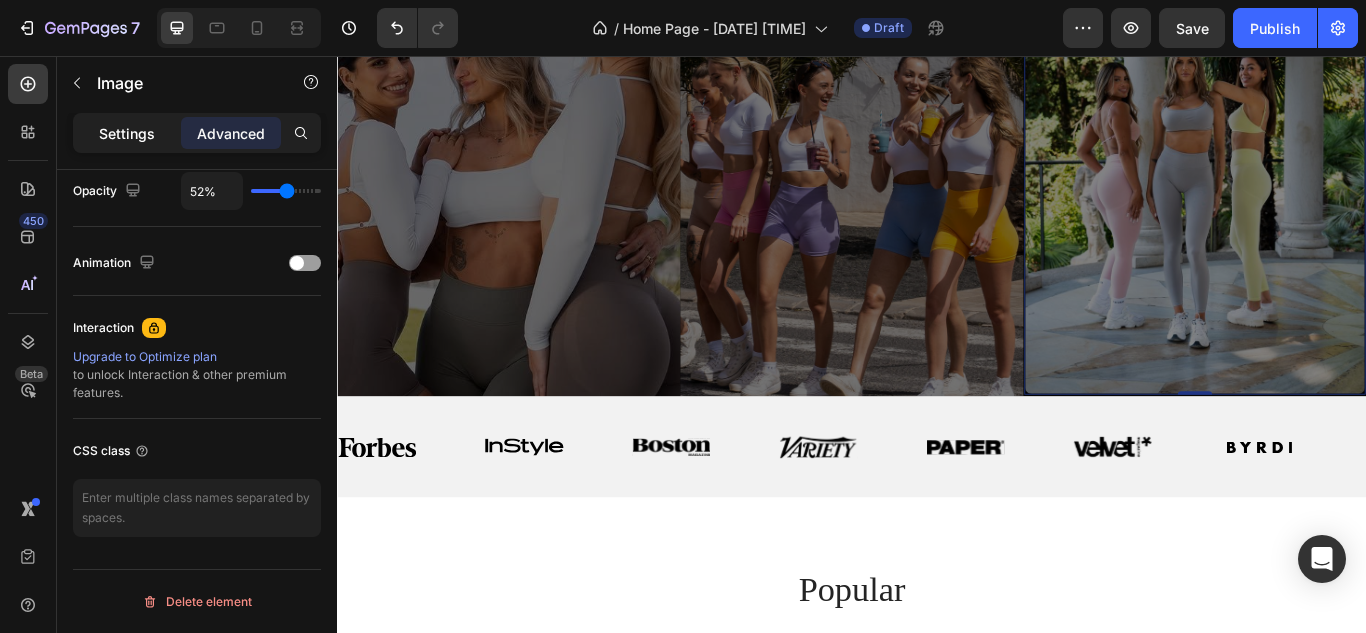 click on "Settings" at bounding box center [127, 133] 